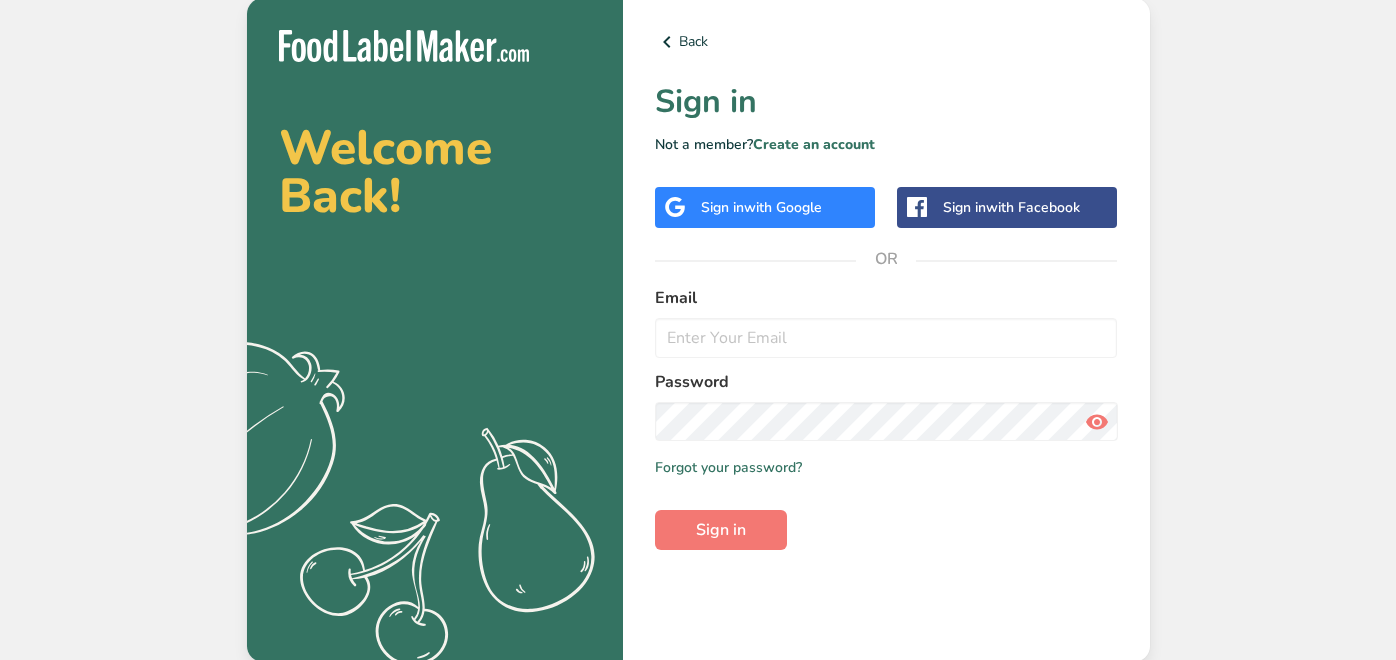 scroll, scrollTop: 0, scrollLeft: 0, axis: both 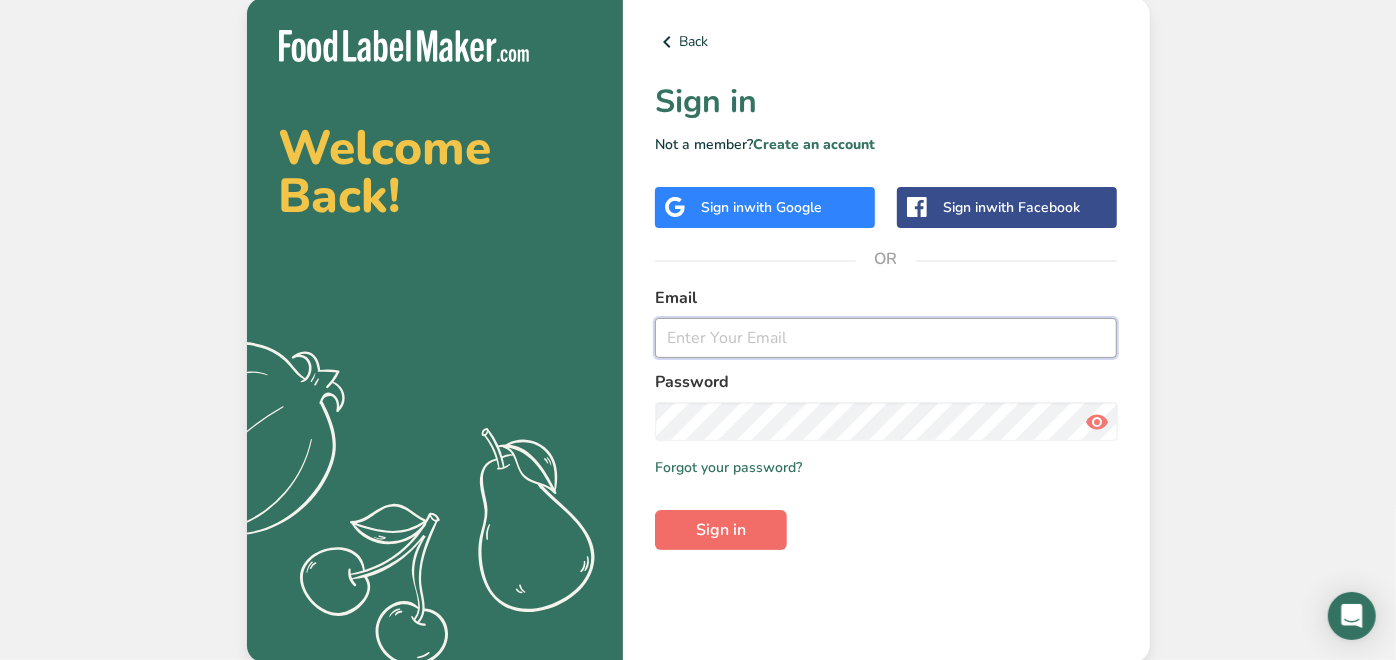 type on "[EMAIL_ADDRESS][DOMAIN_NAME]" 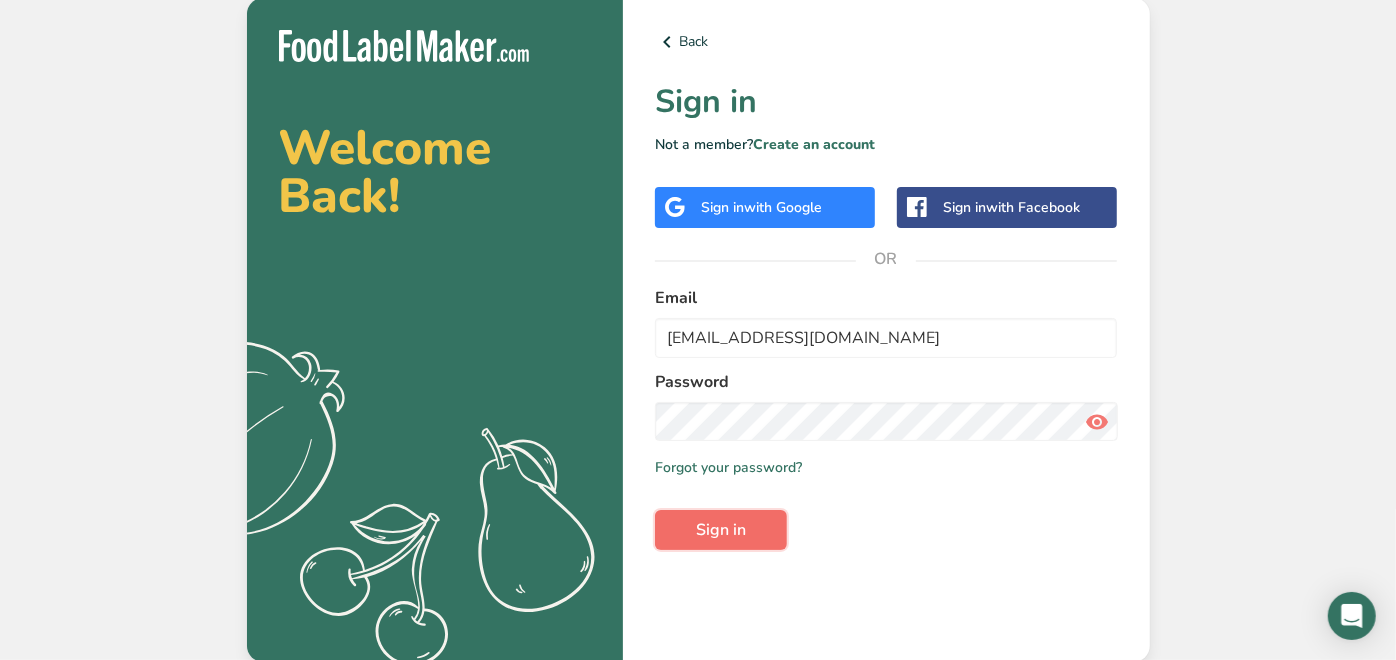 click on "Sign in" at bounding box center (721, 530) 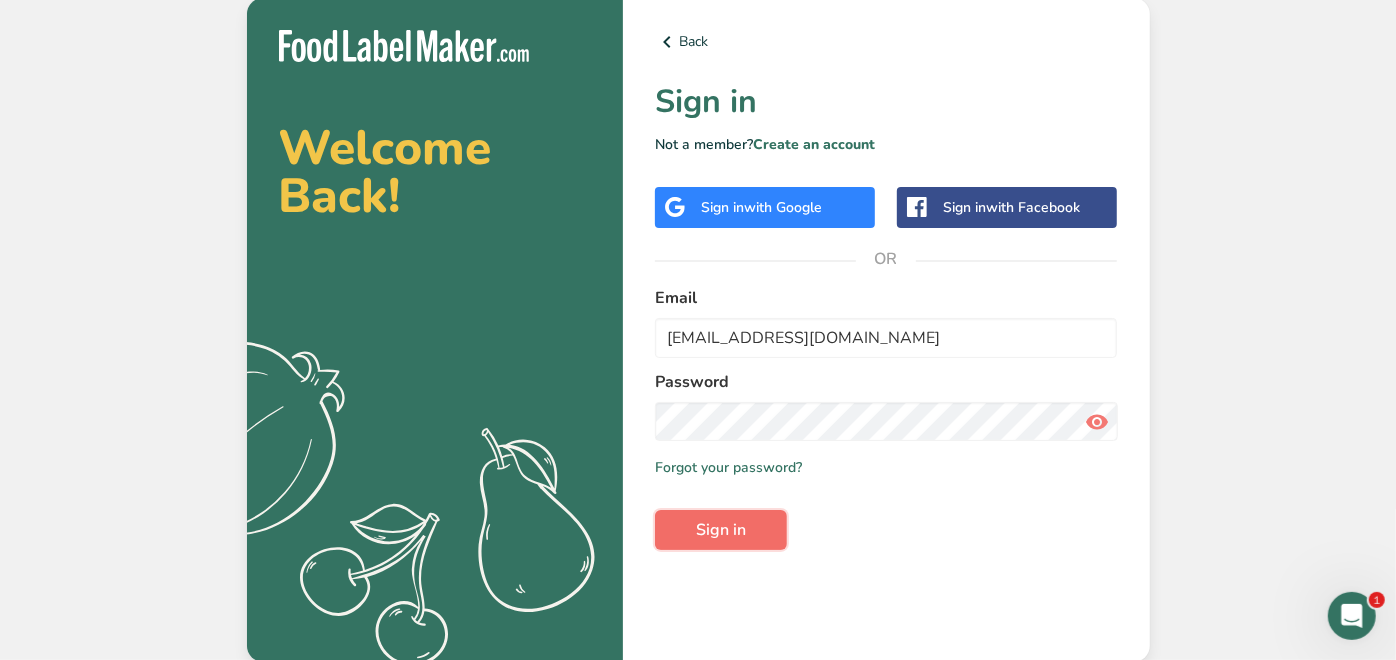 scroll, scrollTop: 0, scrollLeft: 0, axis: both 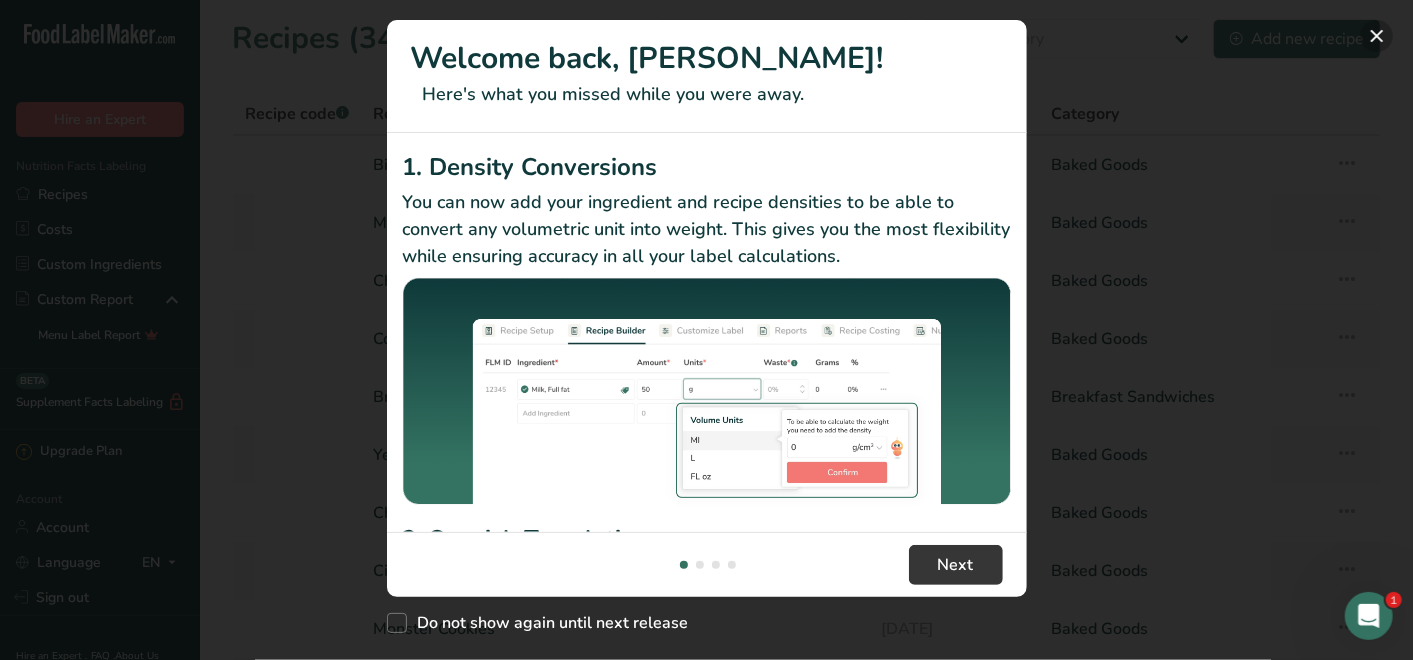 click at bounding box center (1377, 36) 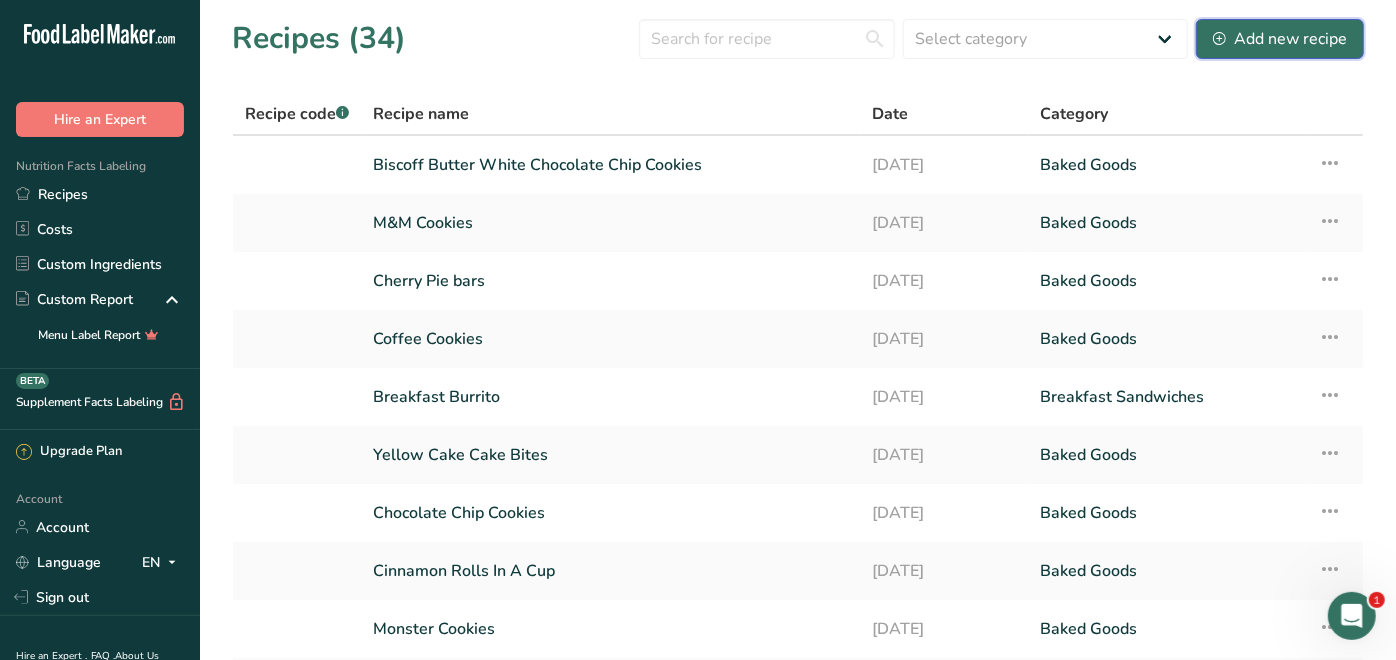 click on "Add new recipe" at bounding box center [1280, 39] 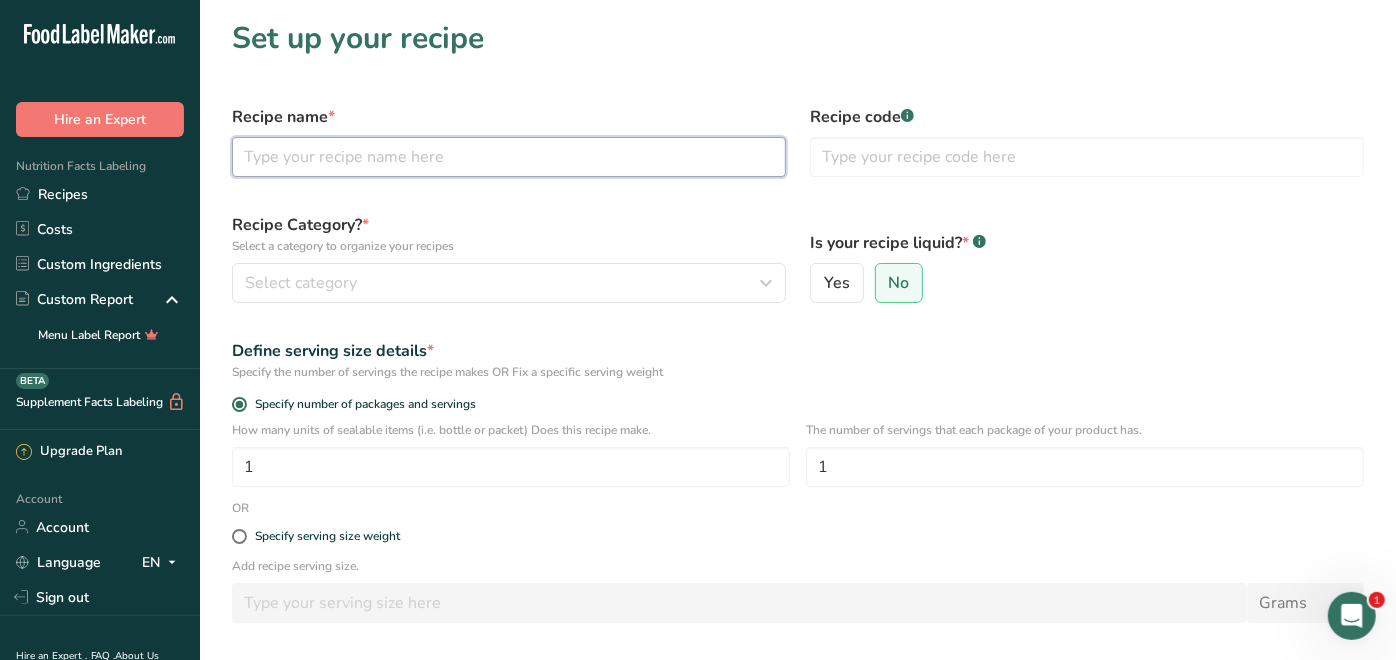 click at bounding box center (509, 157) 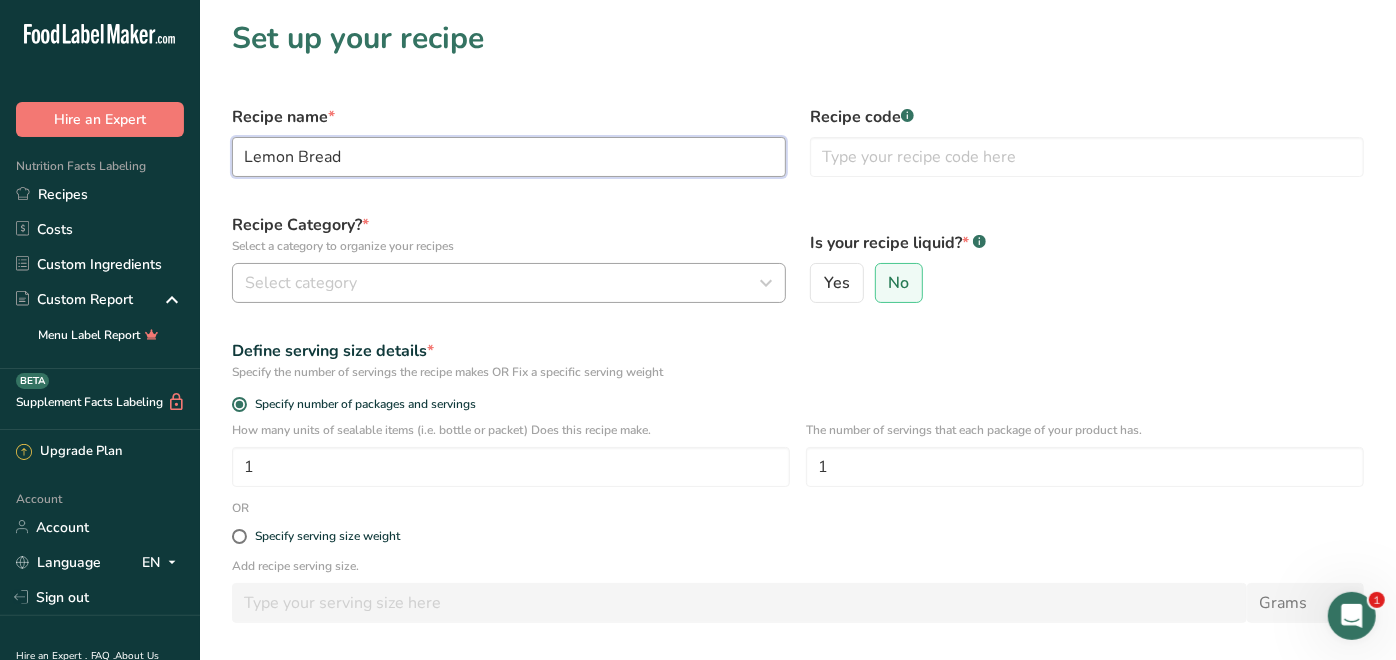 type on "Lemon Bread" 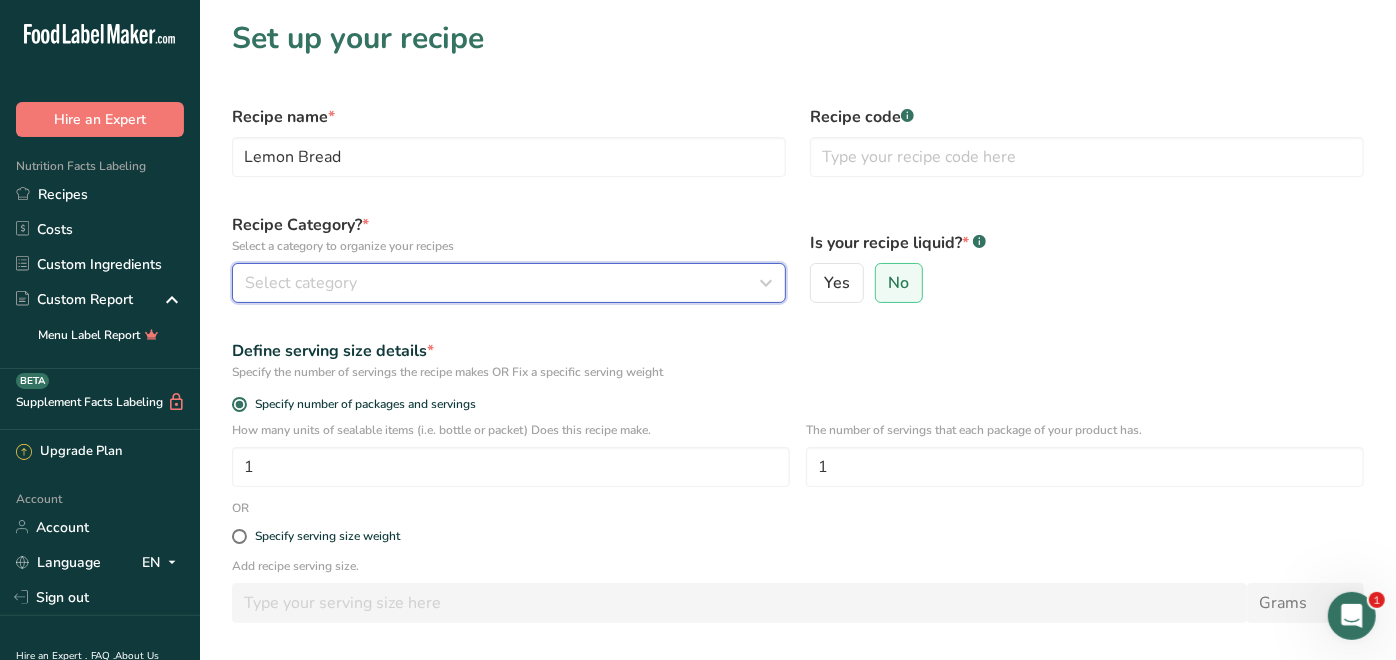 click on "Select category" at bounding box center [503, 283] 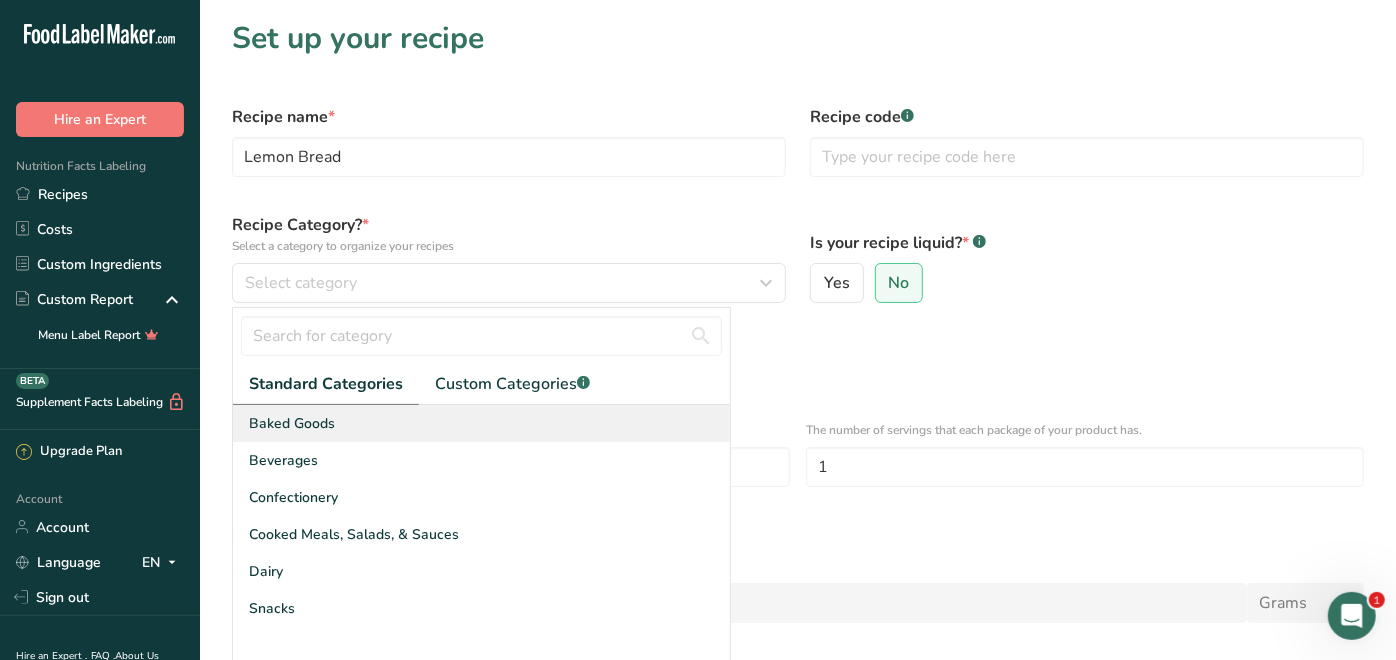 click on "Baked Goods" at bounding box center [292, 423] 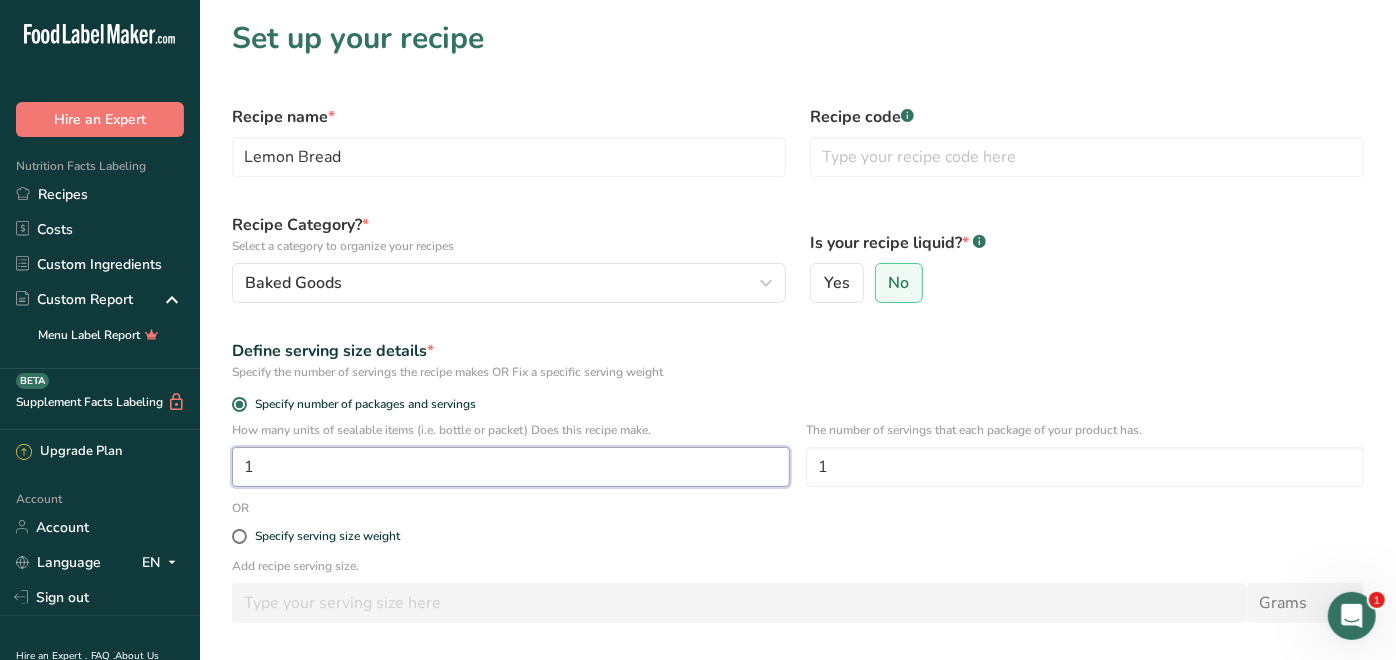 click on "1" at bounding box center (511, 467) 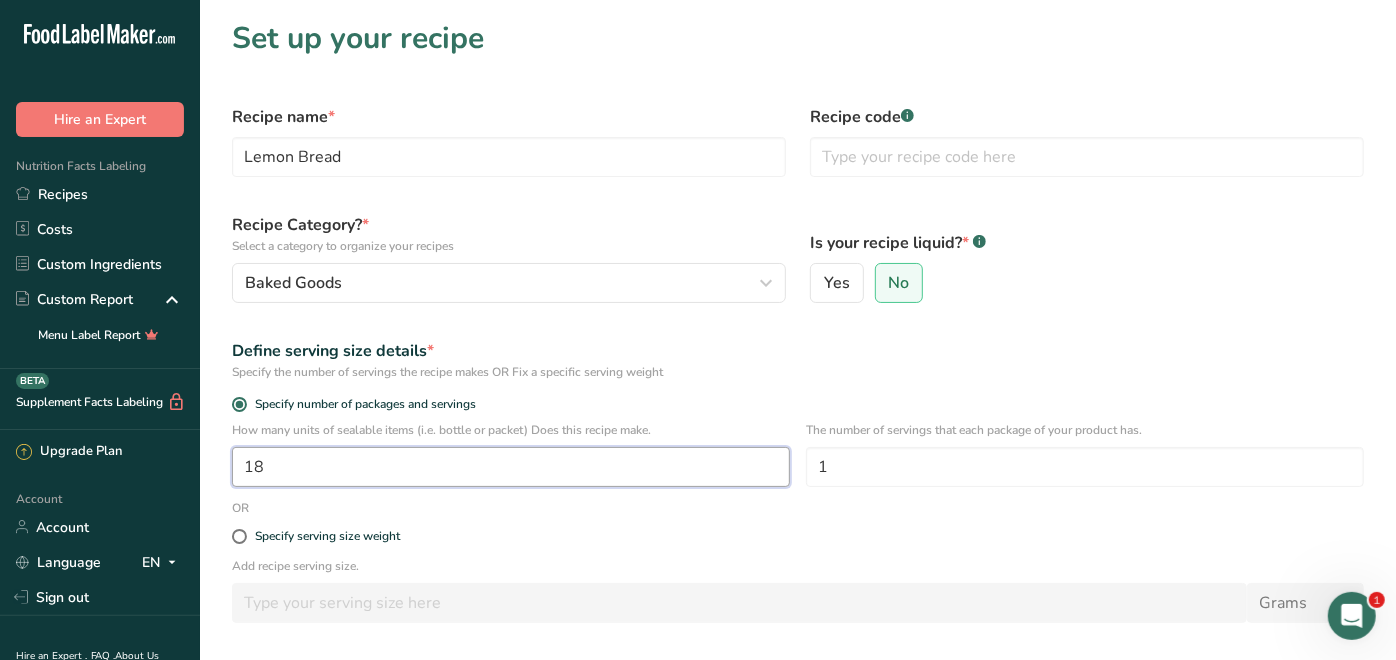 type on "1" 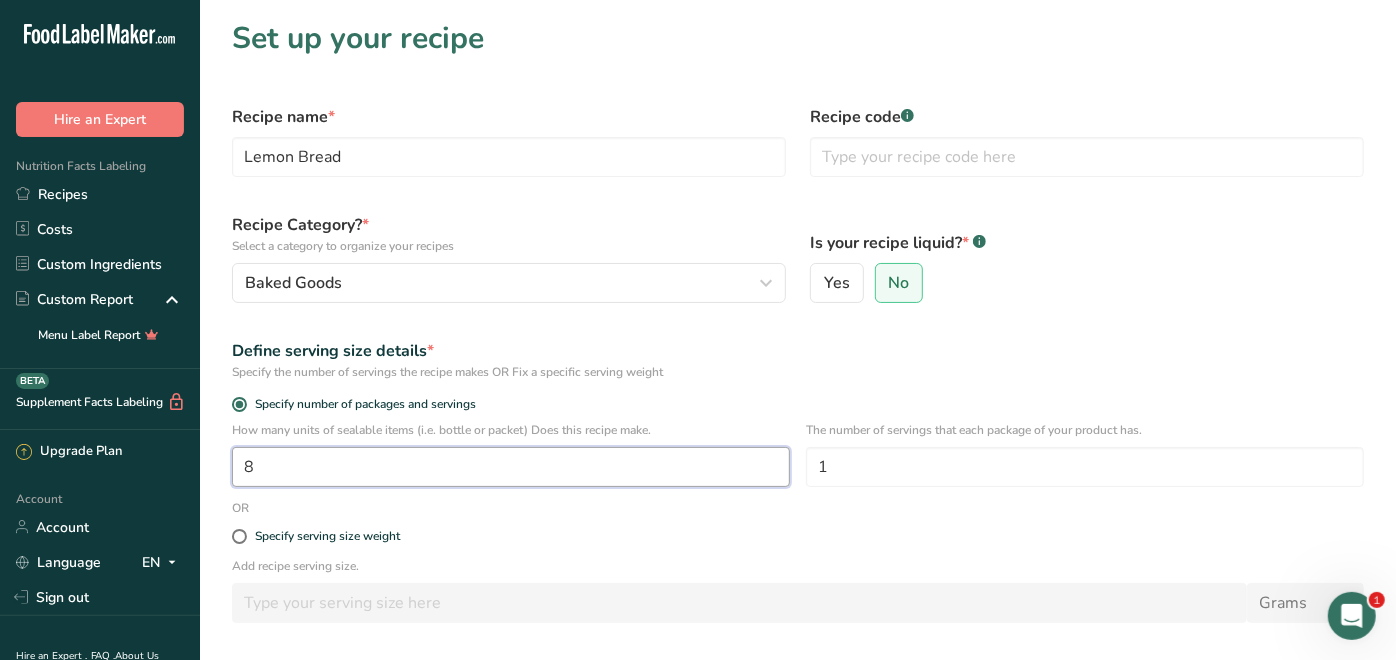 type on "8" 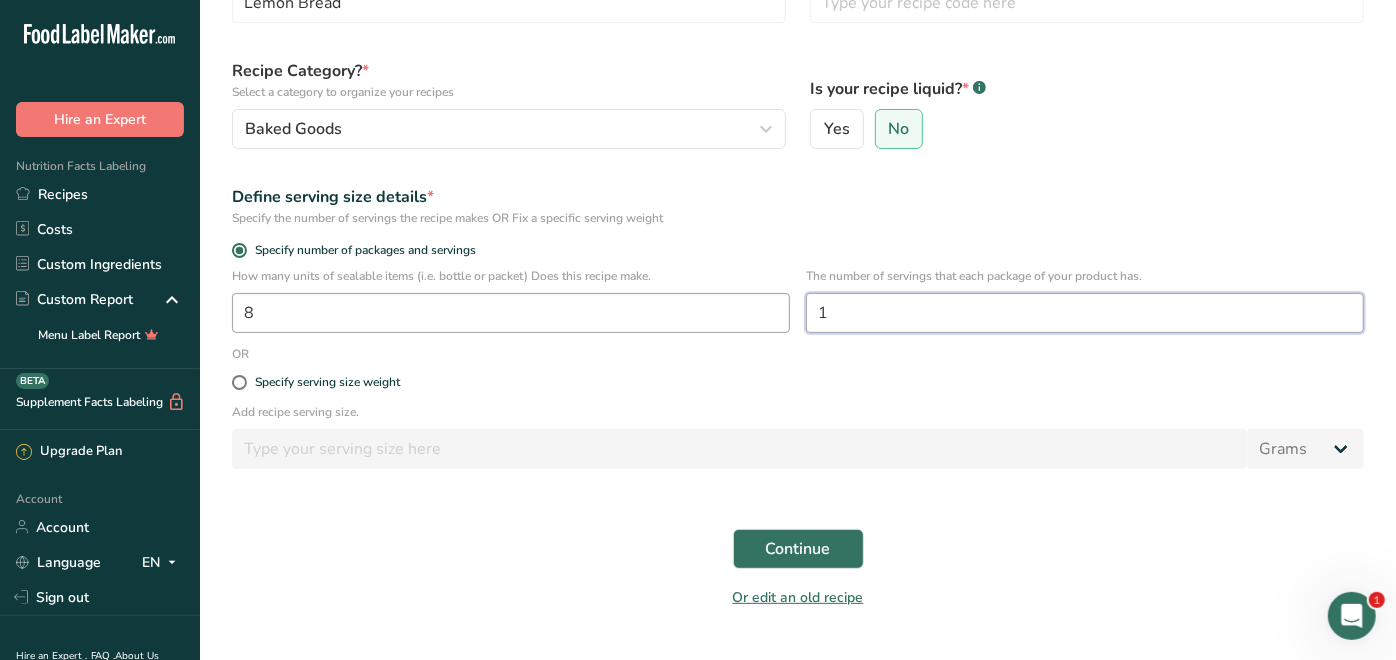 scroll, scrollTop: 199, scrollLeft: 0, axis: vertical 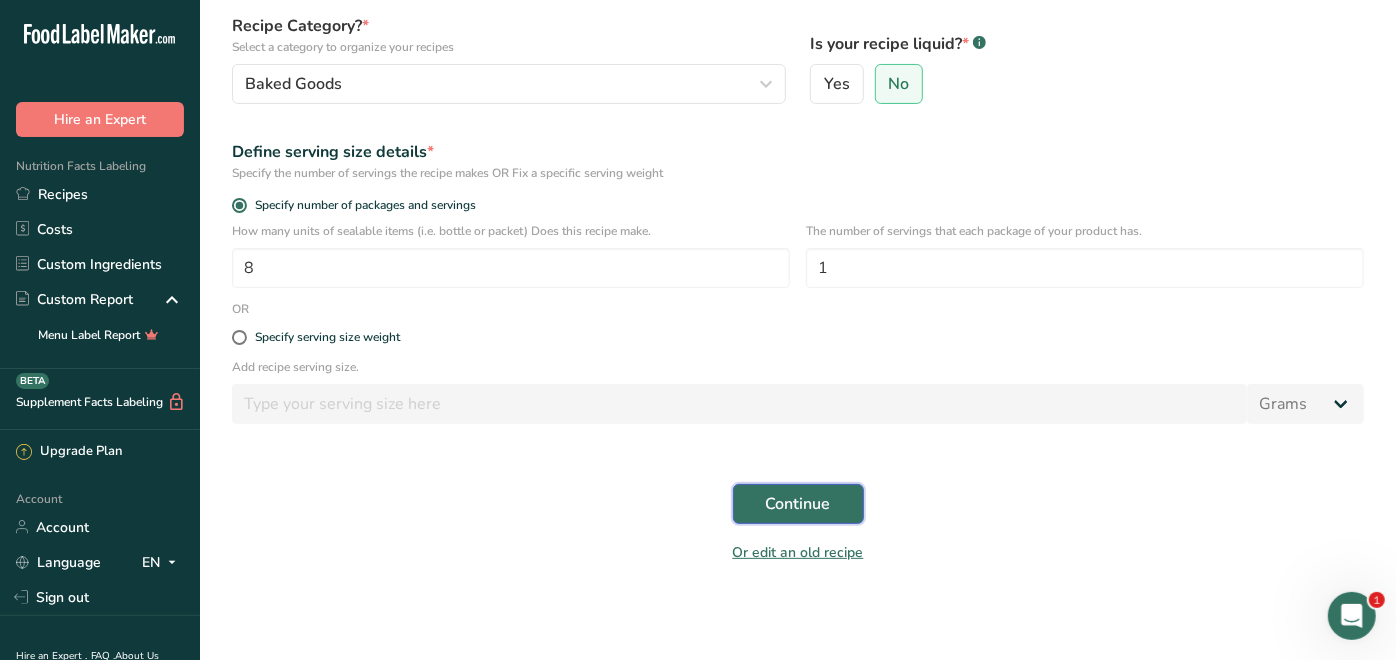 click on "Continue" at bounding box center [798, 504] 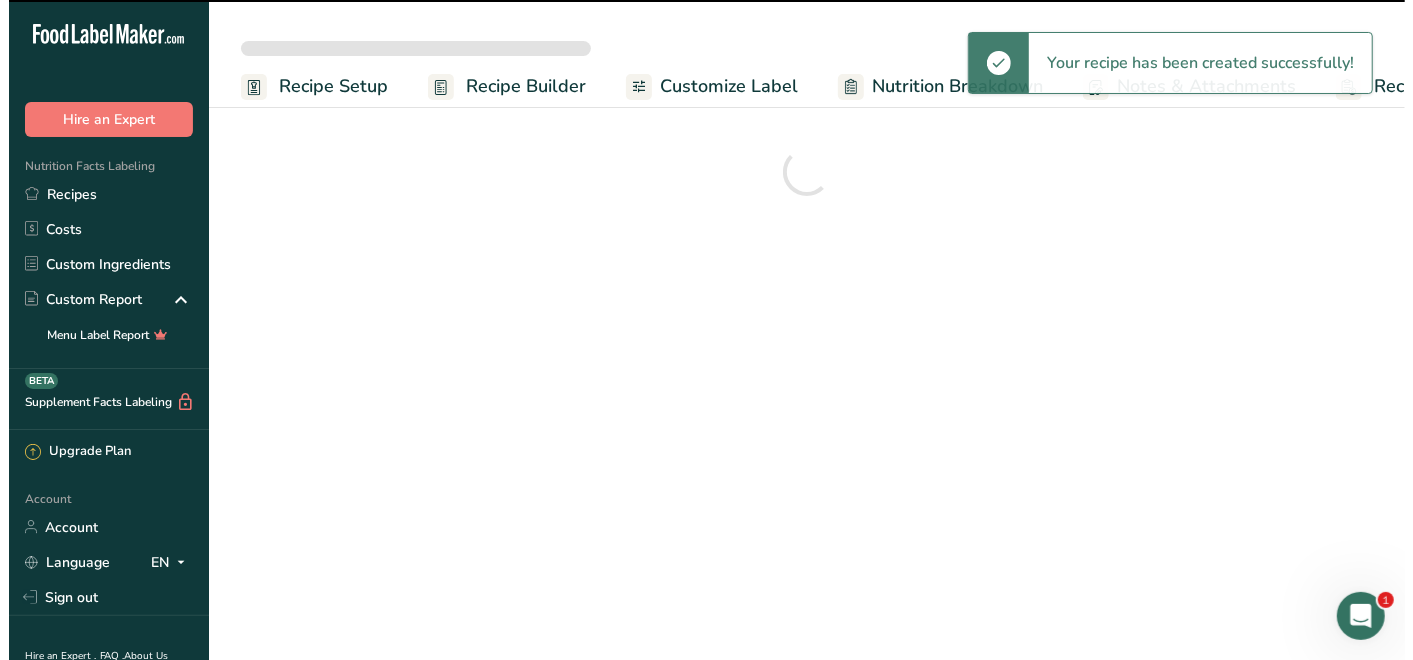 scroll, scrollTop: 0, scrollLeft: 0, axis: both 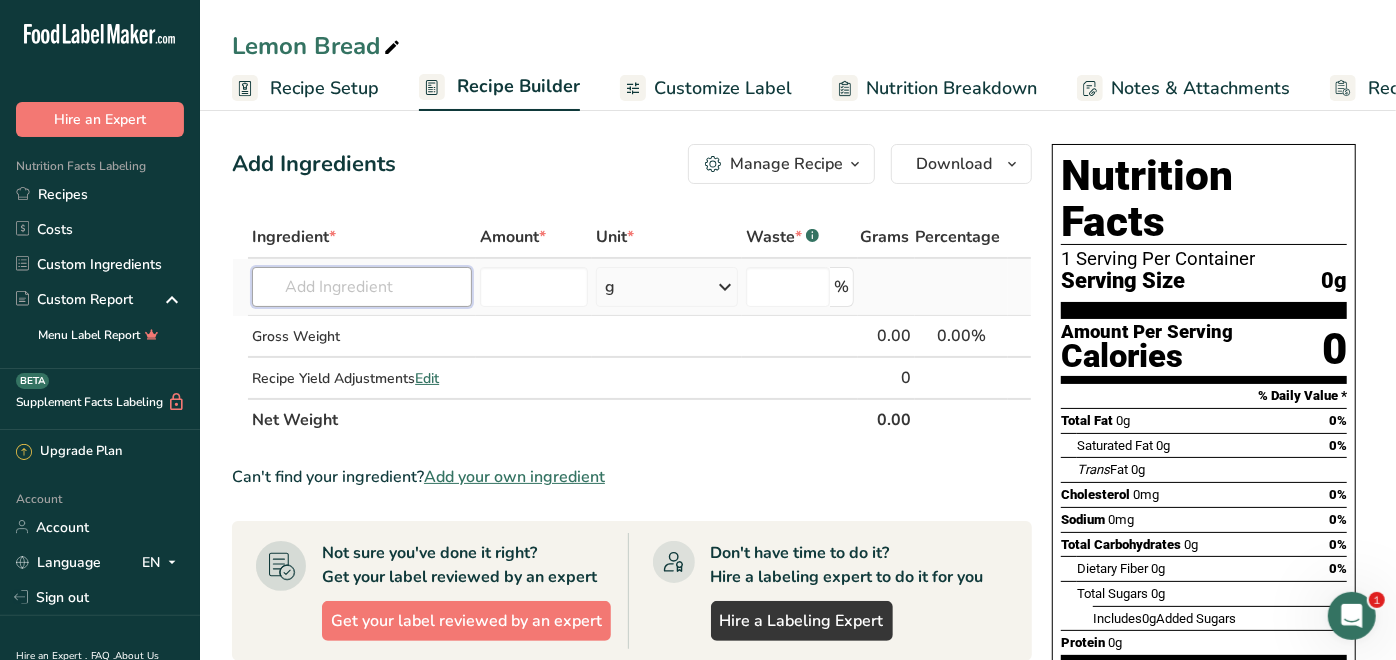 click at bounding box center (362, 287) 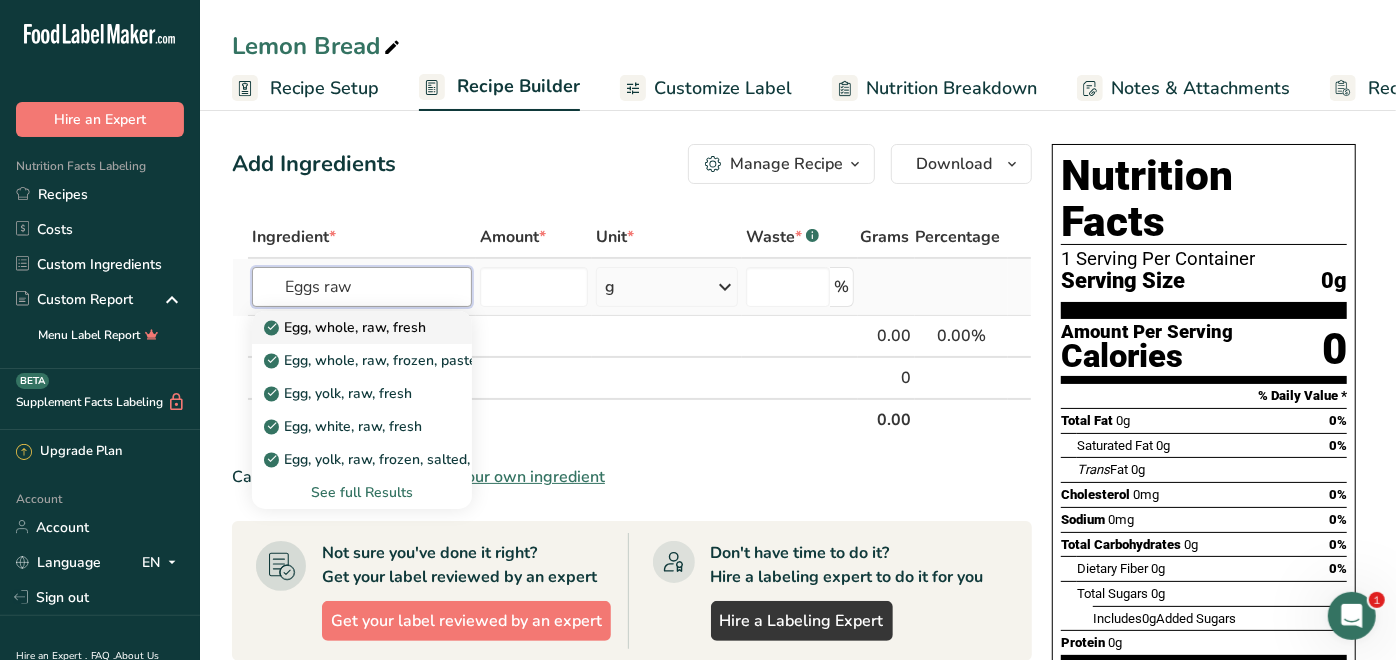 type on "Eggs raw" 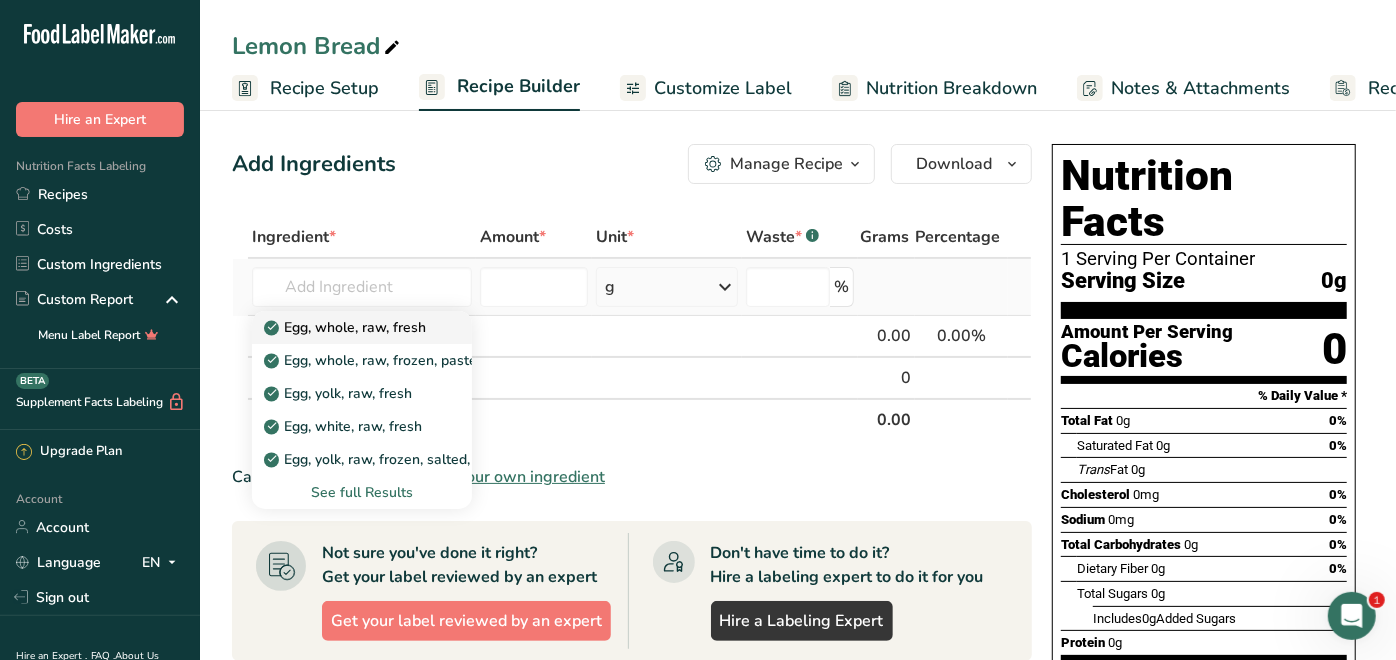 click on "Egg, whole, raw, fresh" at bounding box center (347, 327) 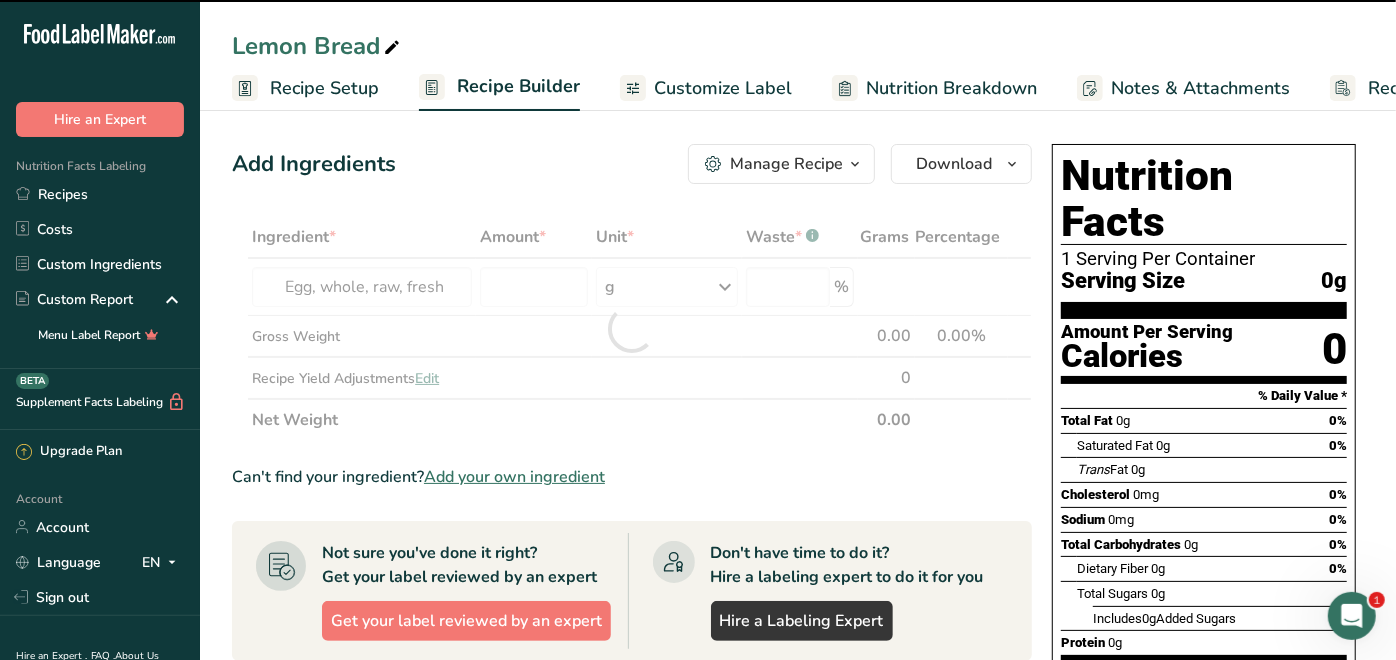 type on "0" 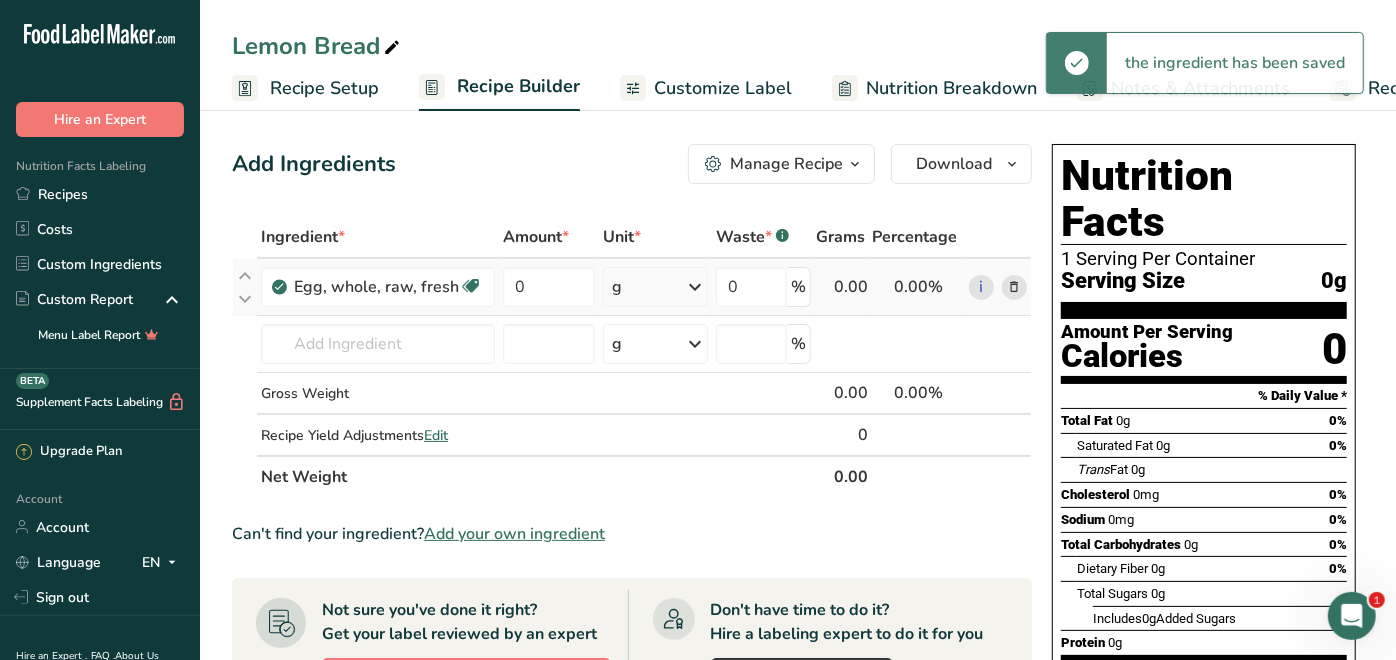 click on "g" at bounding box center (655, 287) 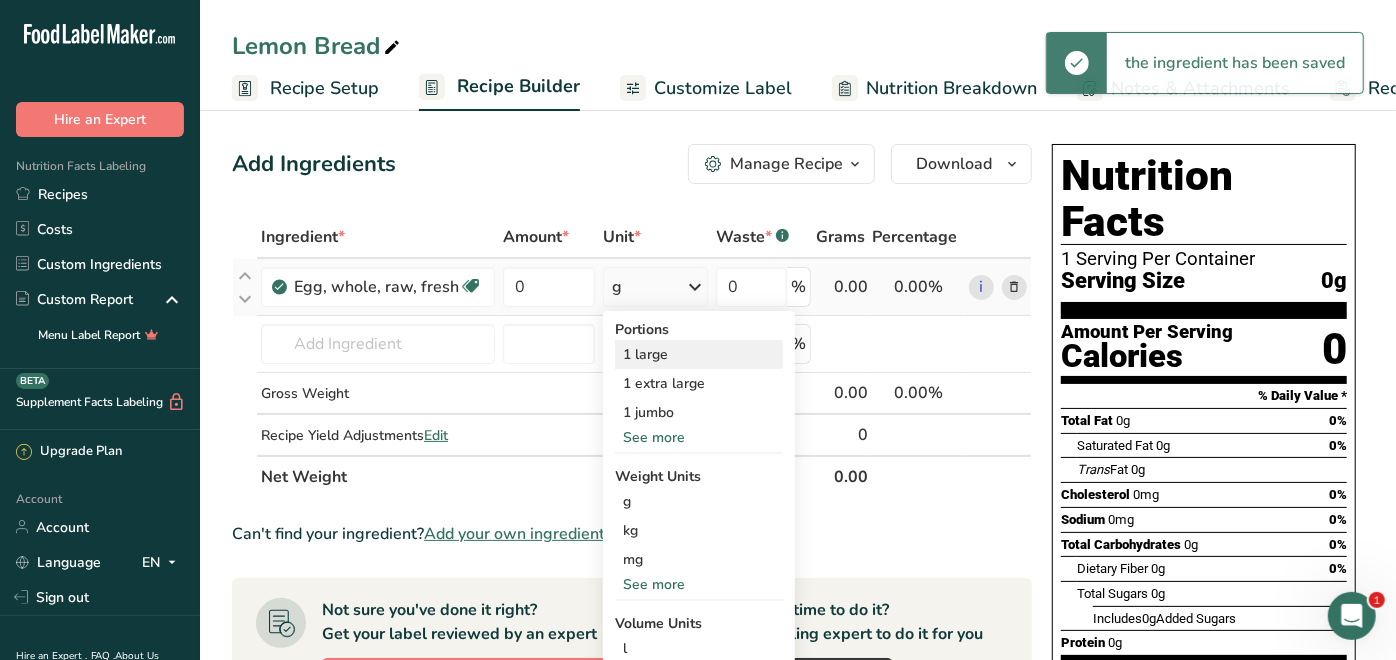 click on "1 large" at bounding box center (699, 354) 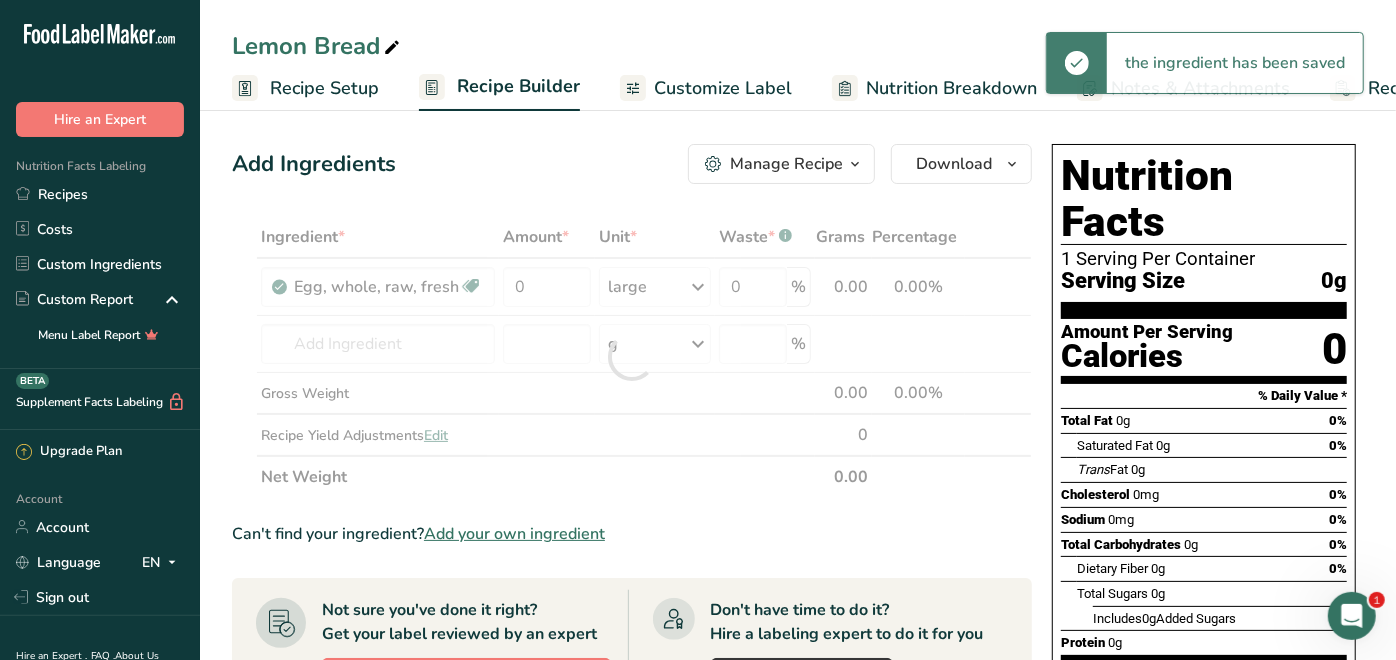 click at bounding box center [632, 357] 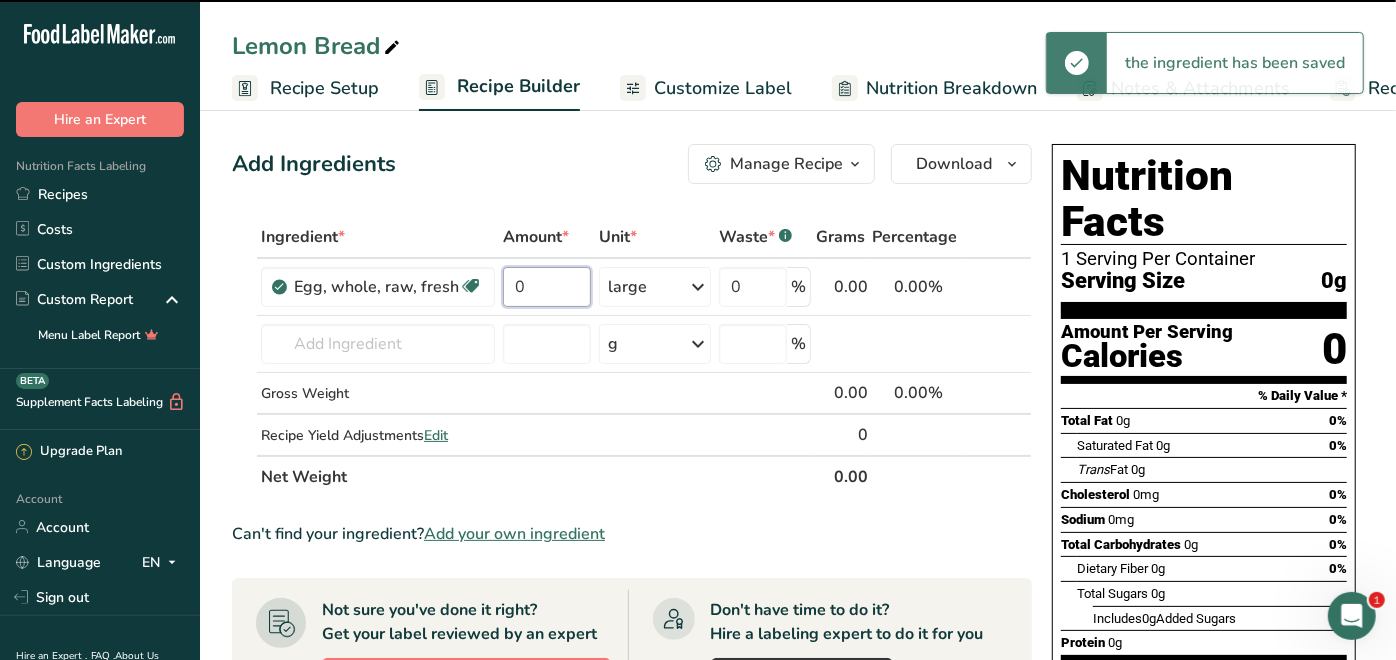 click on "0" at bounding box center (547, 287) 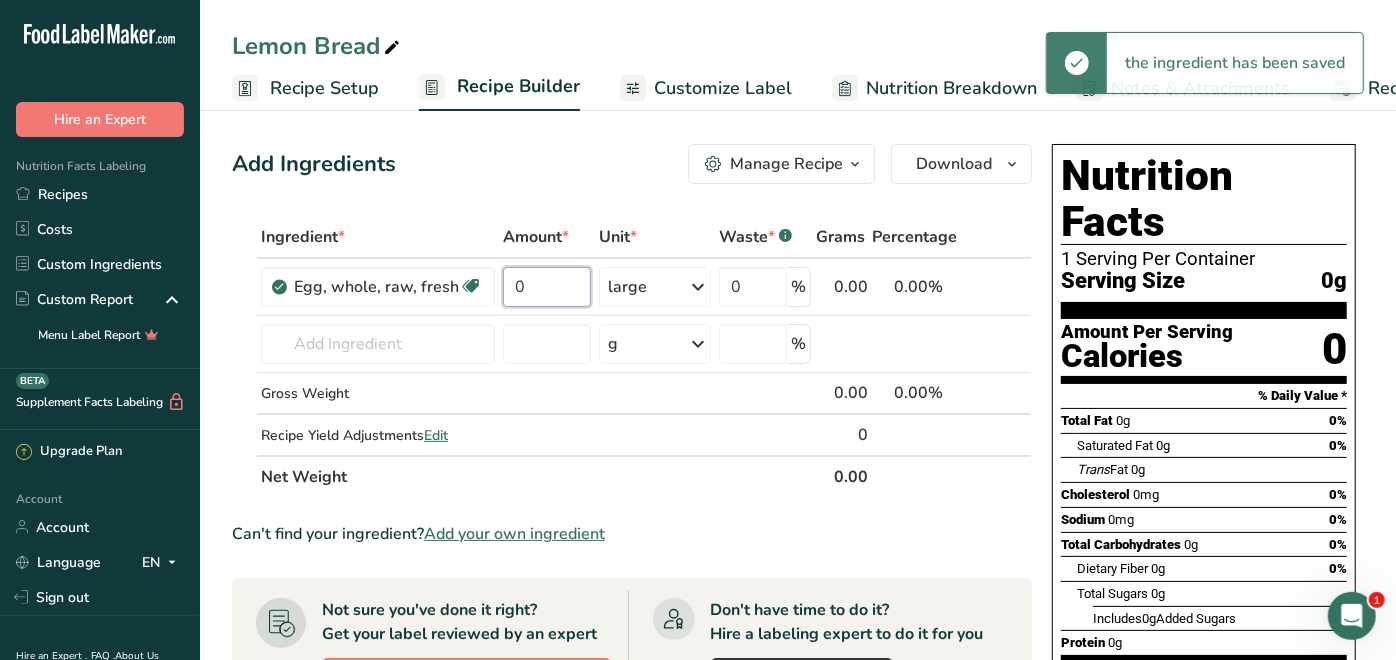 click on "0" at bounding box center [547, 287] 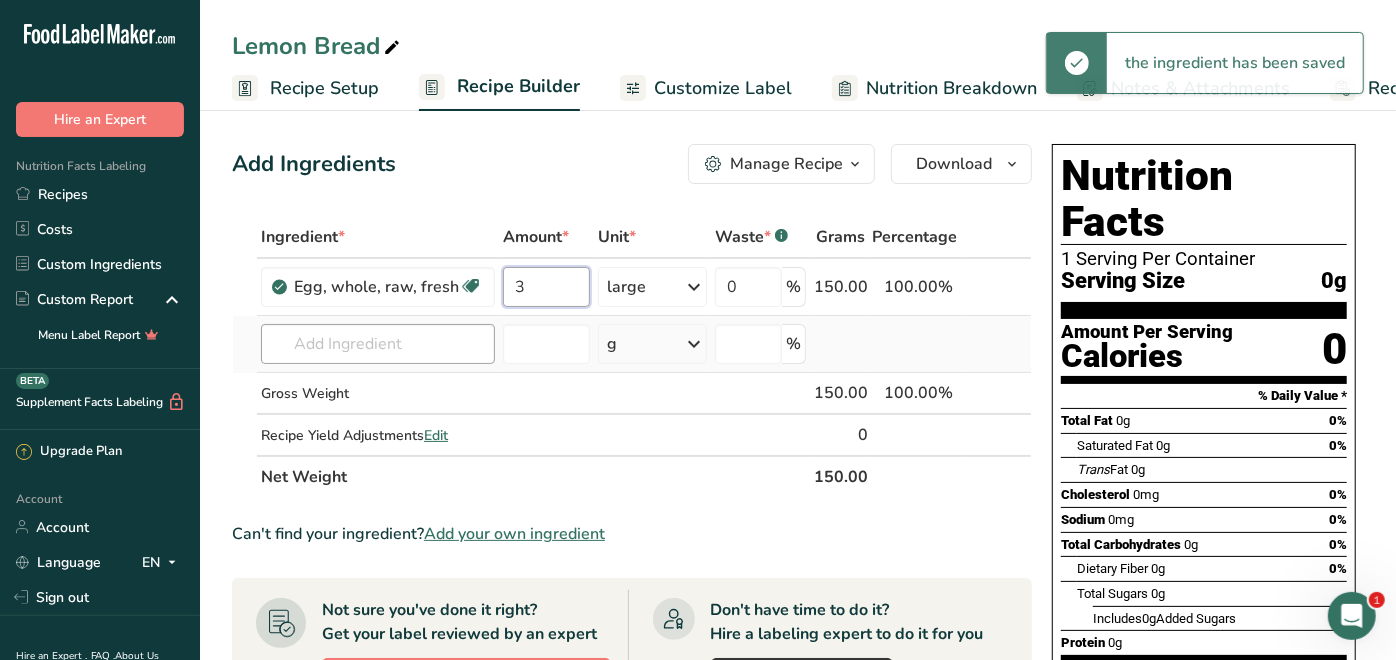 type on "3" 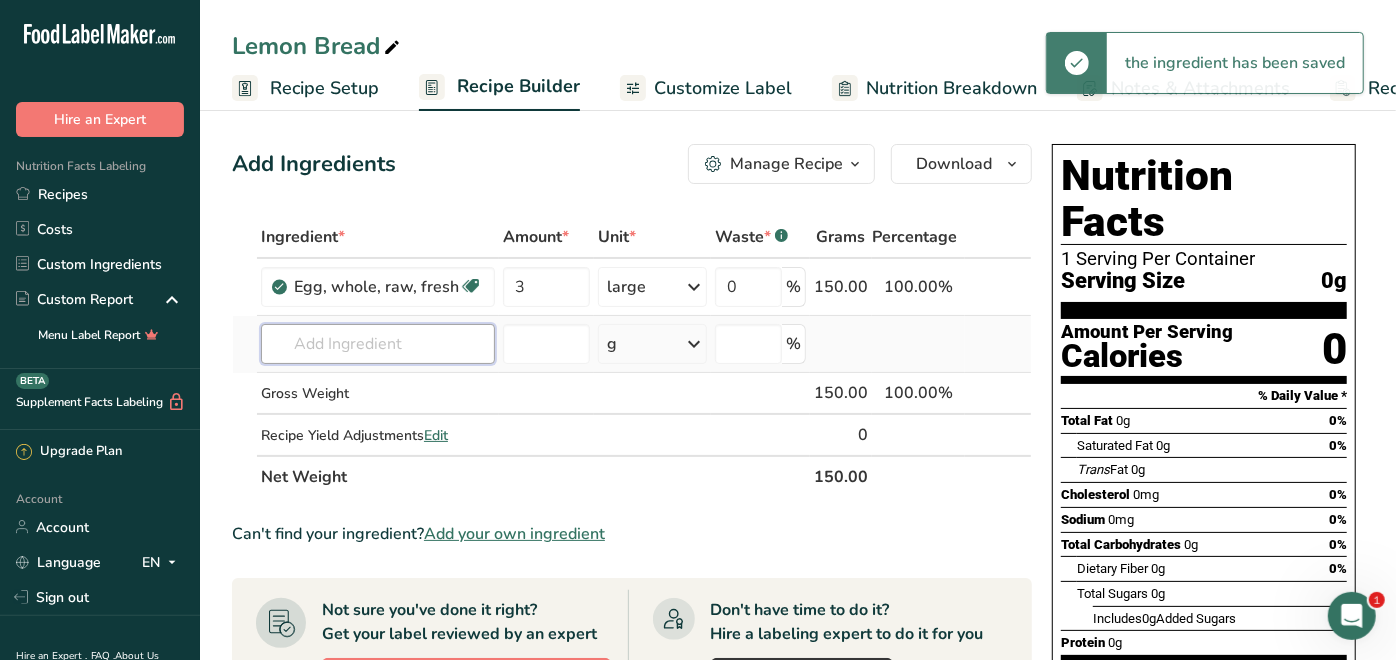 click on "Ingredient *
Amount *
Unit *
Waste *   .a-a{fill:#347362;}.b-a{fill:#fff;}          Grams
Percentage
Egg, whole, raw, fresh
Gluten free
Vegetarian
Soy free
3
large
Portions
1 large
1 extra large
1 jumbo
See more
Weight Units
g
kg
mg
See more
Volume Units
l
Volume units require a density conversion. If you know your ingredient's density enter it below. Otherwise, click on "RIA" our AI Regulatory bot - she will be able to help you
lb/ft3
g/cm3
Confirm
mL
lb/ft3" at bounding box center (632, 357) 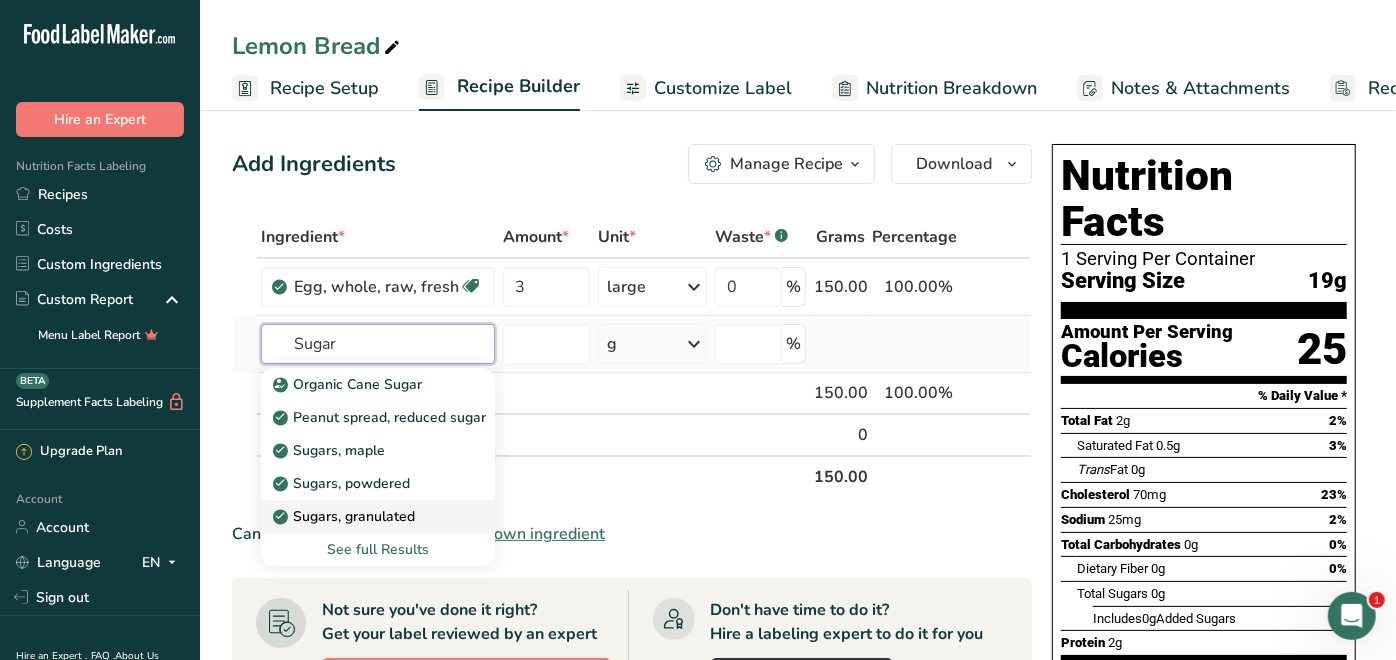 type on "Sugar" 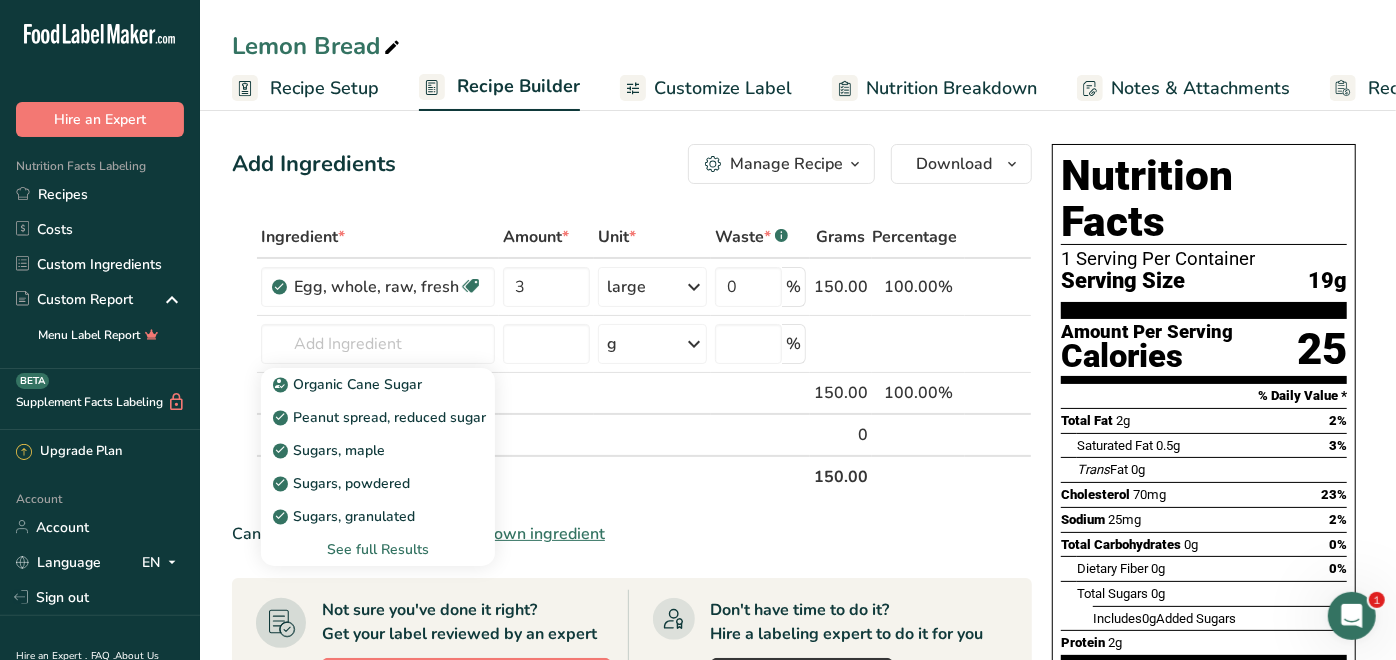 click on "Sugars, granulated" at bounding box center (346, 516) 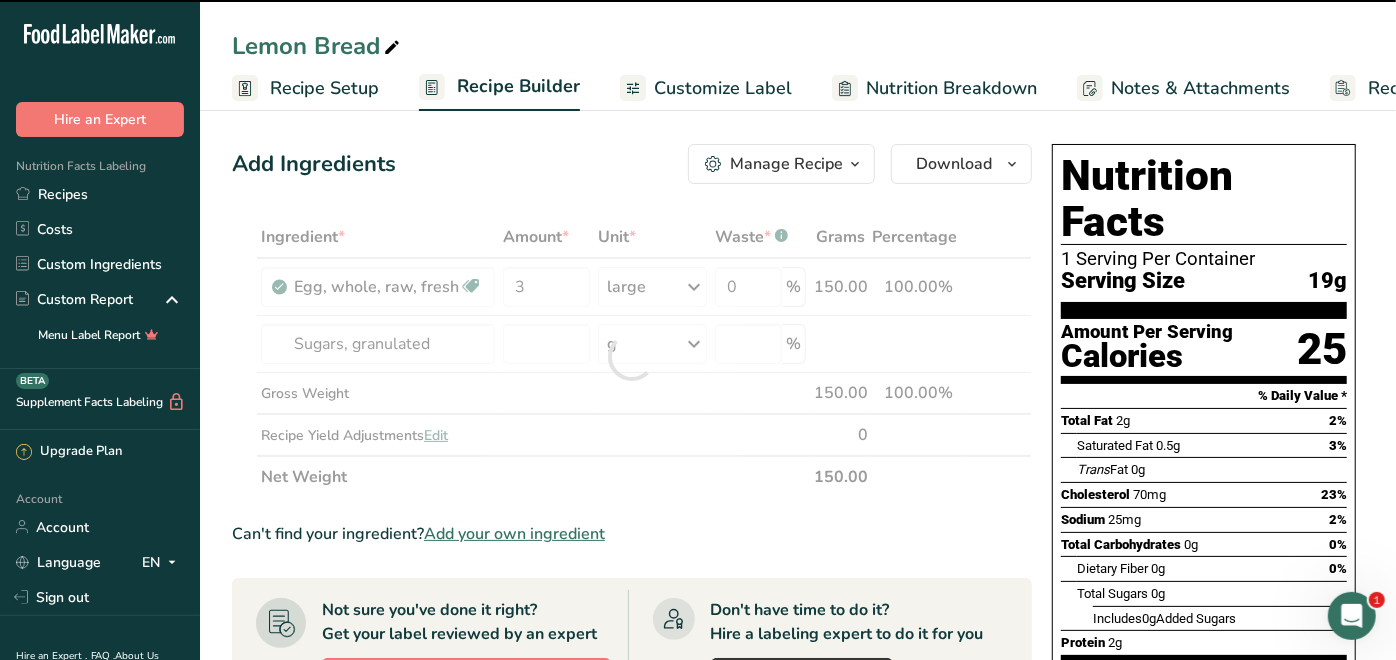 type on "0" 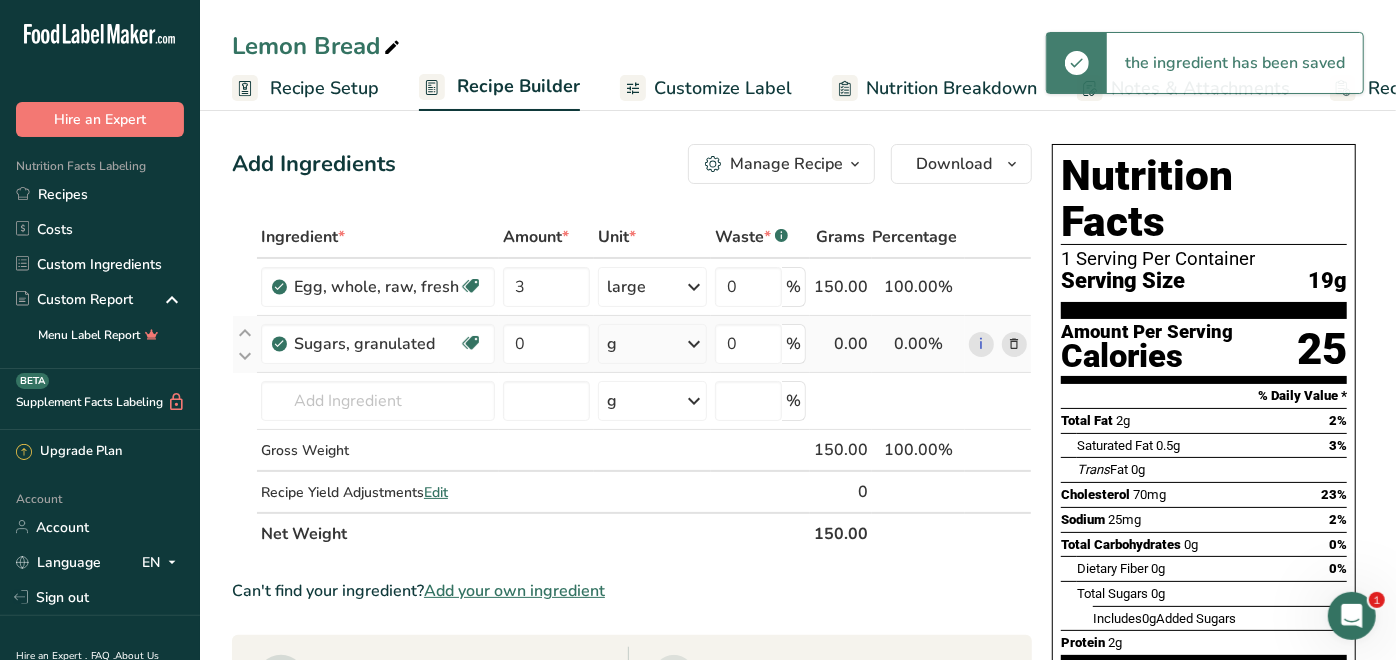 click at bounding box center (694, 344) 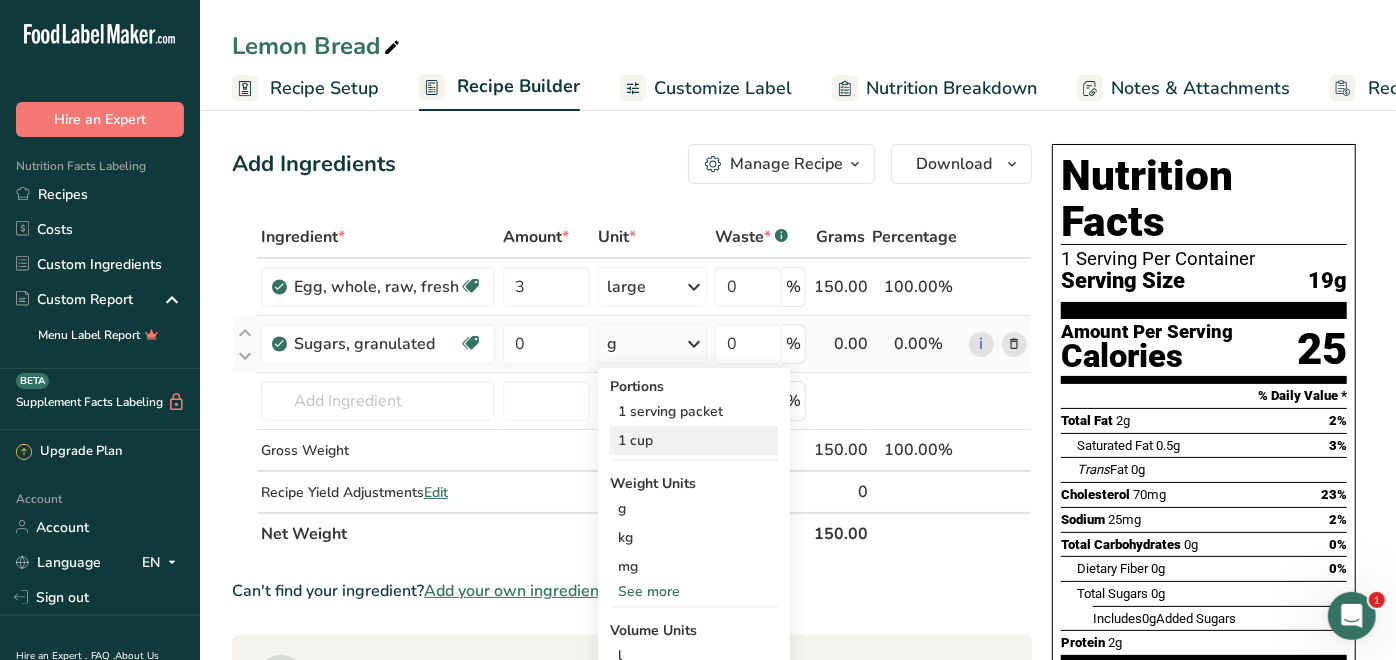 click on "1 cup" at bounding box center [694, 440] 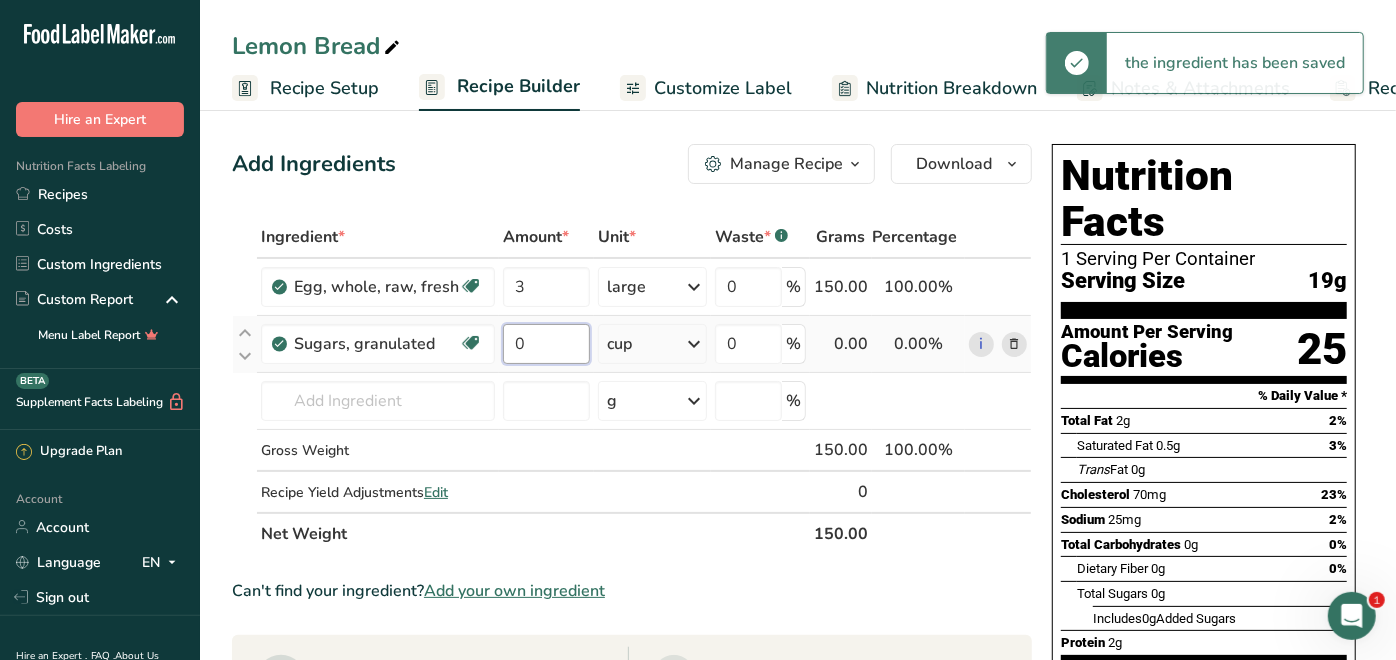 click on "0" at bounding box center [546, 344] 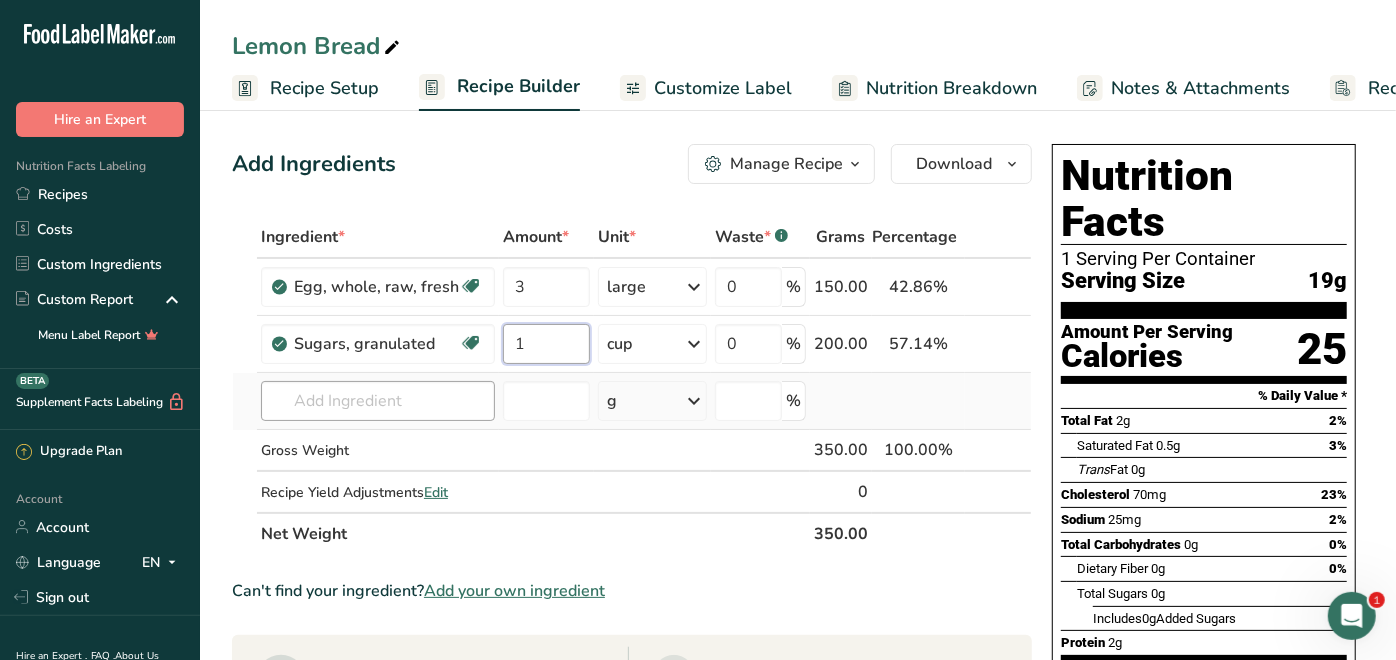 type on "1" 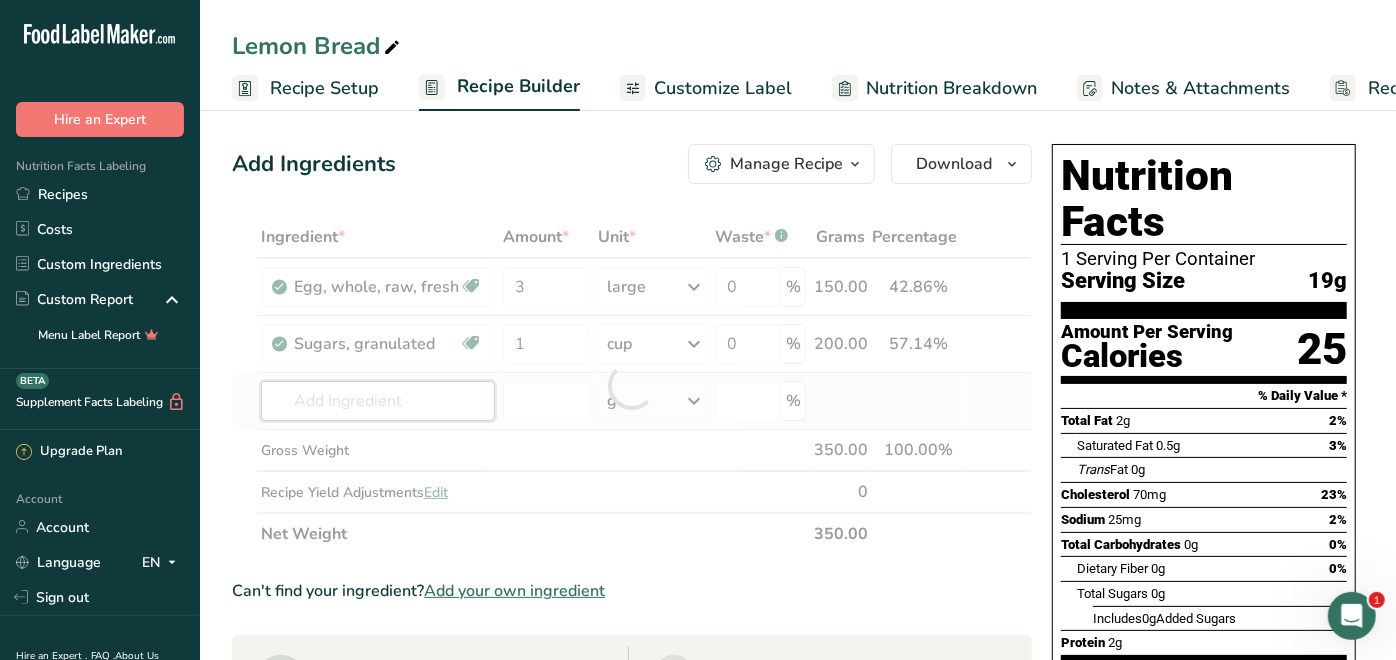 click on "Ingredient *
Amount *
Unit *
Waste *   .a-a{fill:#347362;}.b-a{fill:#fff;}          Grams
Percentage
Egg, whole, raw, fresh
Gluten free
Vegetarian
Soy free
3
large
Portions
1 large
1 extra large
1 jumbo
See more
Weight Units
g
kg
mg
See more
Volume Units
l
Volume units require a density conversion. If you know your ingredient's density enter it below. Otherwise, click on "RIA" our AI Regulatory bot - she will be able to help you
lb/ft3
g/cm3
Confirm
mL
lb/ft3" at bounding box center [632, 385] 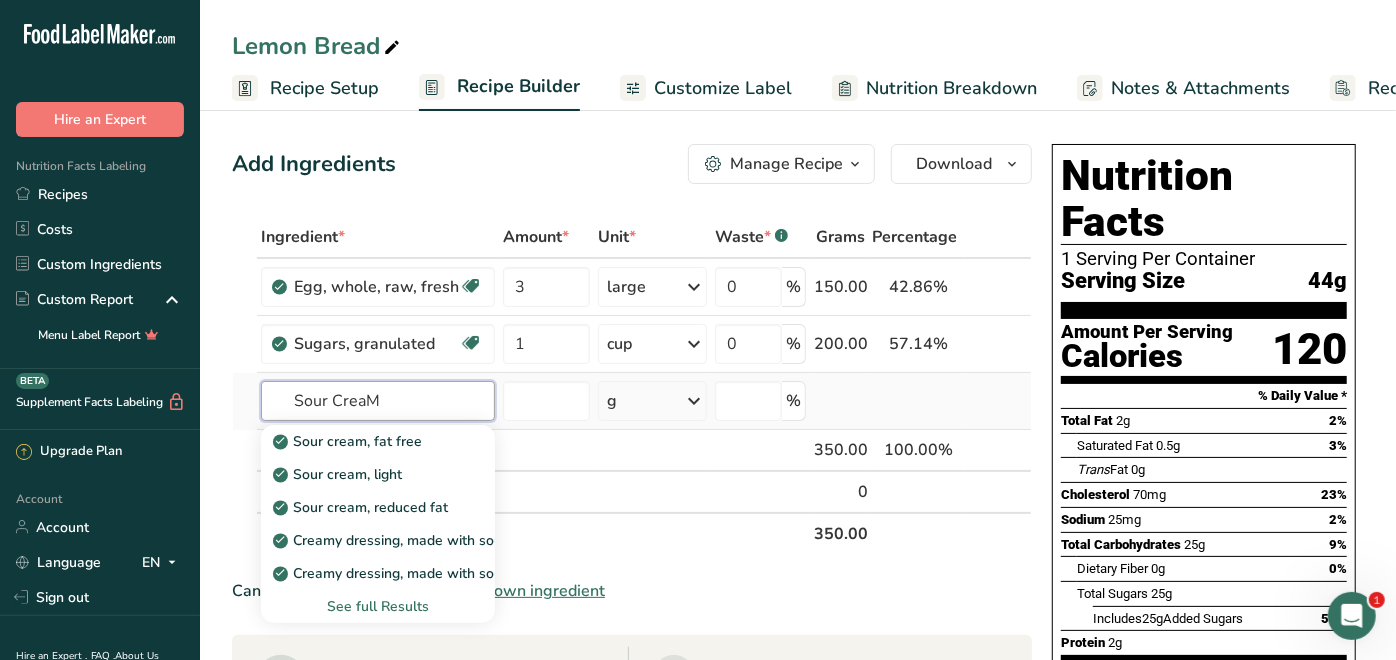 type on "Sour CreaM" 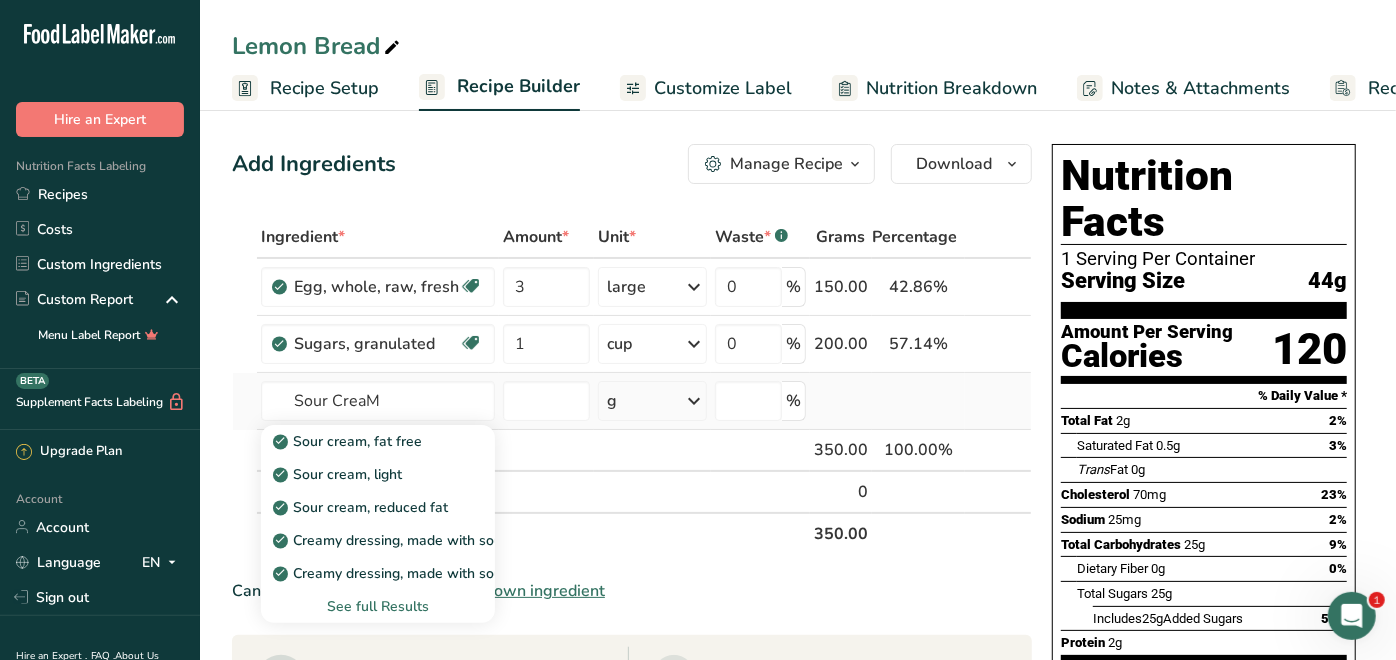 type 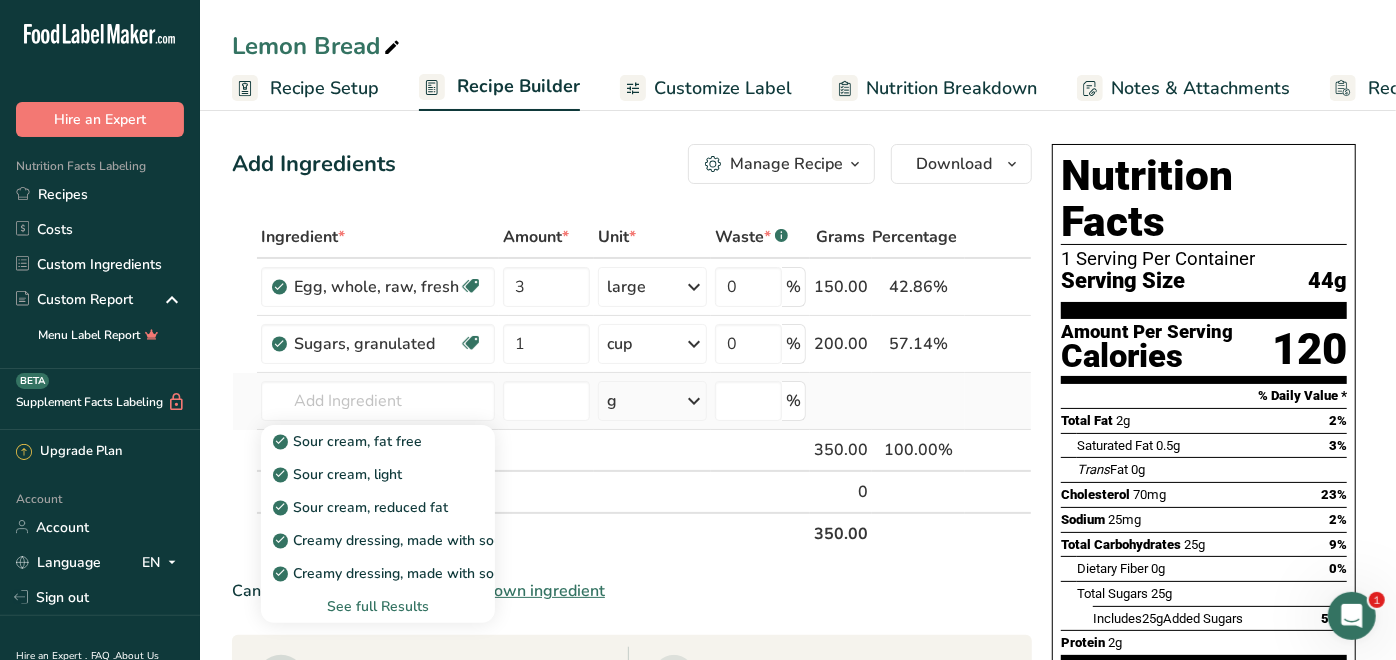click on "See full Results" at bounding box center [378, 606] 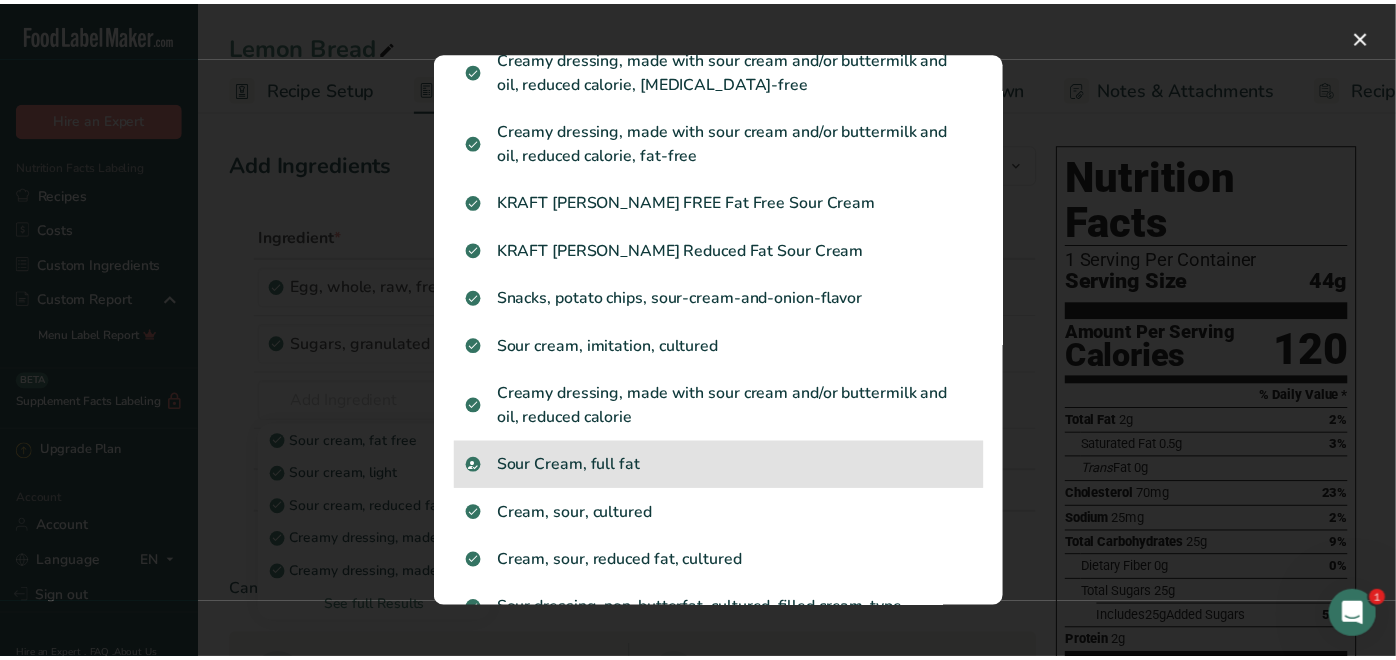 scroll, scrollTop: 444, scrollLeft: 0, axis: vertical 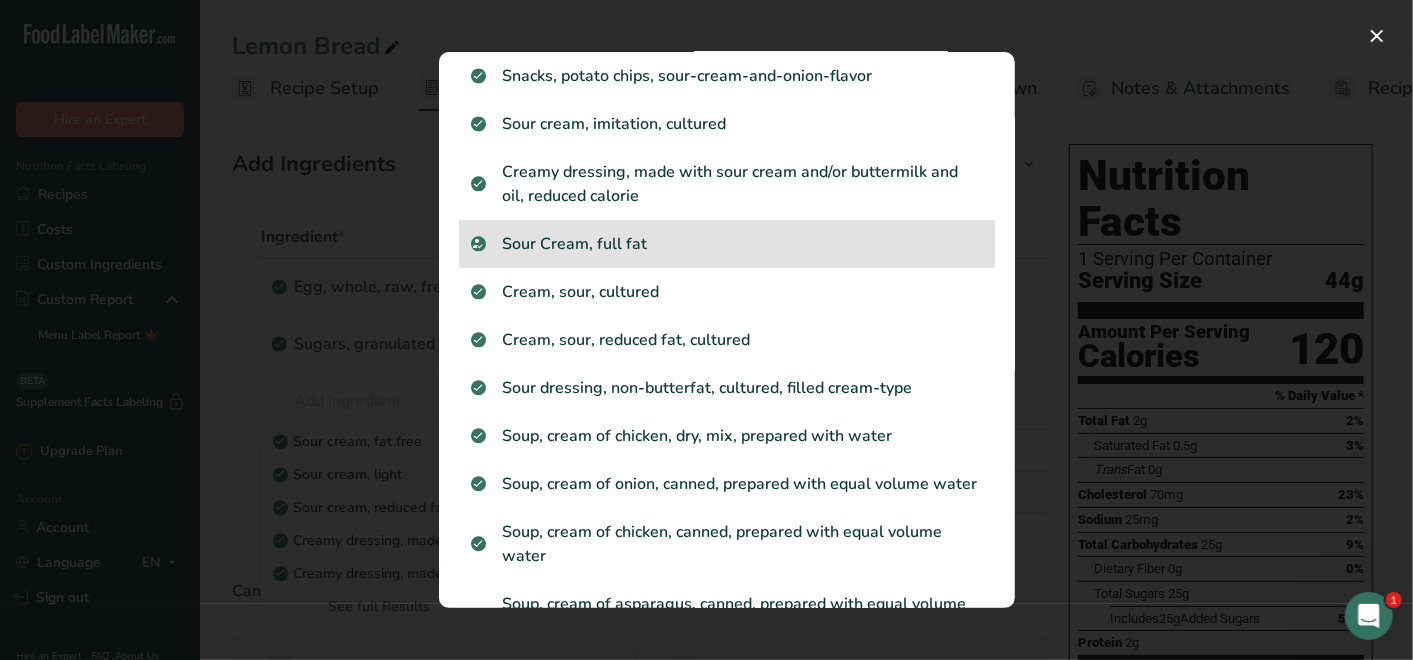 click on "Sour Cream, full fat" at bounding box center (727, 244) 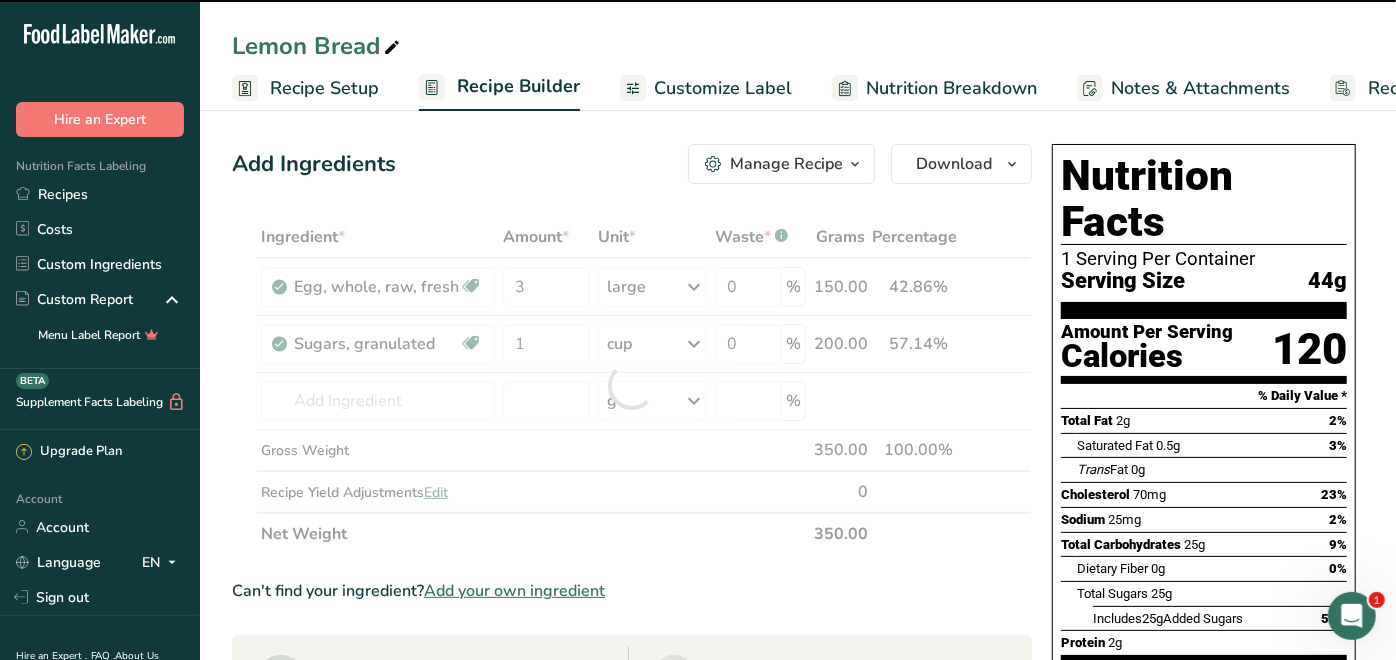 type on "0" 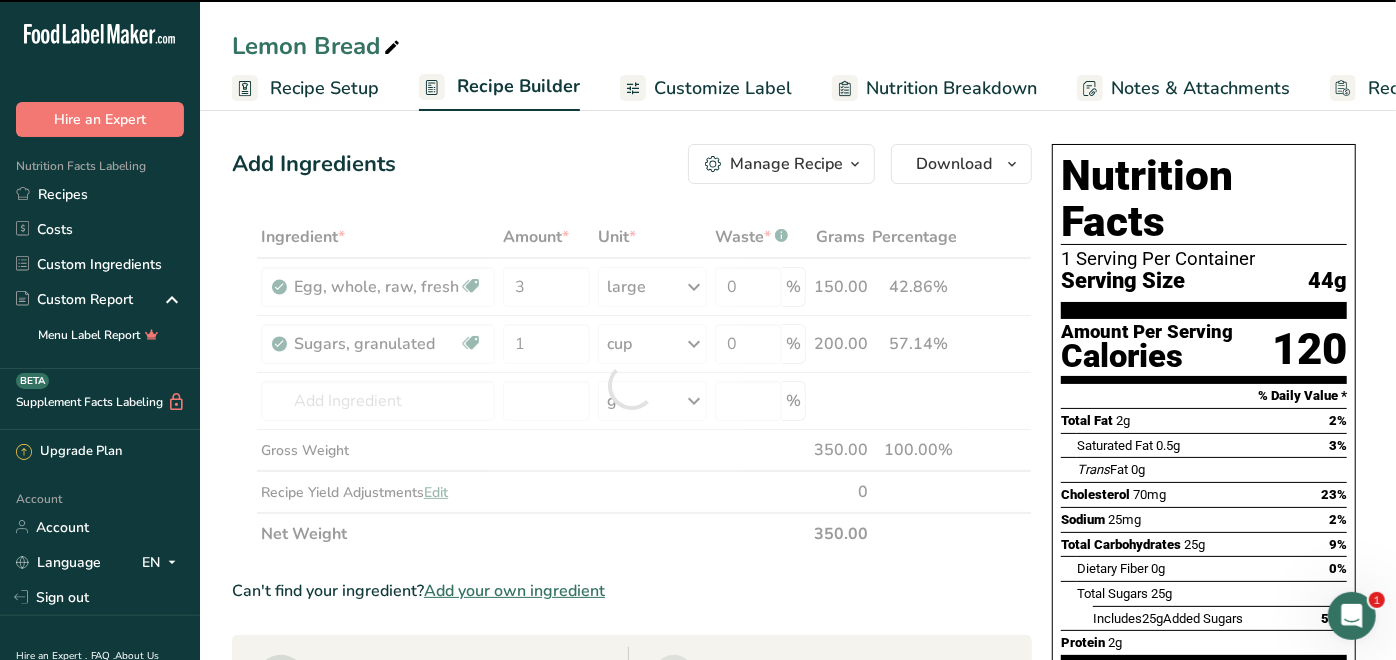 type on "0" 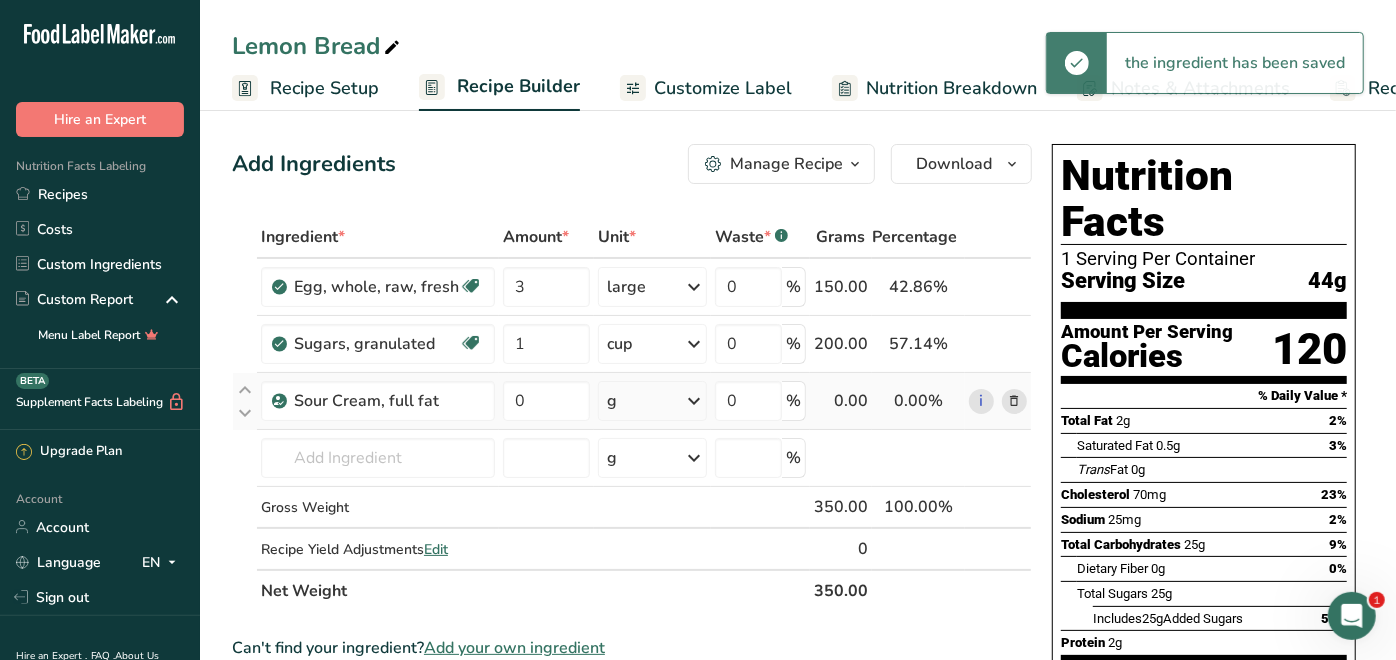 click at bounding box center [694, 401] 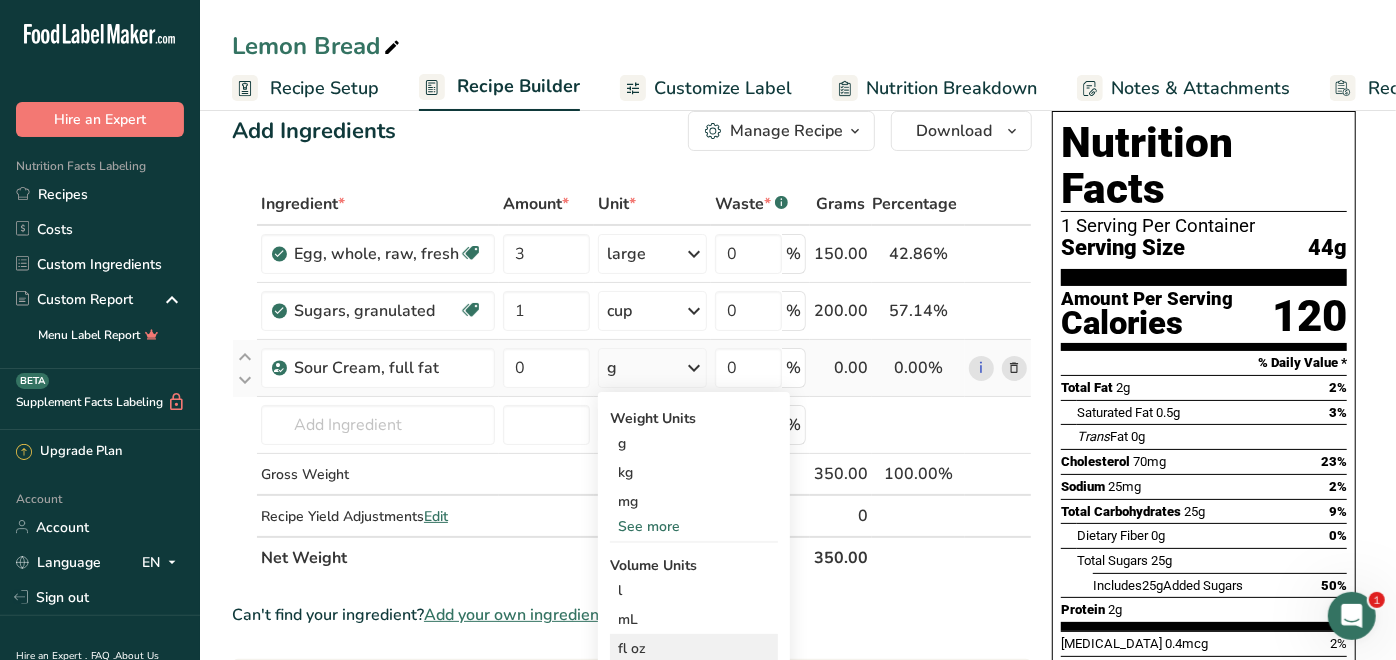 scroll, scrollTop: 0, scrollLeft: 0, axis: both 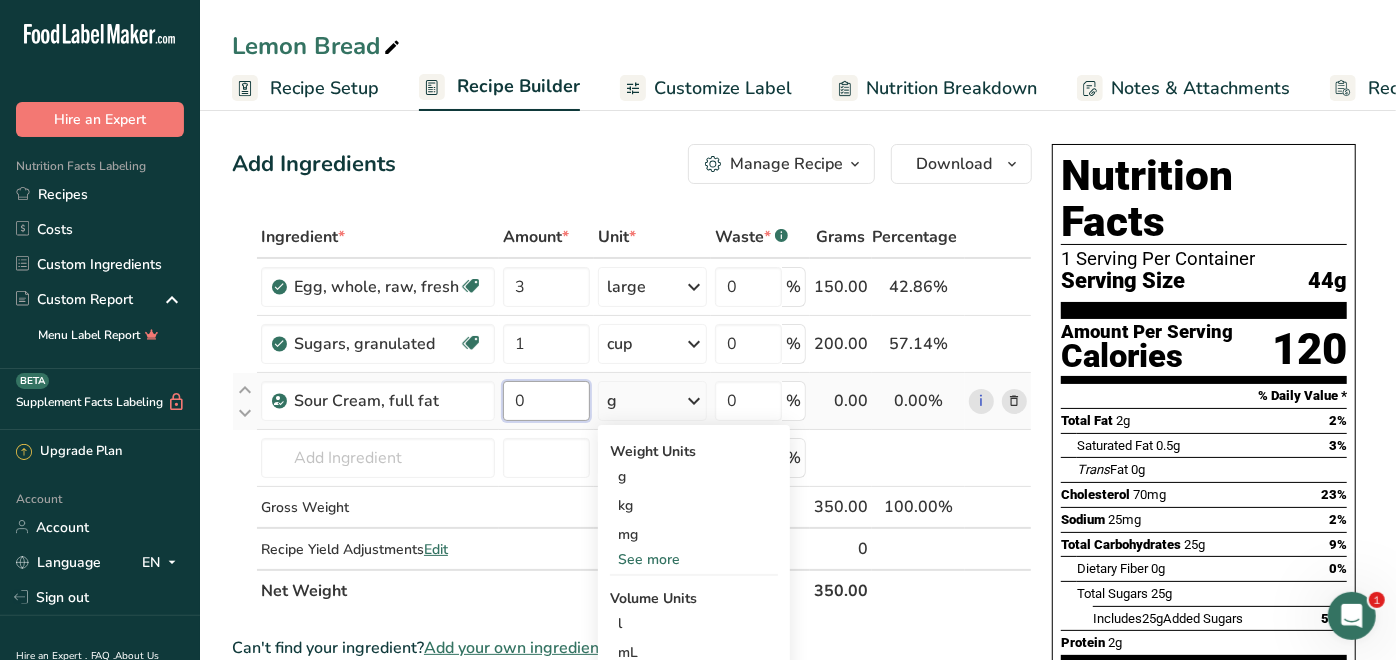 click on "0" at bounding box center [546, 401] 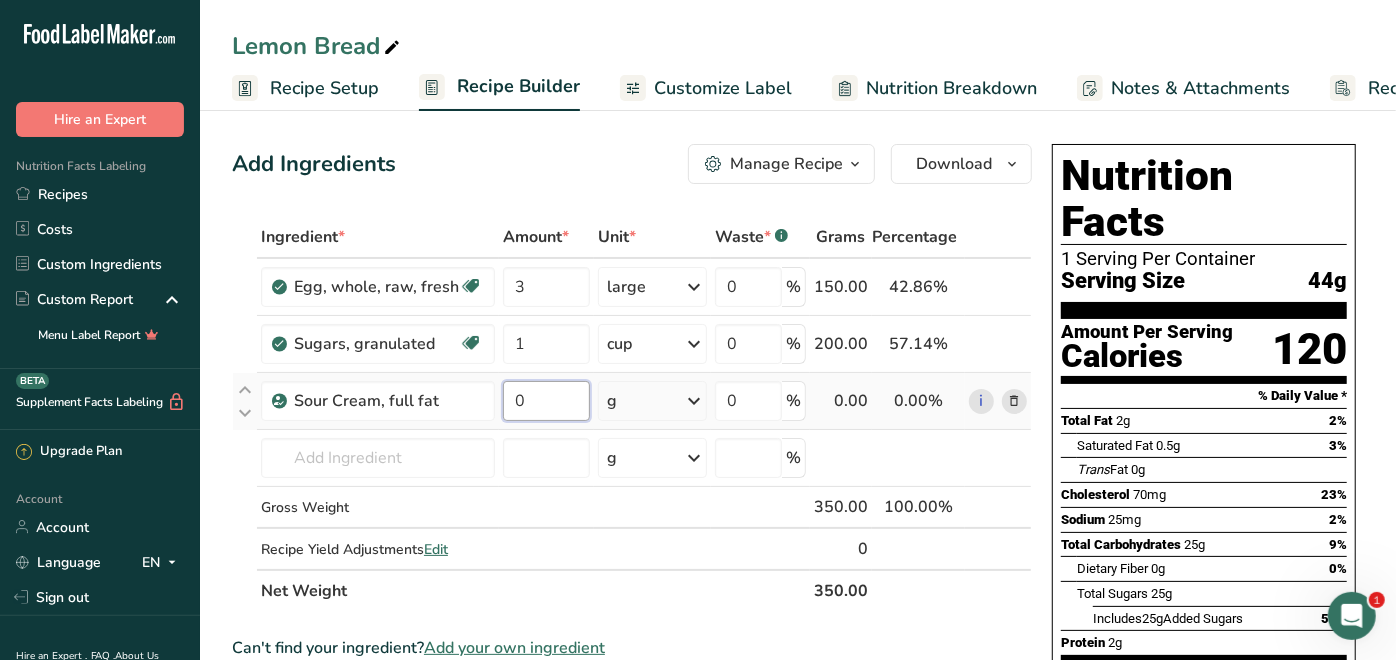 click on "0" at bounding box center (546, 401) 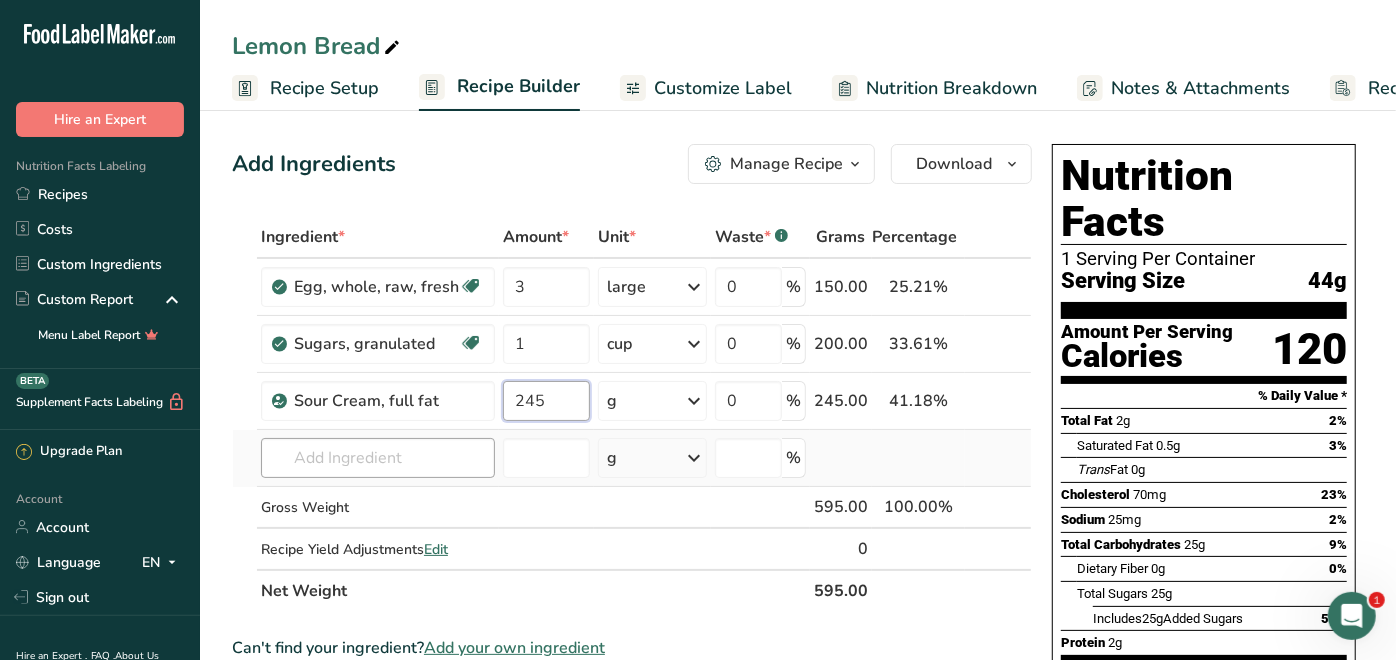 type on "245" 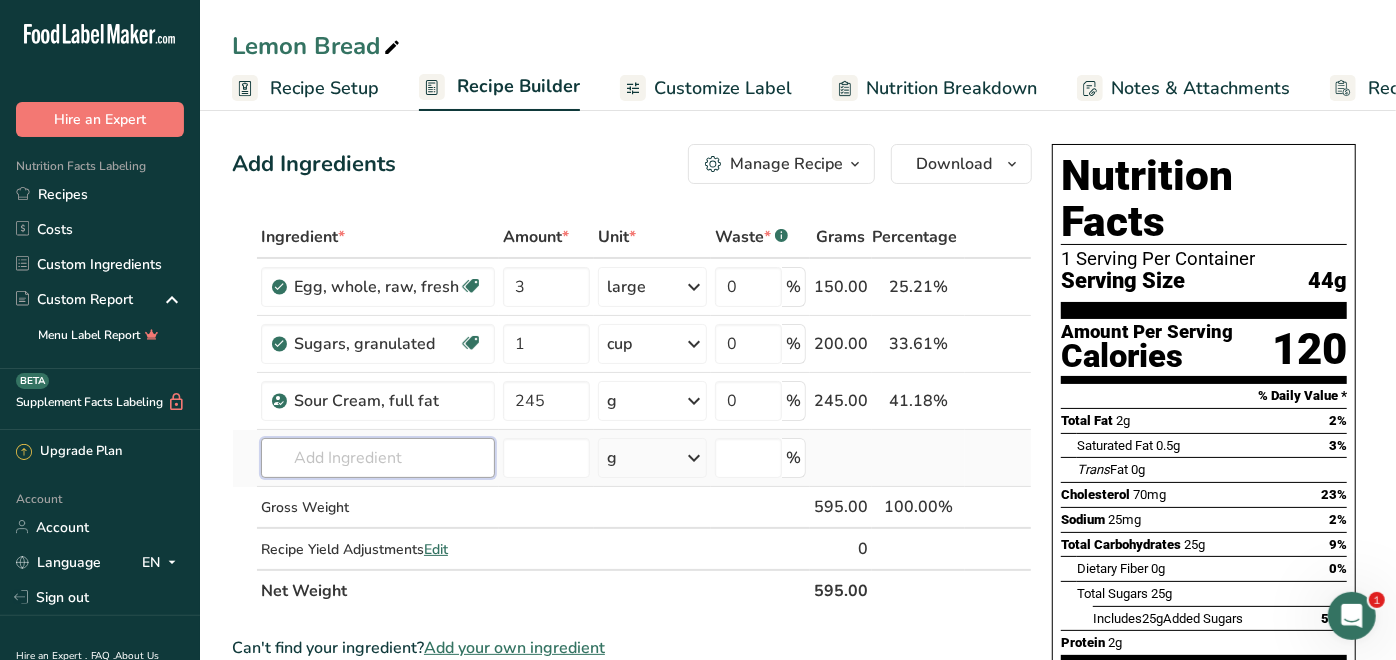click on "Ingredient *
Amount *
Unit *
Waste *   .a-a{fill:#347362;}.b-a{fill:#fff;}          Grams
Percentage
Egg, whole, raw, fresh
Gluten free
Vegetarian
Soy free
3
large
Portions
1 large
1 extra large
1 jumbo
See more
Weight Units
g
kg
mg
See more
Volume Units
l
Volume units require a density conversion. If you know your ingredient's density enter it below. Otherwise, click on "RIA" our AI Regulatory bot - she will be able to help you
lb/ft3
g/cm3
Confirm
mL
lb/ft3" at bounding box center (632, 414) 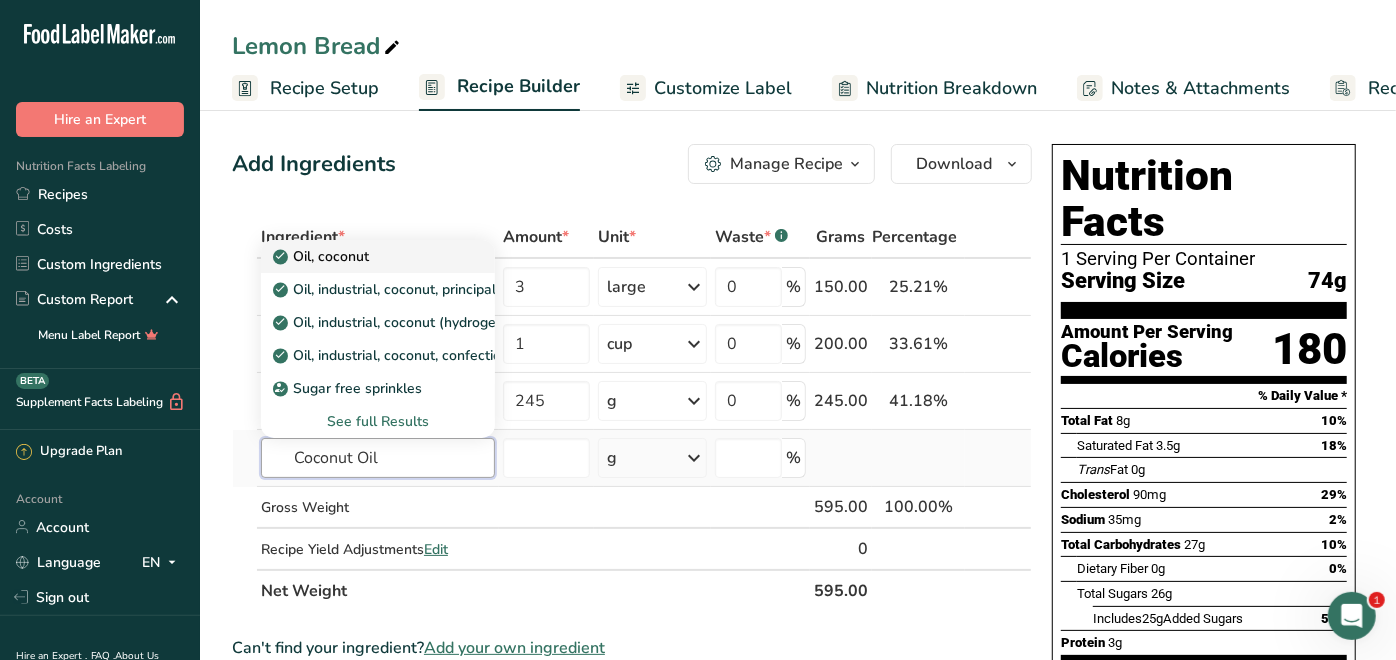 type on "Coconut Oil" 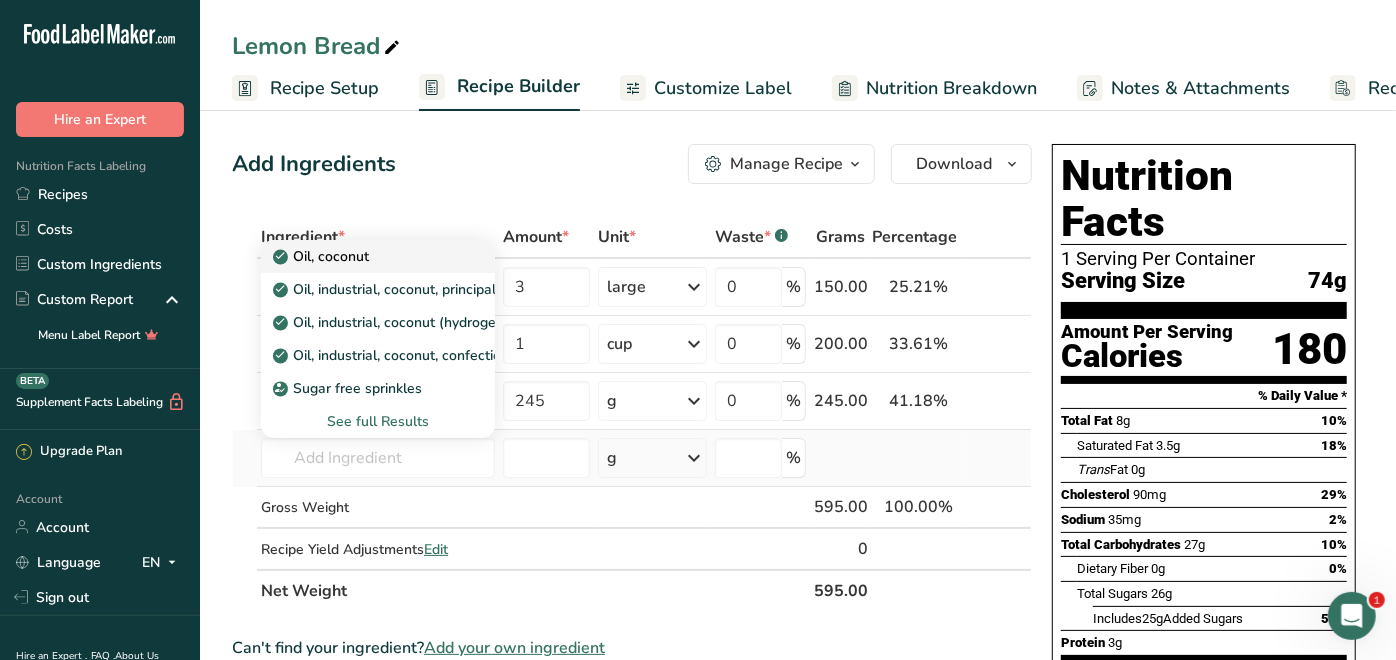 click on "Oil, coconut" at bounding box center (323, 256) 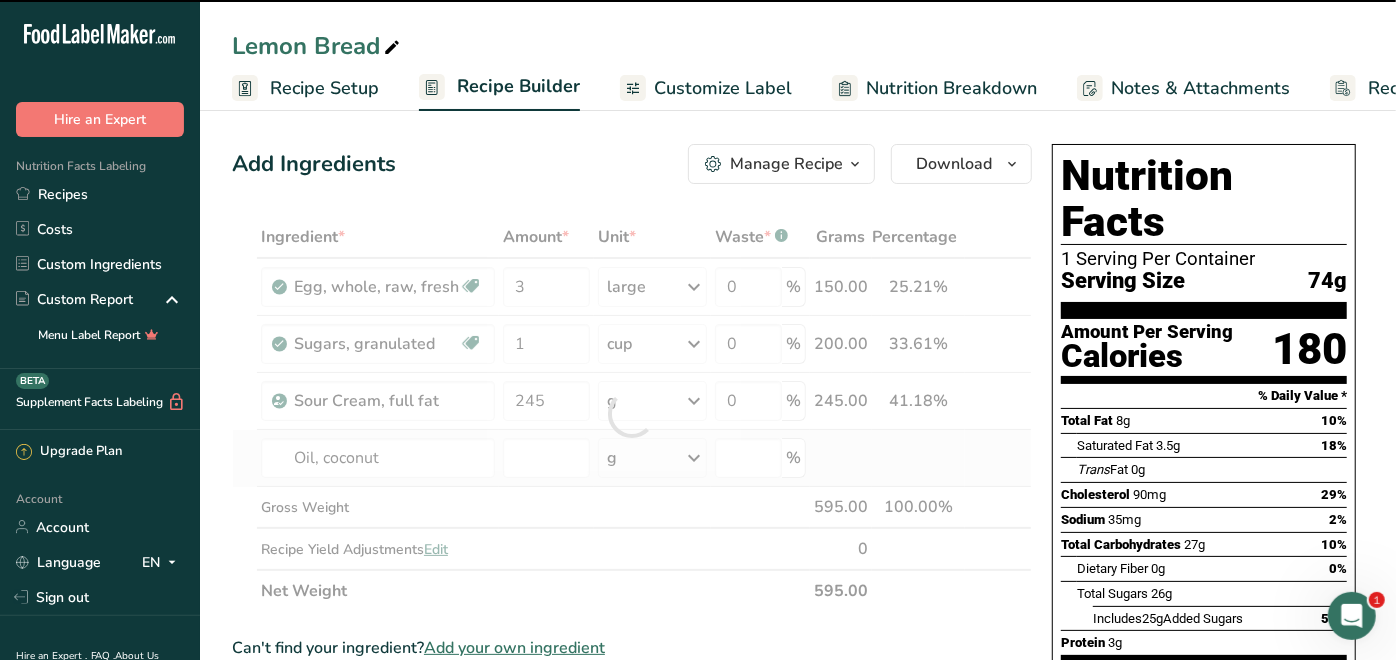 type on "0" 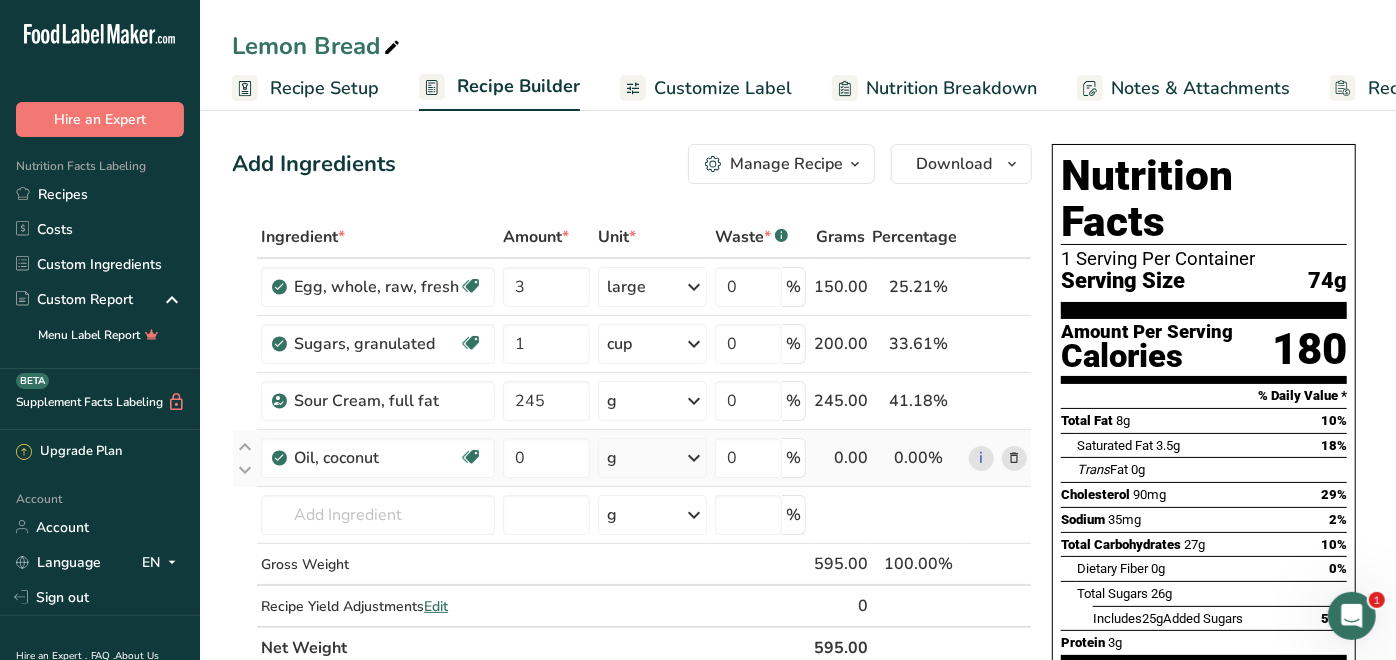 click at bounding box center [694, 458] 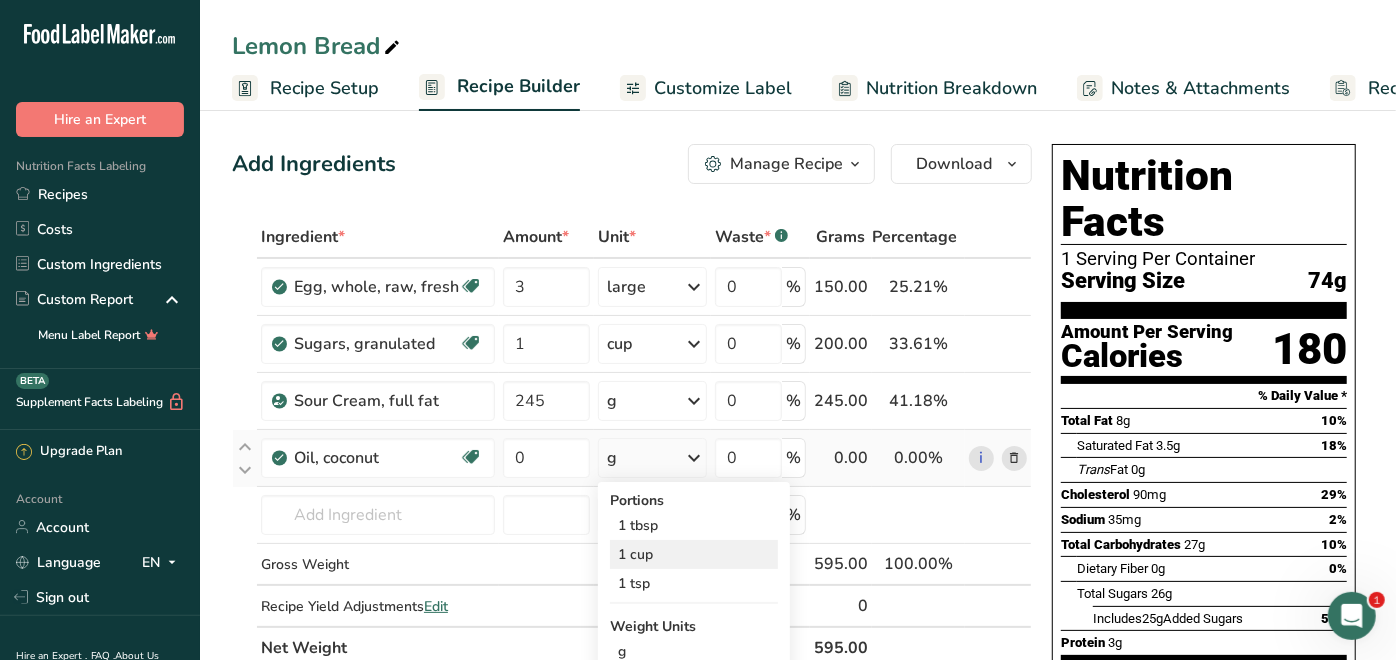 click on "1 cup" at bounding box center [694, 554] 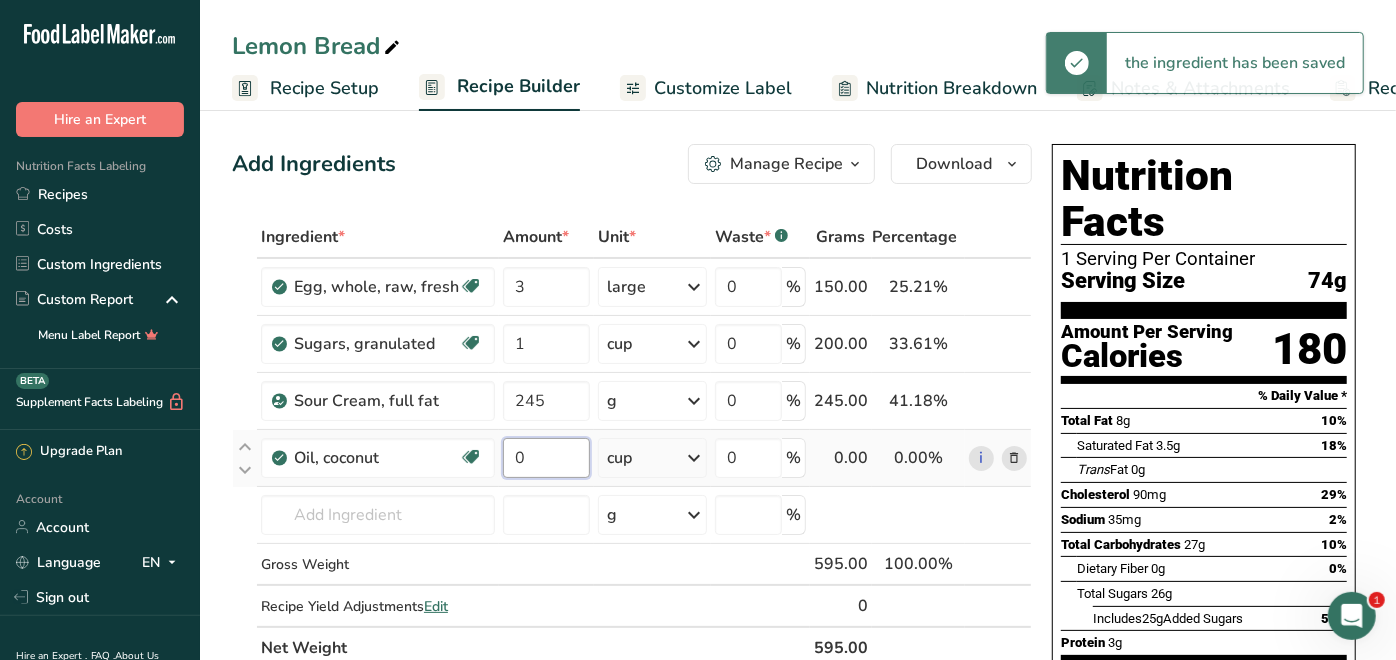 click on "0" at bounding box center [546, 458] 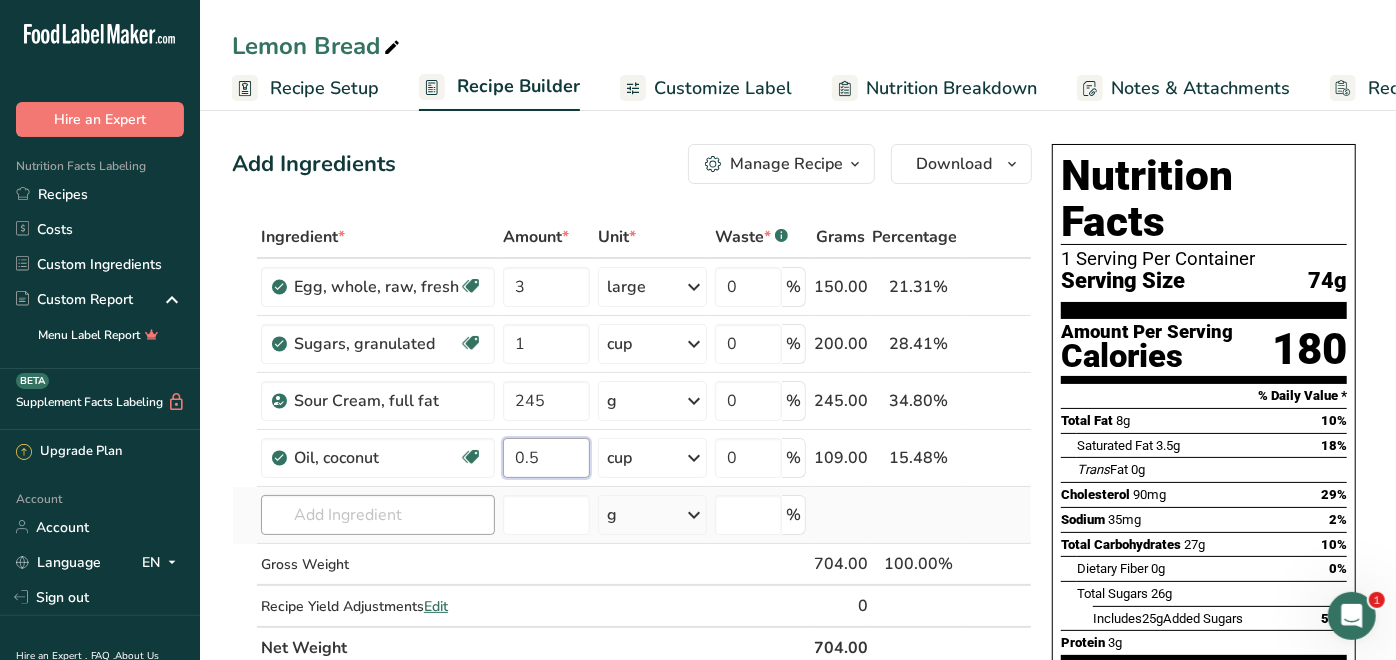 type on "0.5" 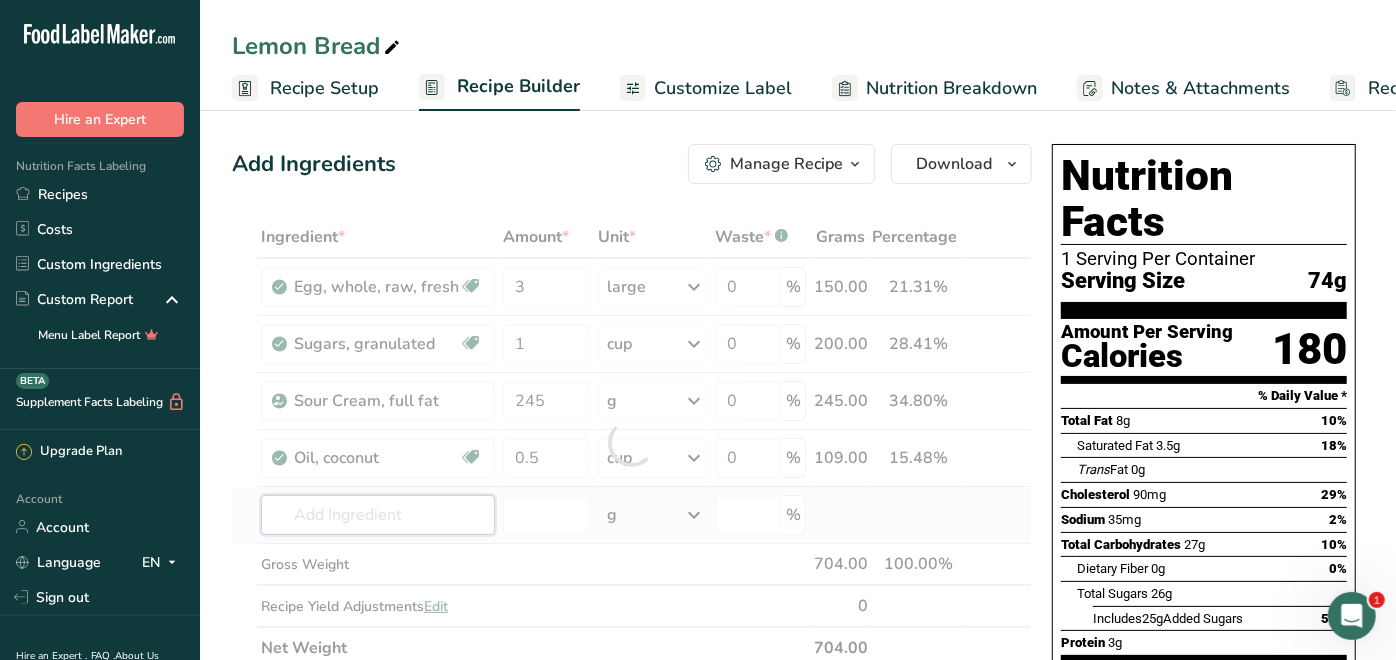 click on "Ingredient *
Amount *
Unit *
Waste *   .a-a{fill:#347362;}.b-a{fill:#fff;}          Grams
Percentage
Egg, whole, raw, fresh
Gluten free
Vegetarian
Soy free
3
large
Portions
1 large
1 extra large
1 jumbo
See more
Weight Units
g
kg
mg
See more
Volume Units
l
Volume units require a density conversion. If you know your ingredient's density enter it below. Otherwise, click on "RIA" our AI Regulatory bot - she will be able to help you
lb/ft3
g/cm3
Confirm
mL
lb/ft3" at bounding box center [632, 442] 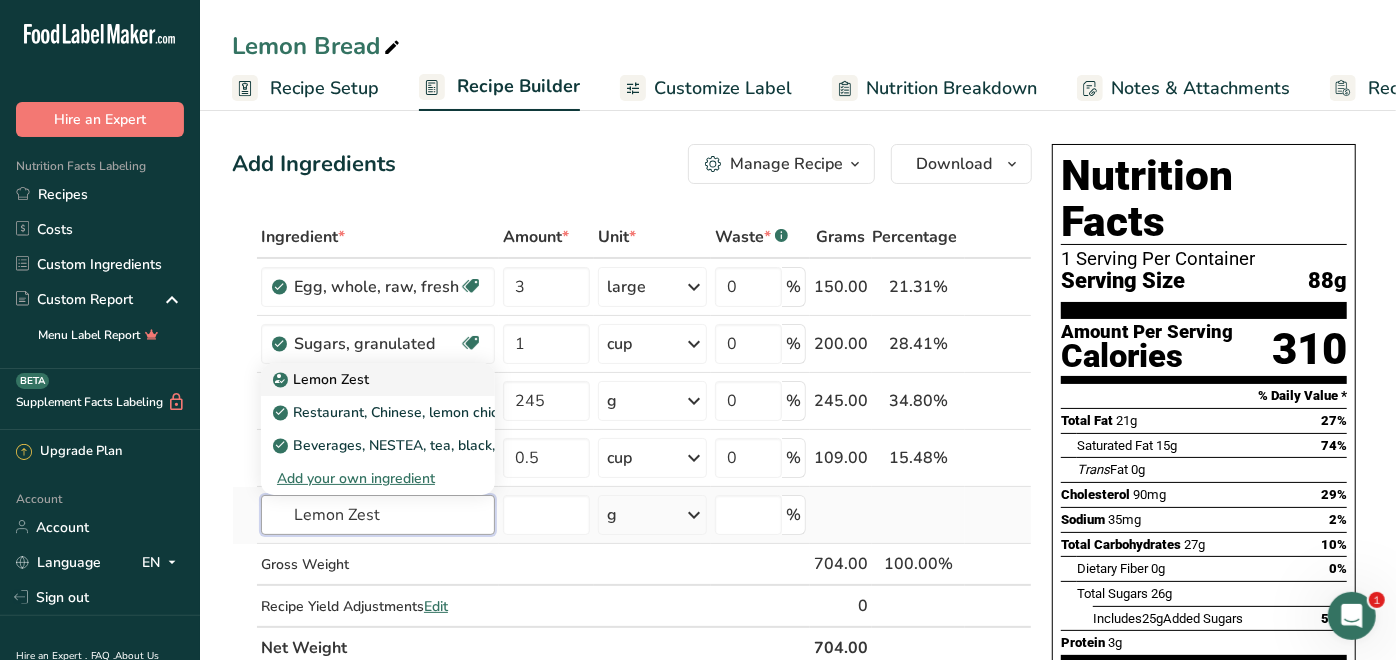 type on "Lemon Zest" 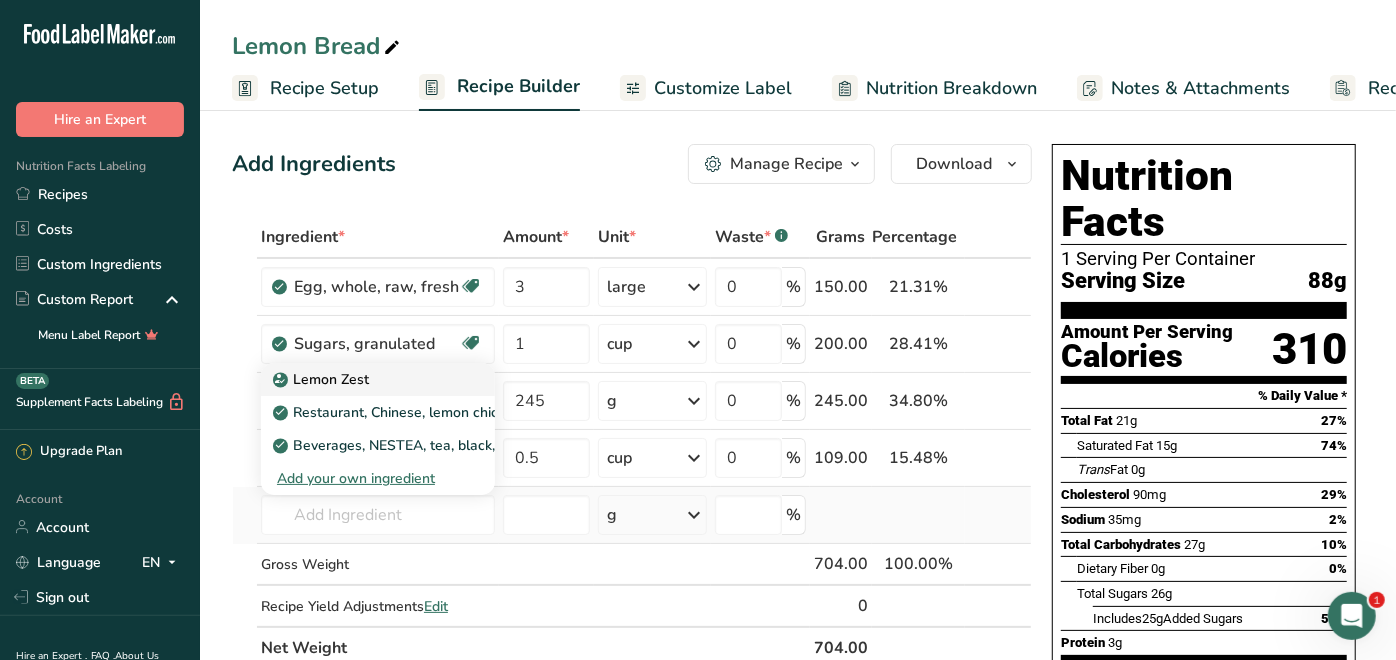 click on "Lemon Zest" at bounding box center [323, 379] 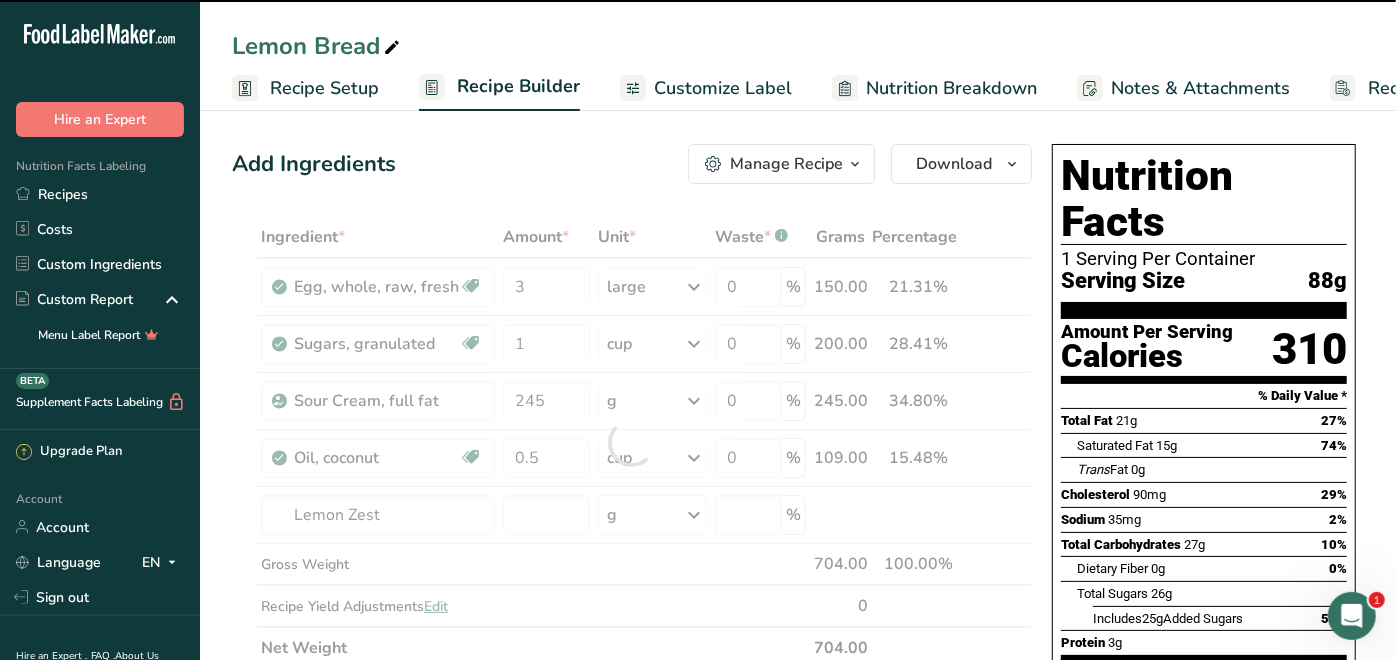 type on "0" 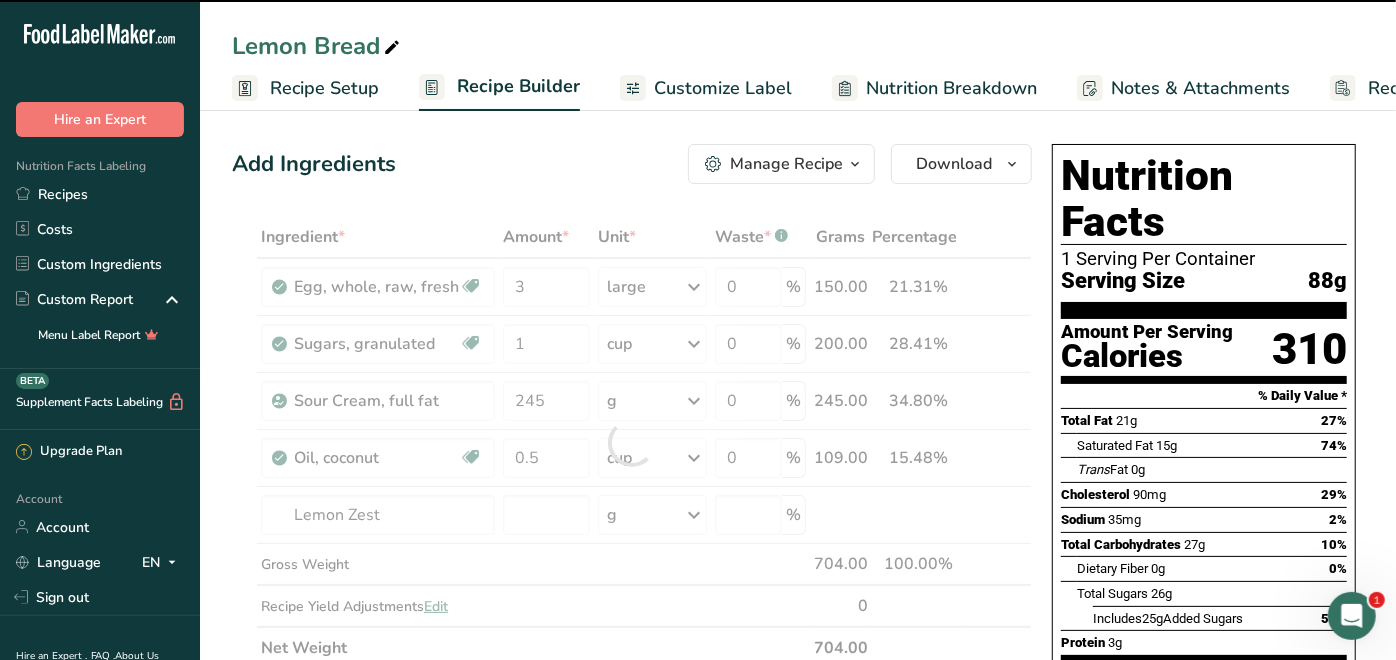 type on "0" 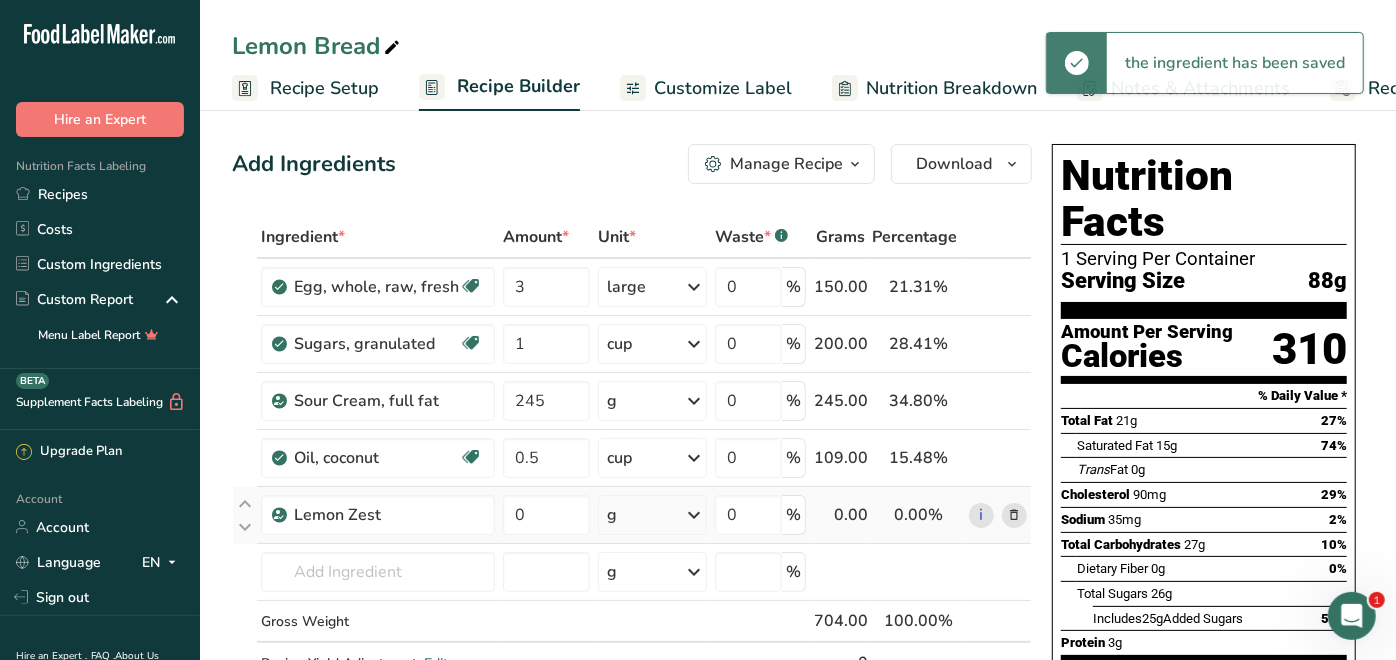 click at bounding box center [694, 515] 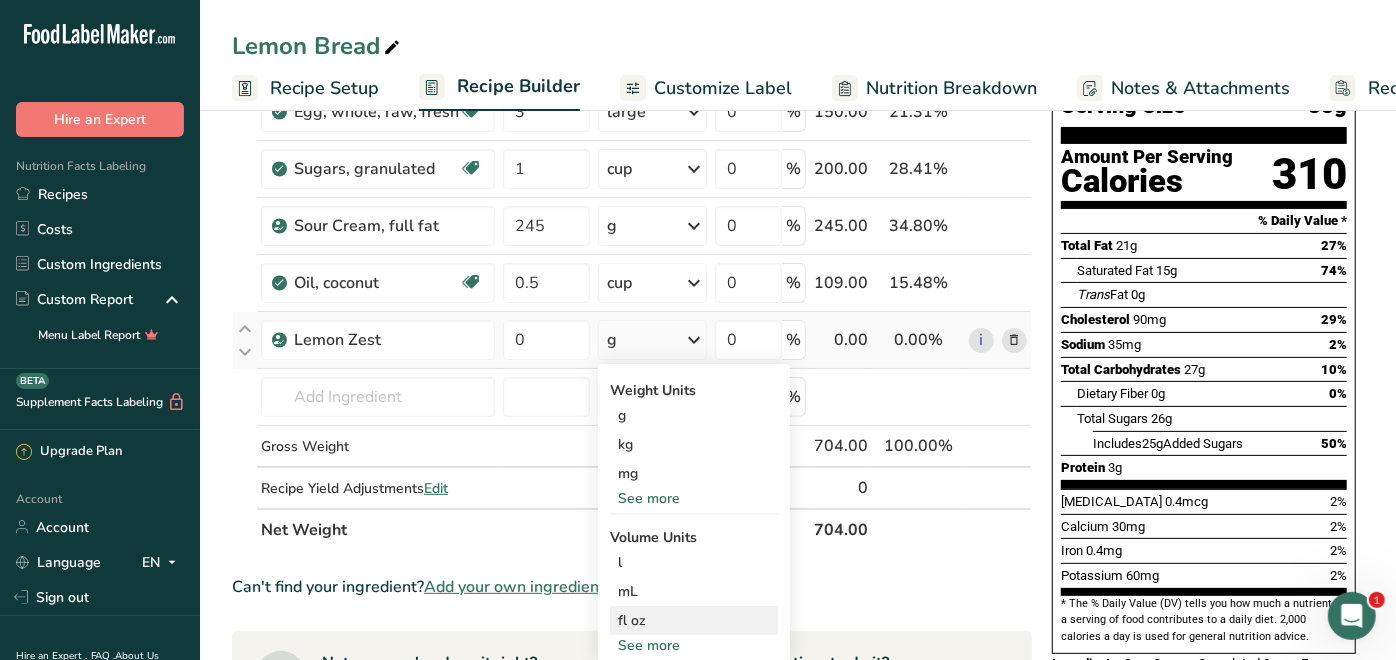 scroll, scrollTop: 222, scrollLeft: 0, axis: vertical 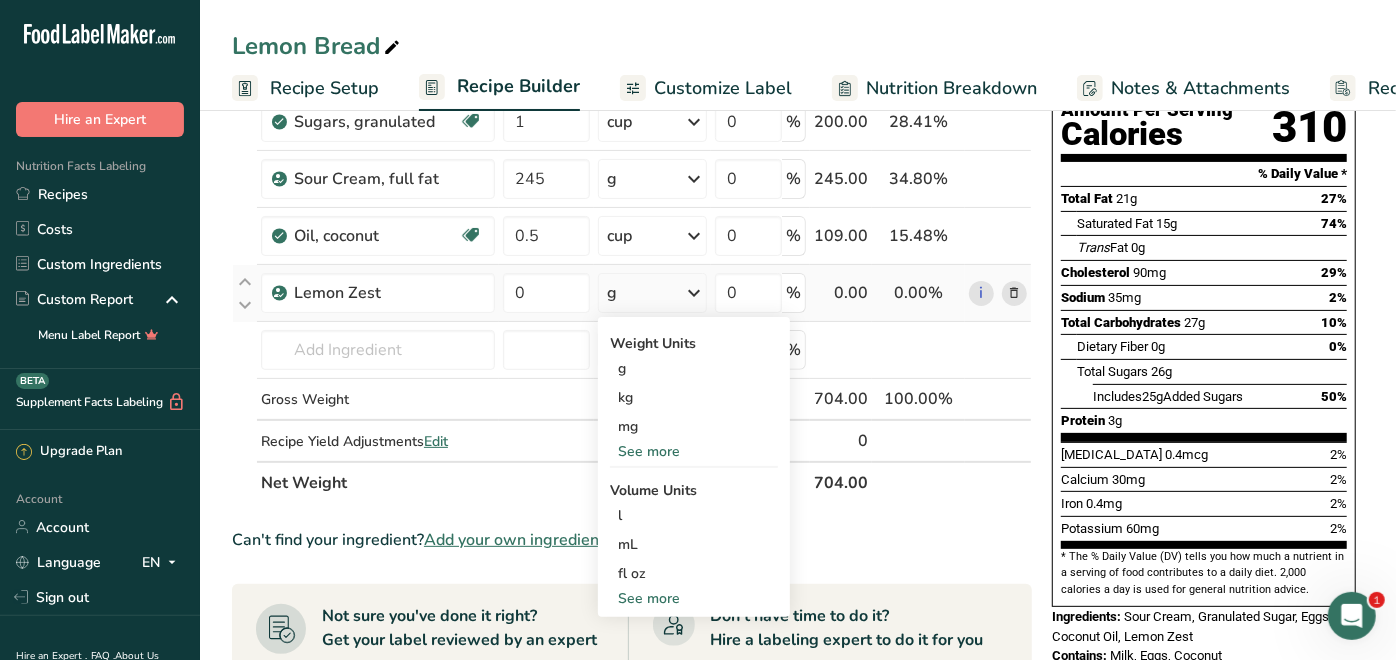 click at bounding box center (694, 293) 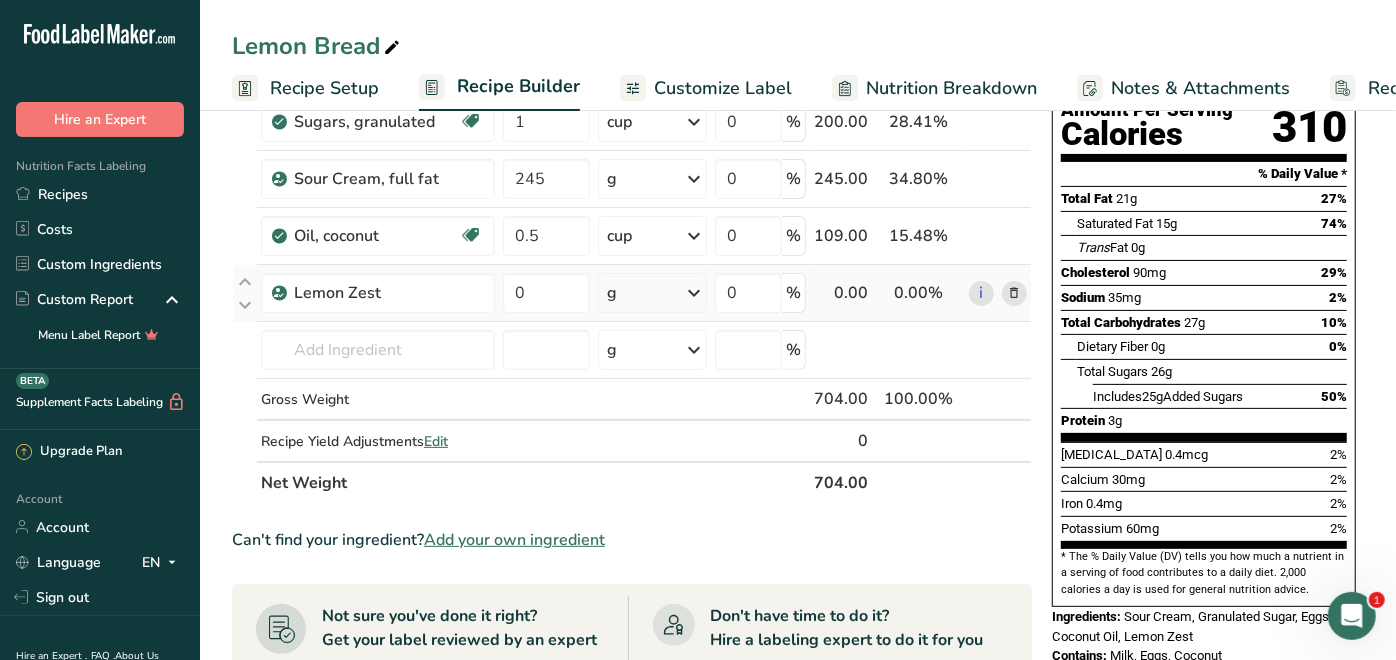 click at bounding box center (694, 293) 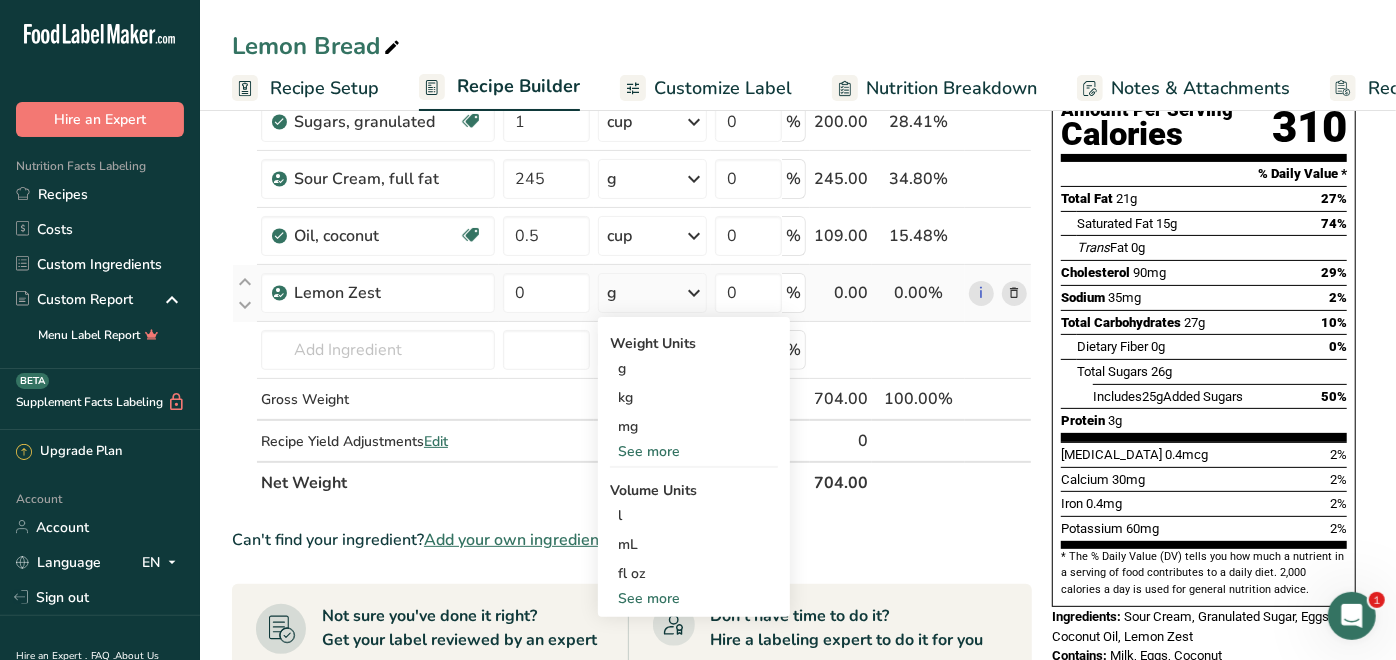 click on "See more" at bounding box center (694, 598) 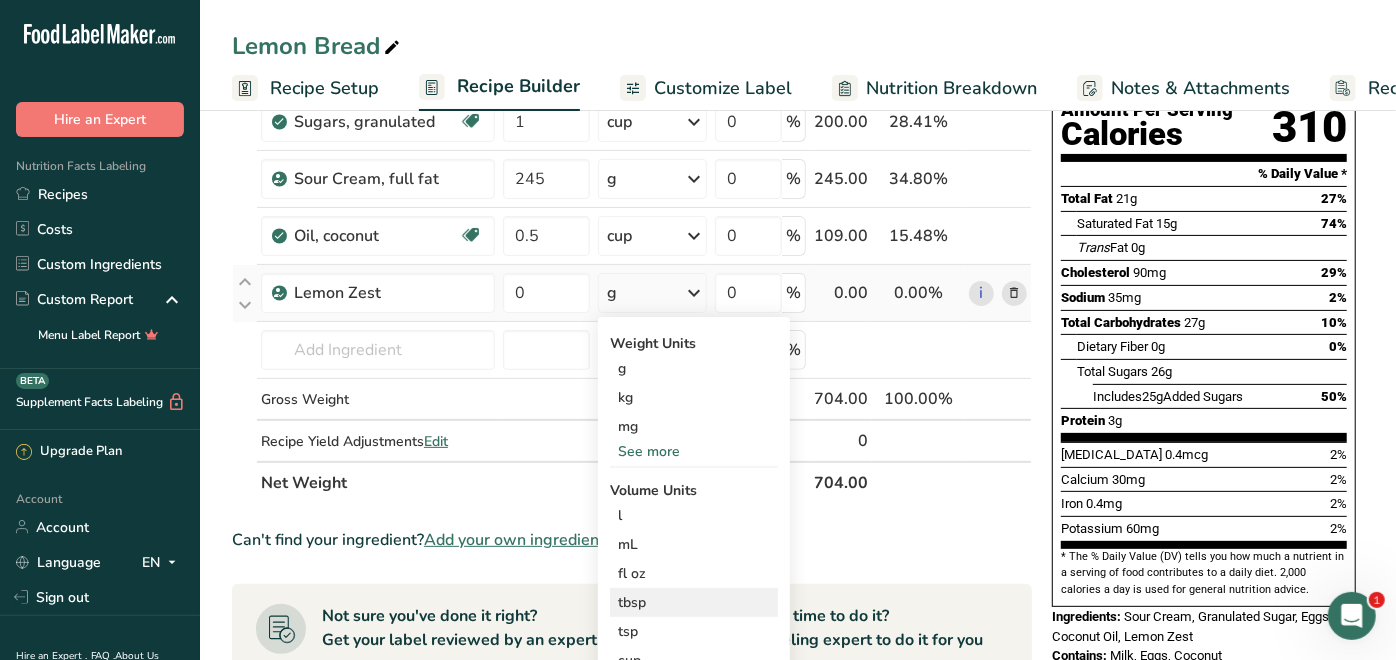 click on "tbsp" at bounding box center (694, 602) 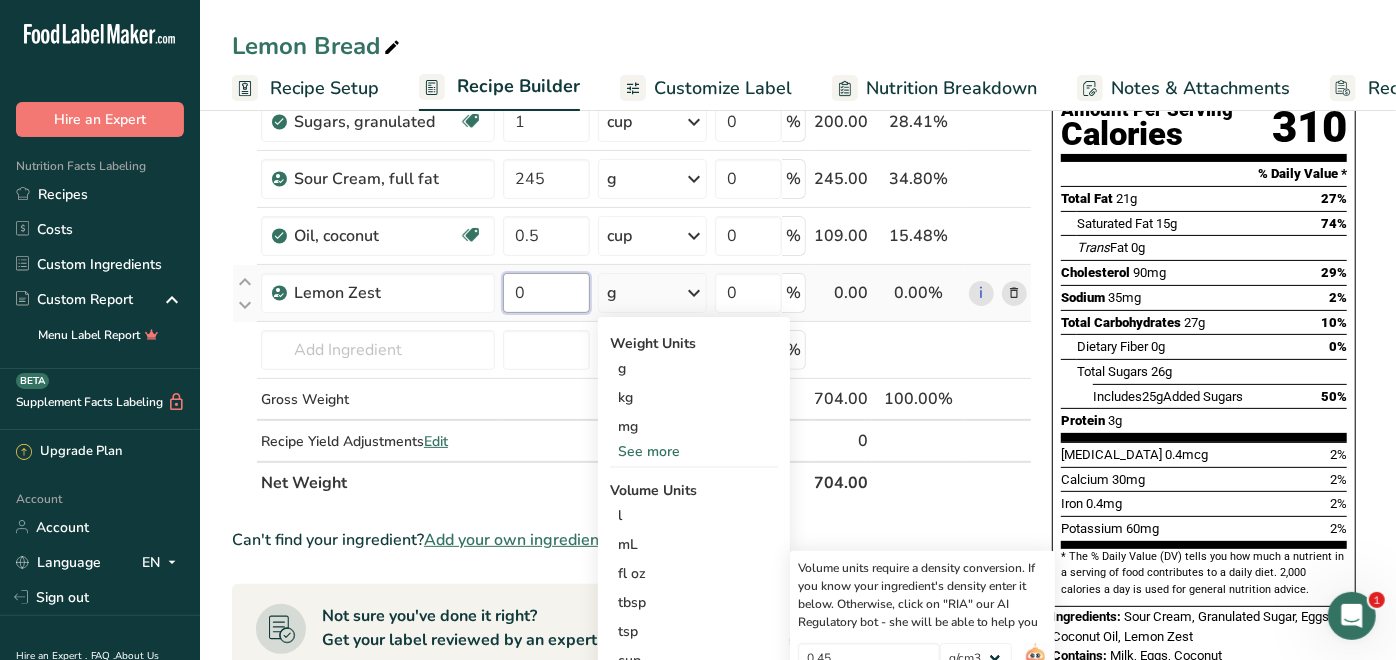 click on "0" at bounding box center [546, 293] 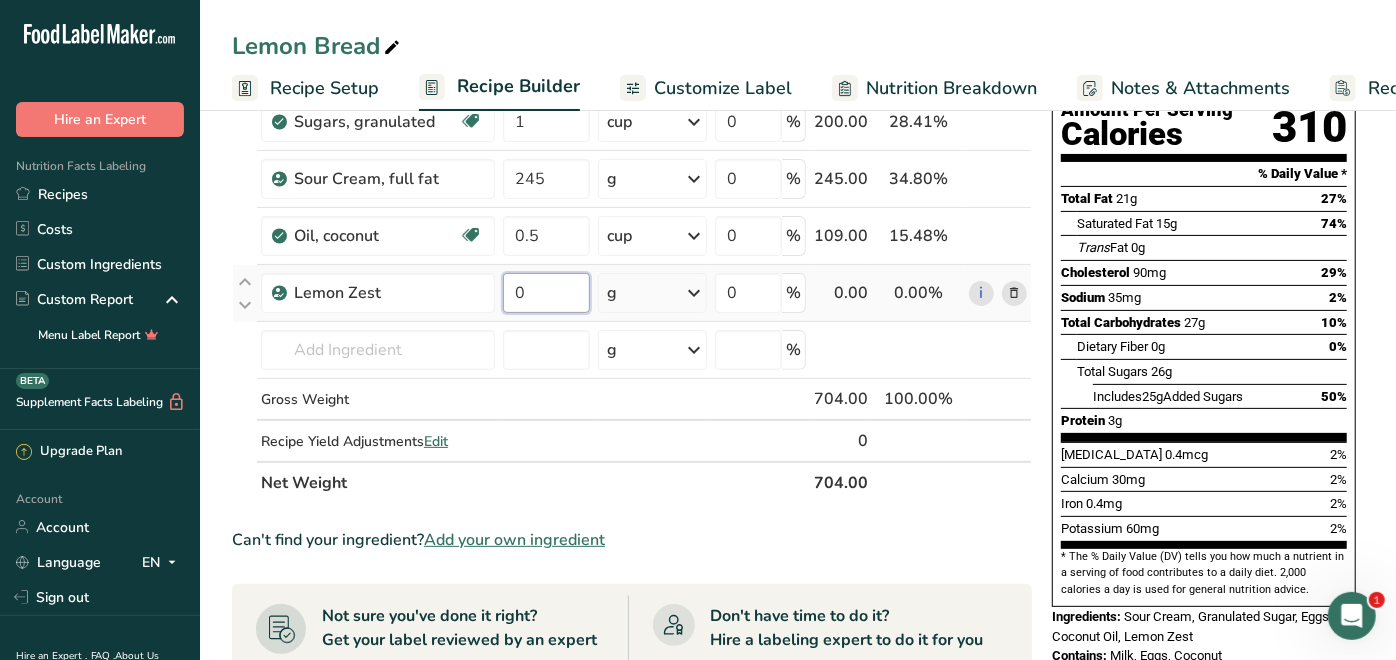 click on "0" at bounding box center [546, 293] 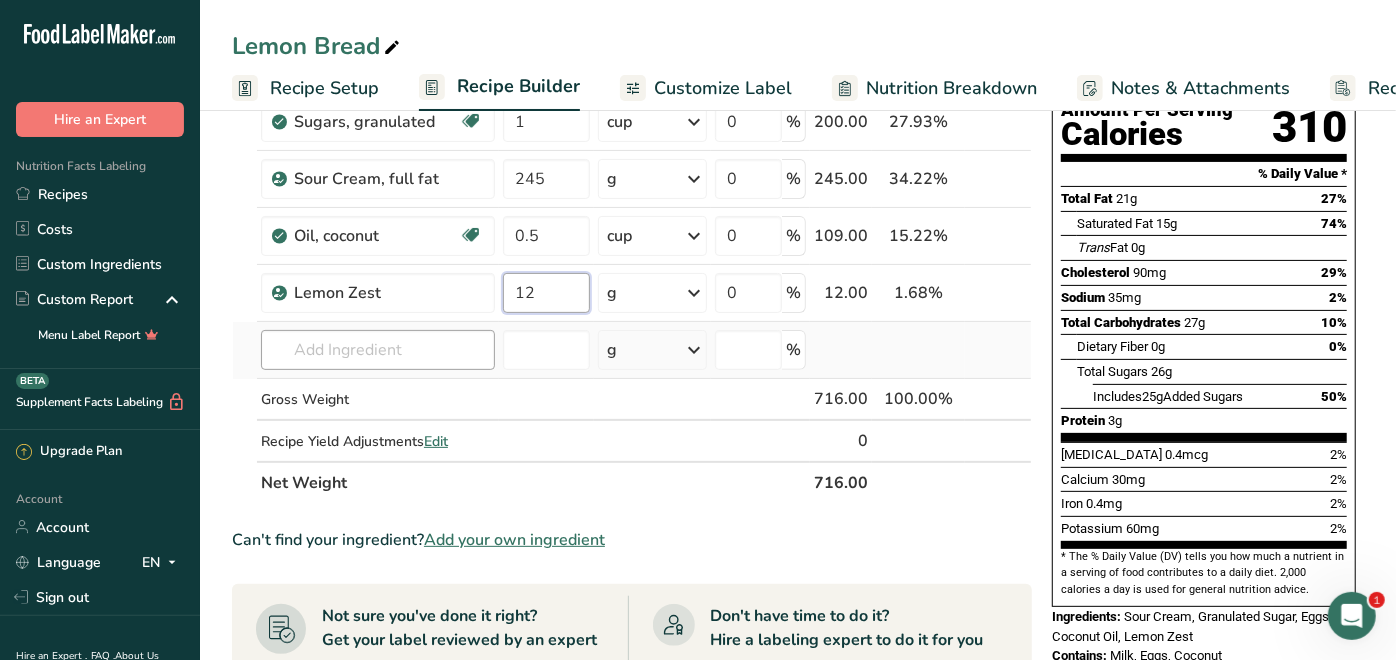 type on "12" 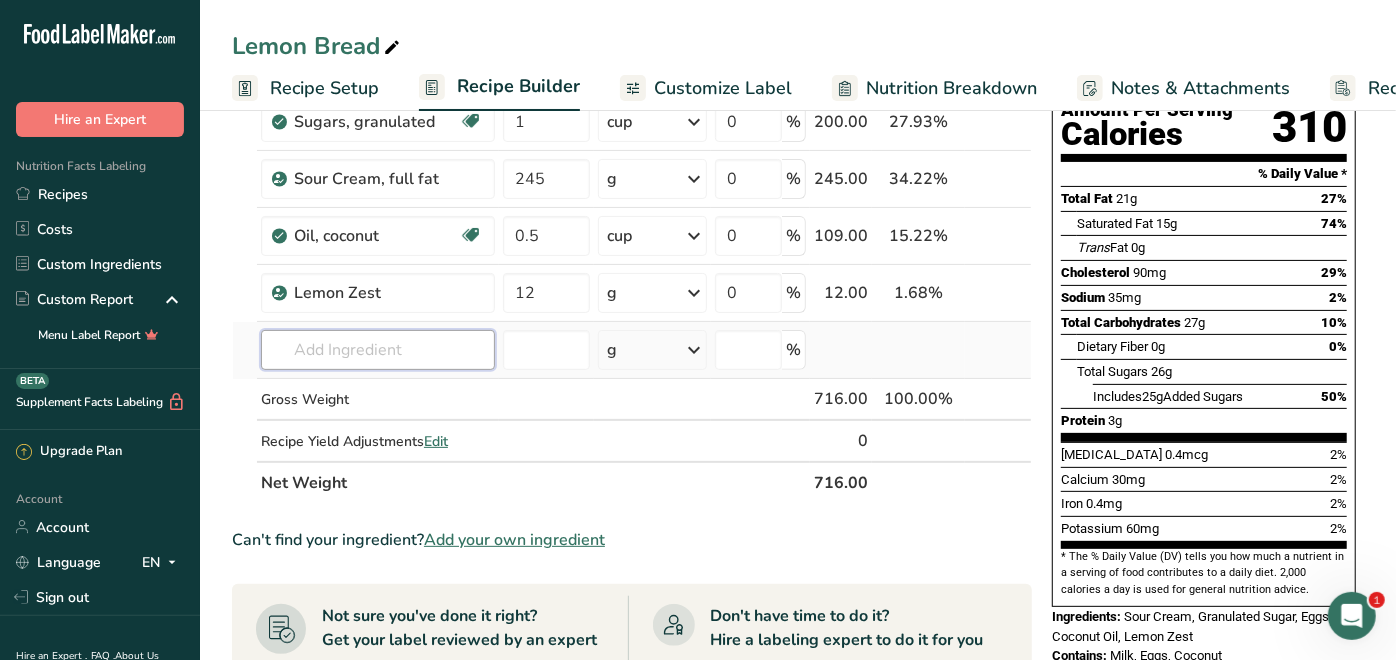click on "Ingredient *
Amount *
Unit *
Waste *   .a-a{fill:#347362;}.b-a{fill:#fff;}          Grams
Percentage
Egg, whole, raw, fresh
Gluten free
Vegetarian
Soy free
3
large
Portions
1 large
1 extra large
1 jumbo
See more
Weight Units
g
kg
mg
See more
Volume Units
l
Volume units require a density conversion. If you know your ingredient's density enter it below. Otherwise, click on "RIA" our AI Regulatory bot - she will be able to help you
lb/ft3
g/cm3
Confirm
mL
lb/ft3" at bounding box center [632, 249] 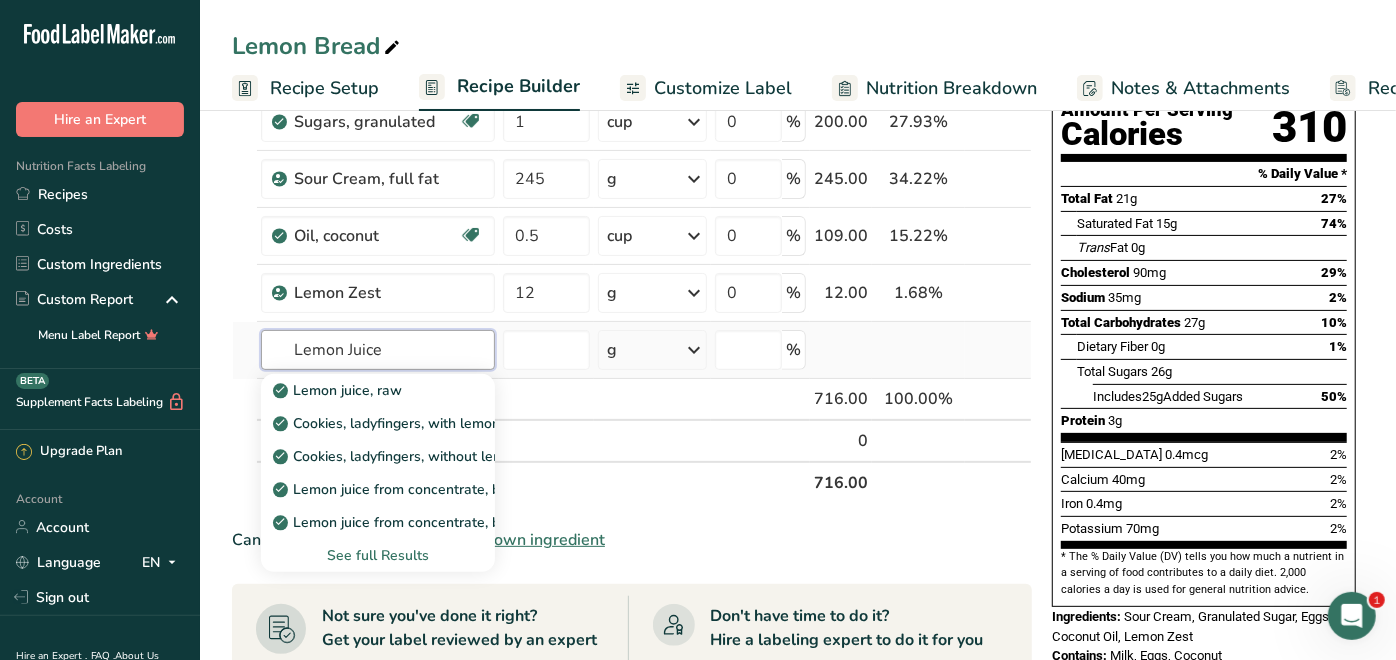 type on "Lemon Juice" 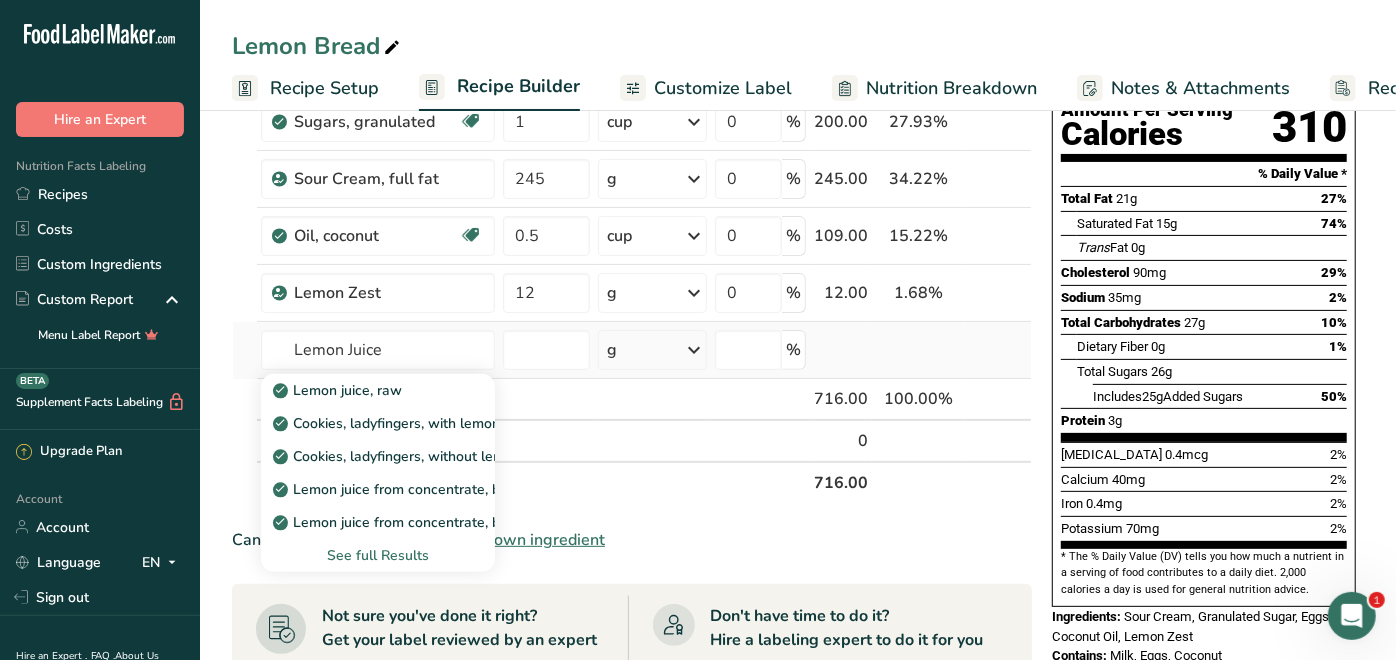 type 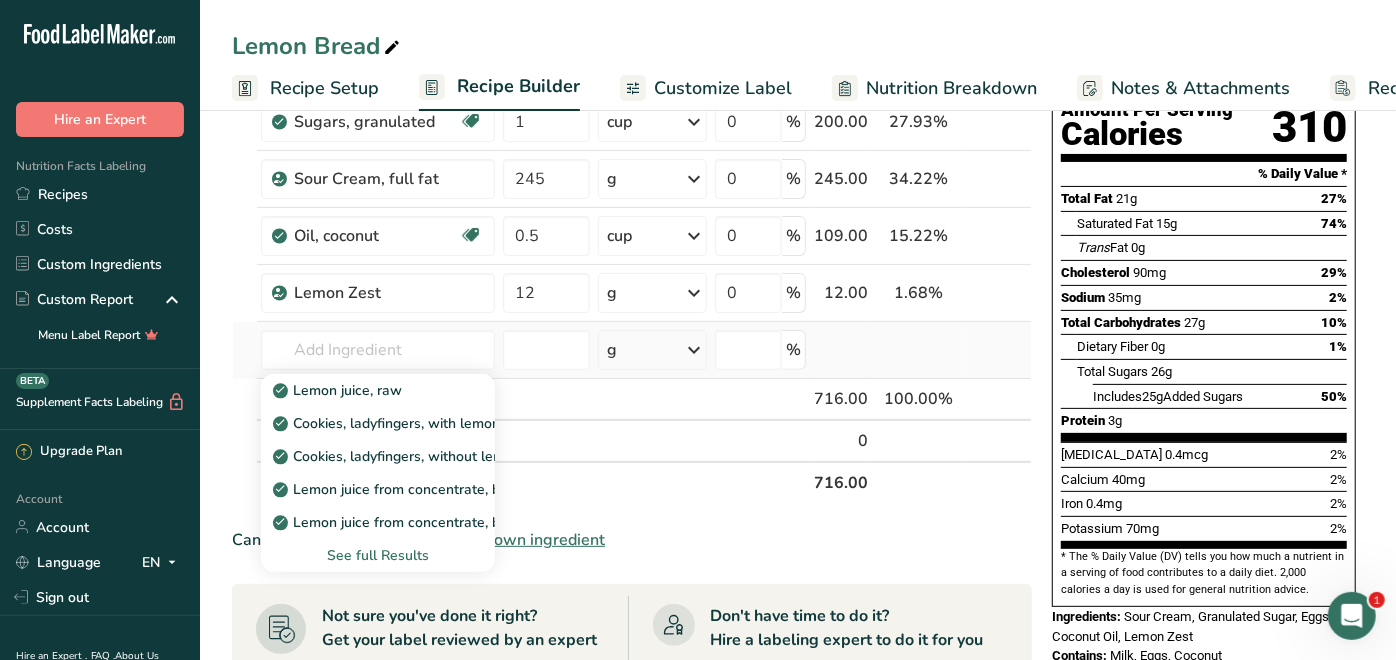 click on "See full Results" at bounding box center [378, 555] 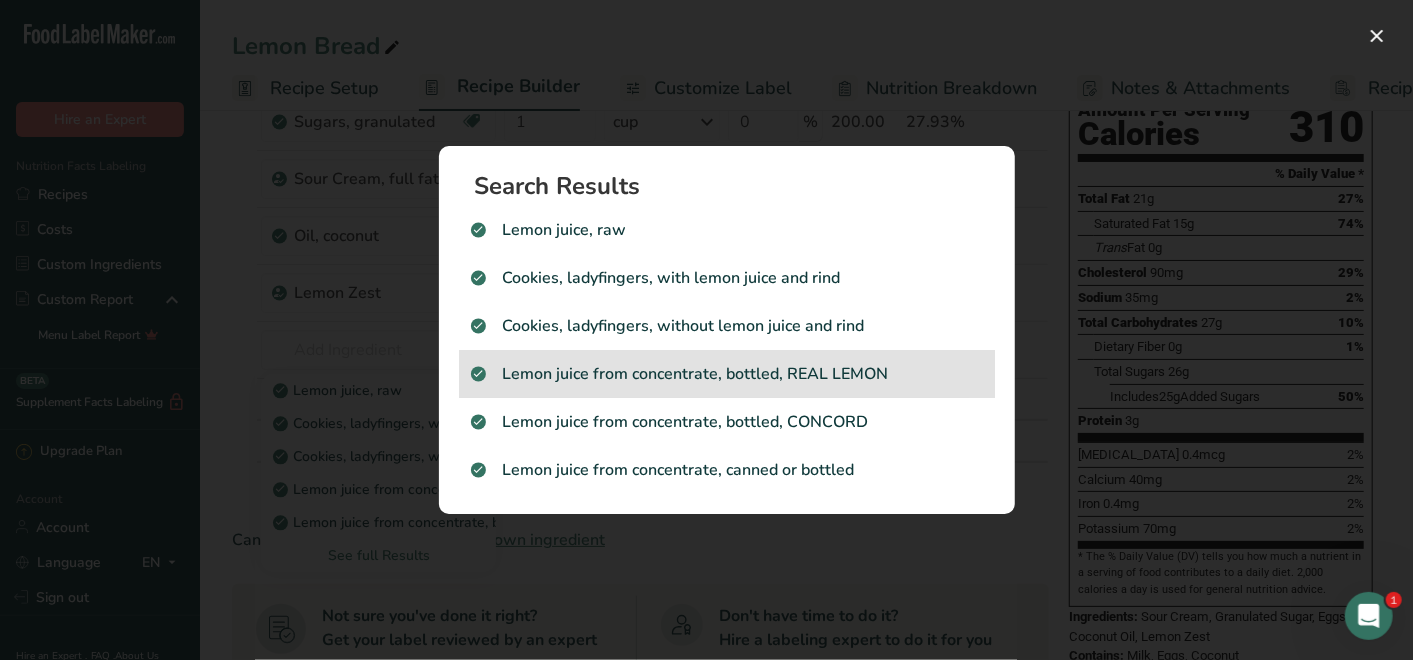 click on "Lemon juice from concentrate, bottled, REAL LEMON" at bounding box center [727, 374] 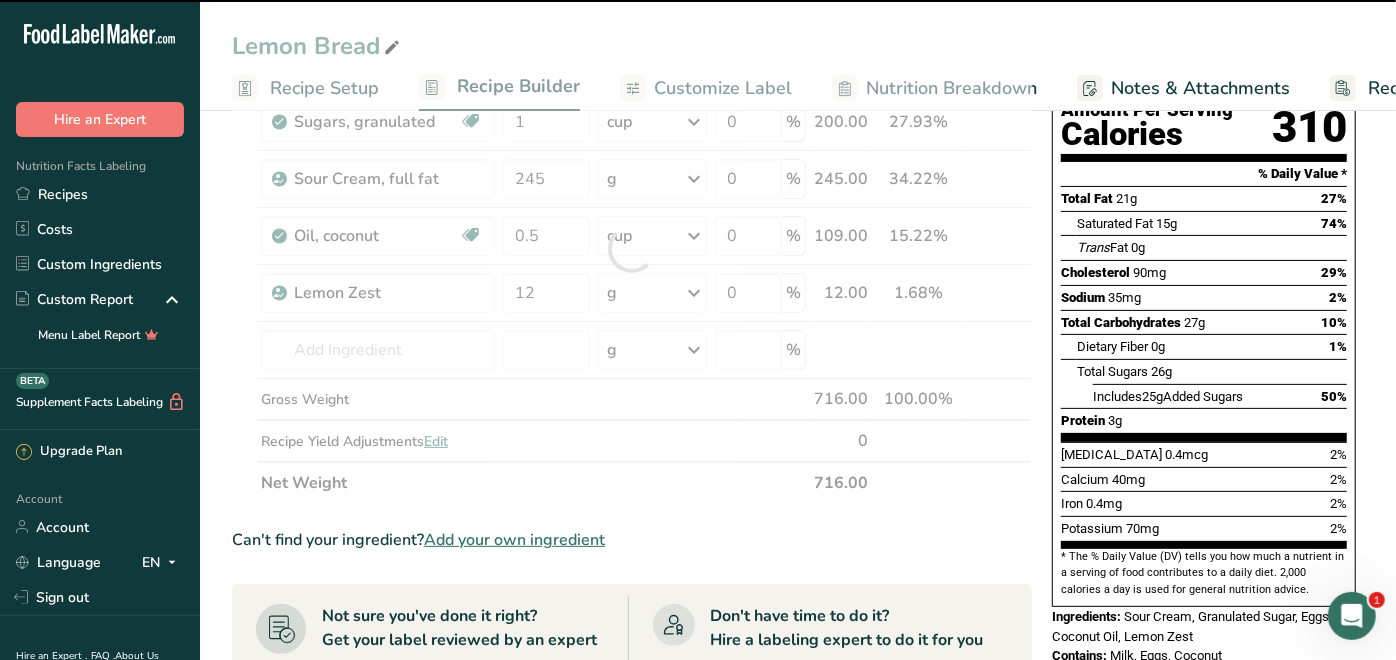 type on "0" 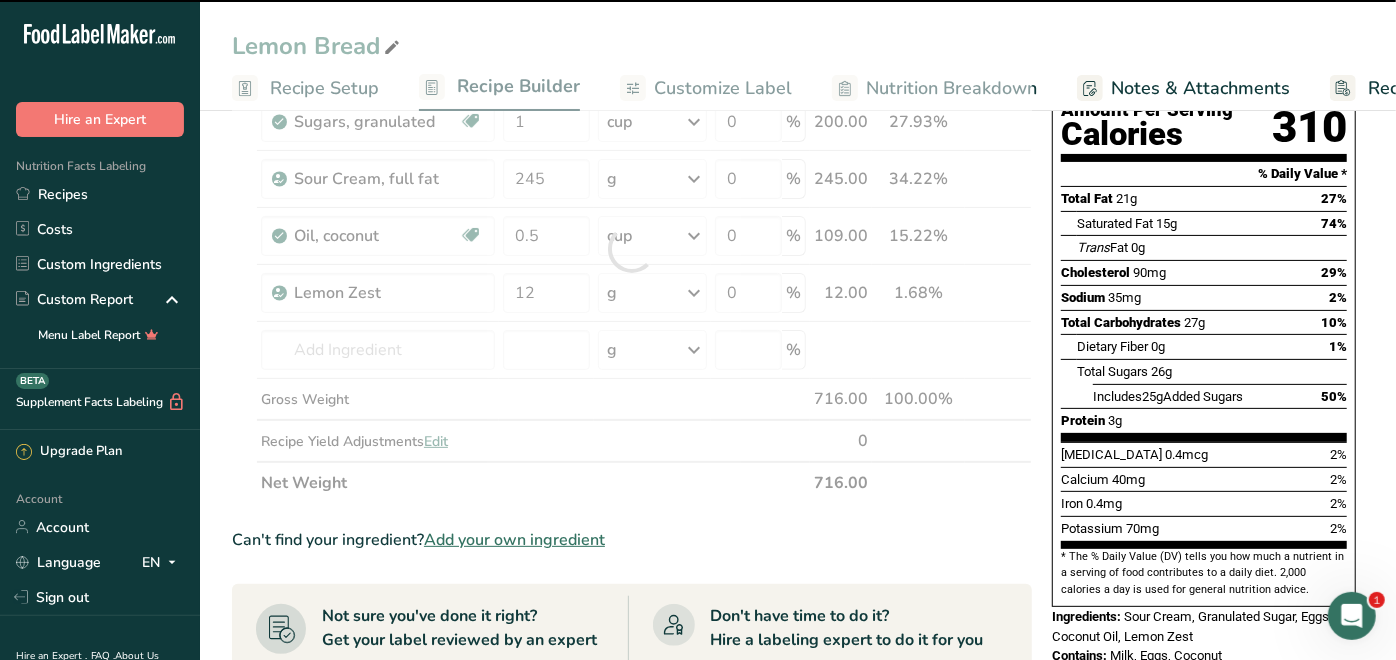 type on "0" 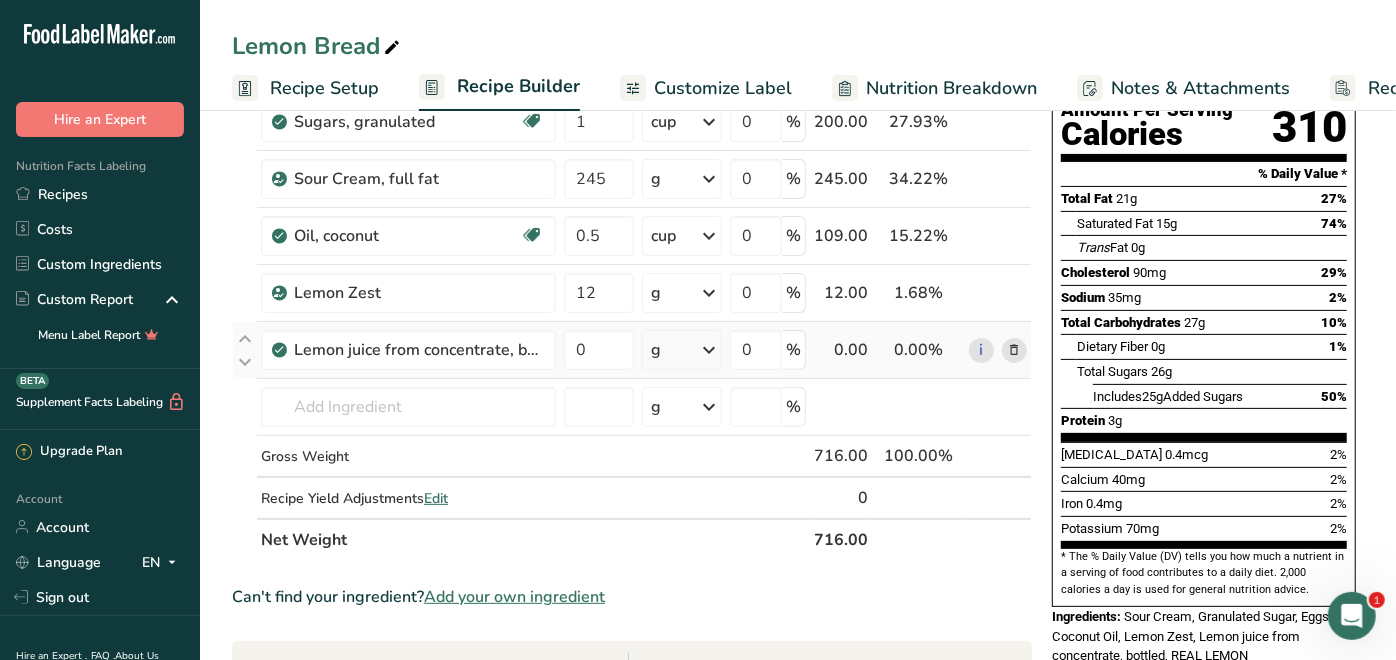 click at bounding box center [709, 350] 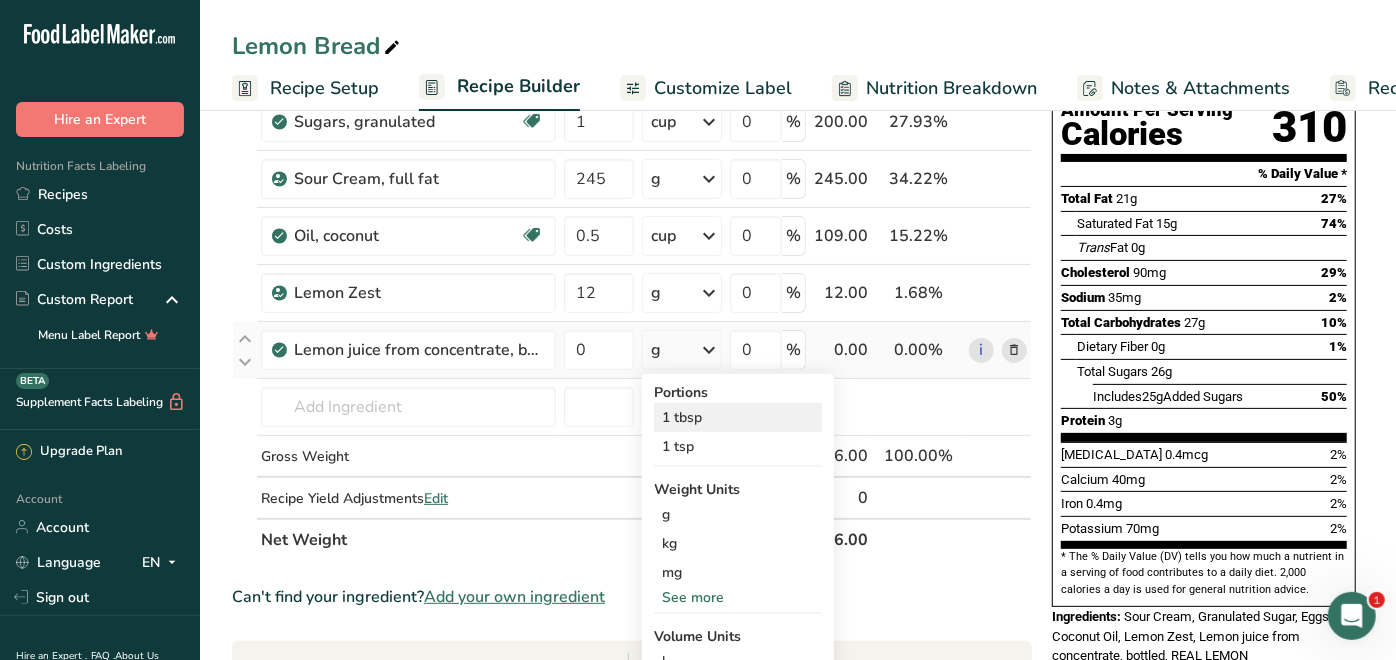 click on "1 tbsp" at bounding box center [738, 417] 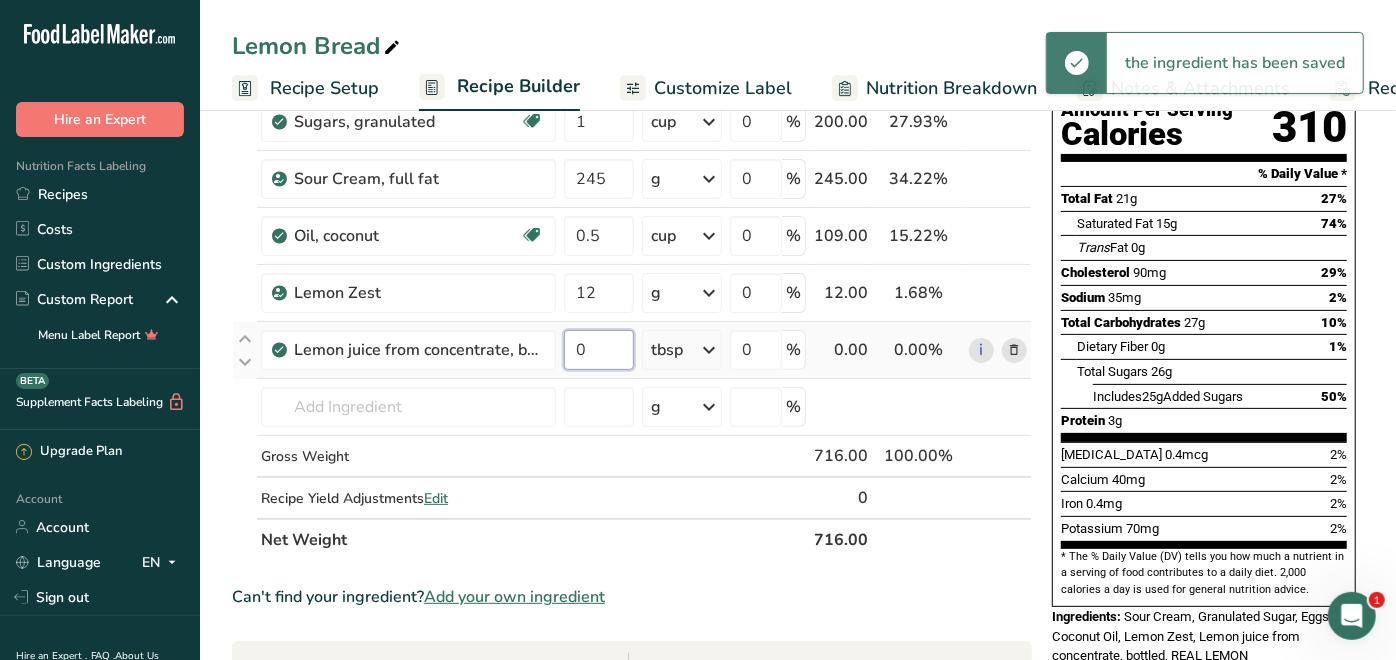 click on "0" at bounding box center [599, 350] 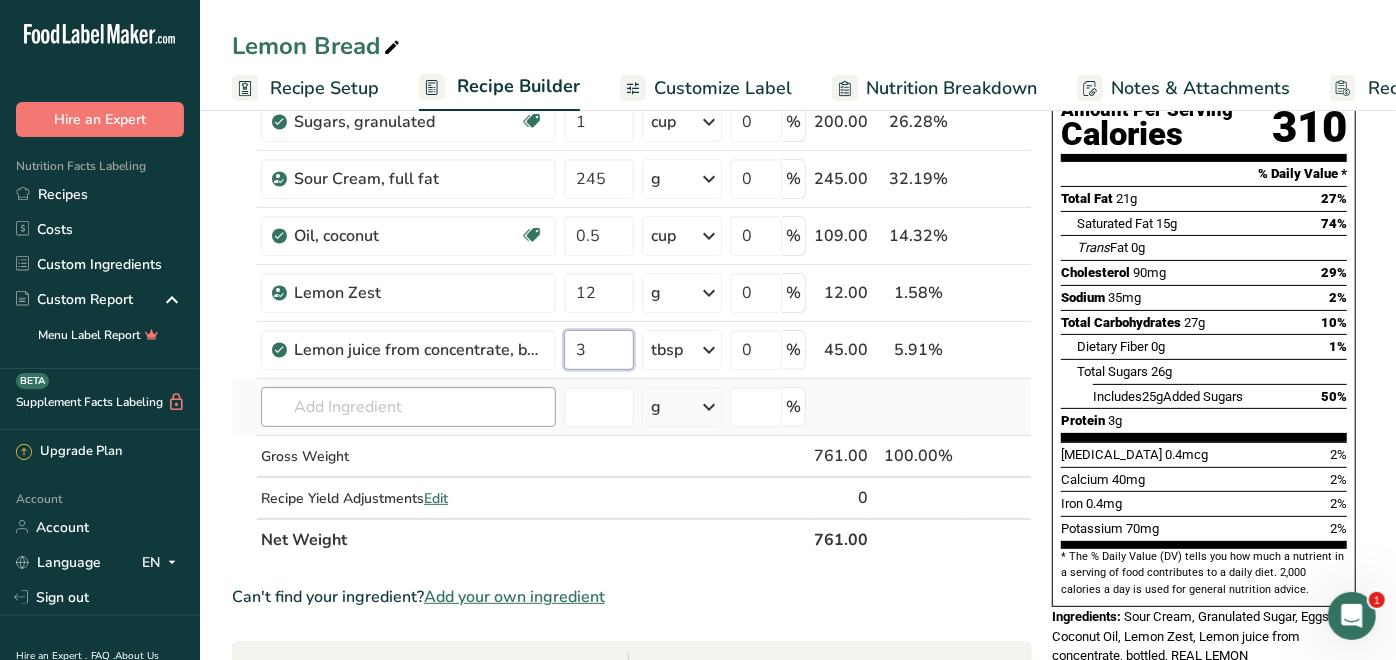 type on "3" 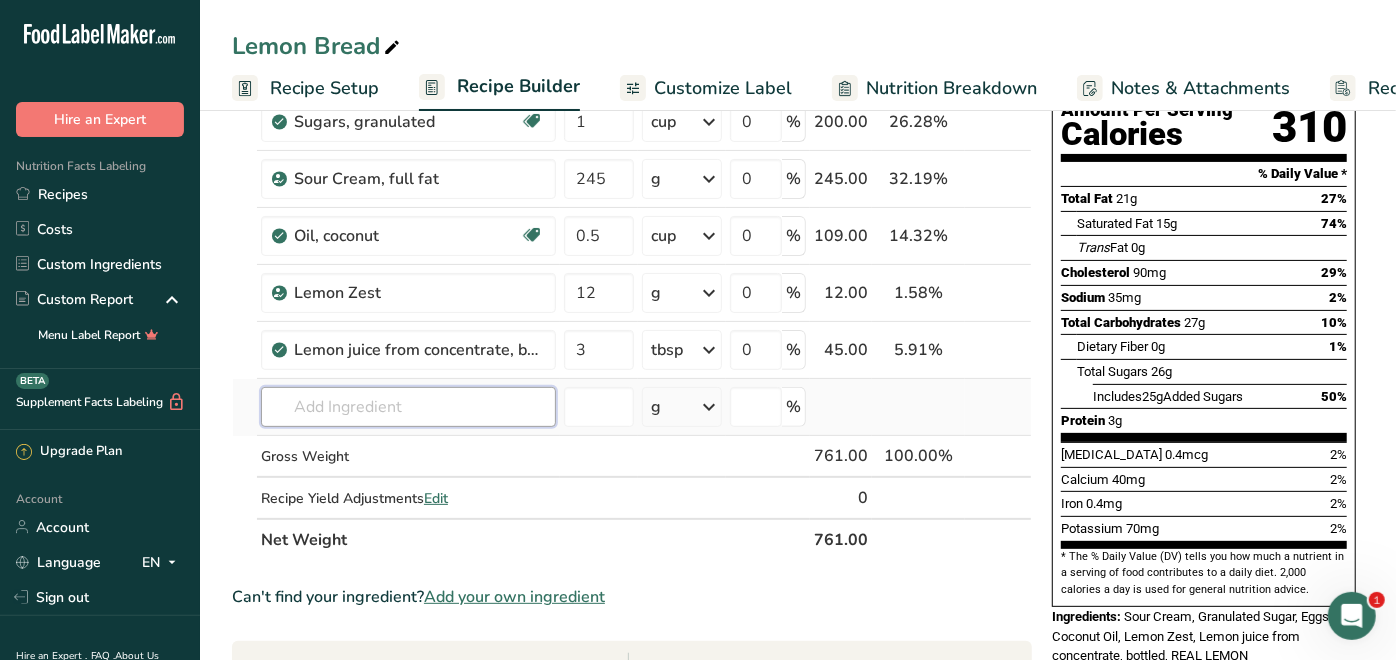 click on "Ingredient *
Amount *
Unit *
Waste *   .a-a{fill:#347362;}.b-a{fill:#fff;}          Grams
Percentage
Egg, whole, raw, fresh
Gluten free
Vegetarian
Soy free
3
large
Portions
1 large
1 extra large
1 jumbo
See more
Weight Units
g
kg
mg
See more
Volume Units
l
Volume units require a density conversion. If you know your ingredient's density enter it below. Otherwise, click on "RIA" our AI Regulatory bot - she will be able to help you
lb/ft3
g/cm3
Confirm
mL
lb/ft3" at bounding box center (632, 277) 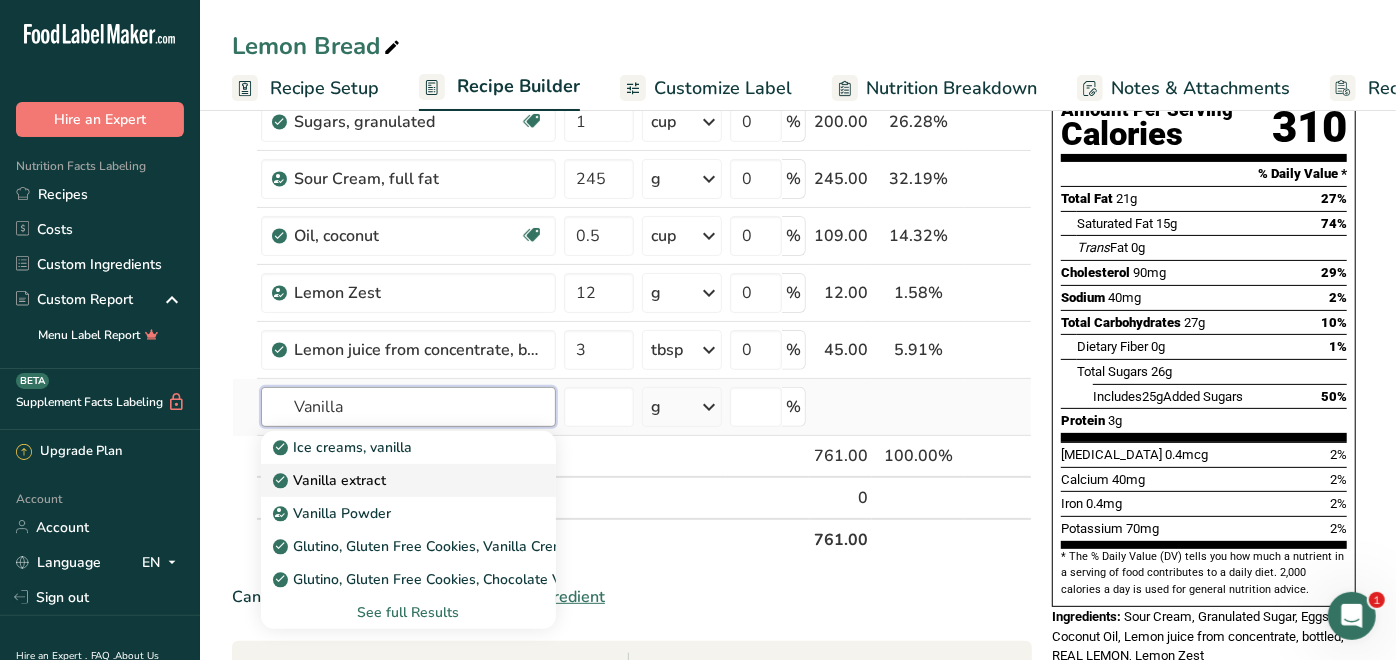 type on "Vanilla" 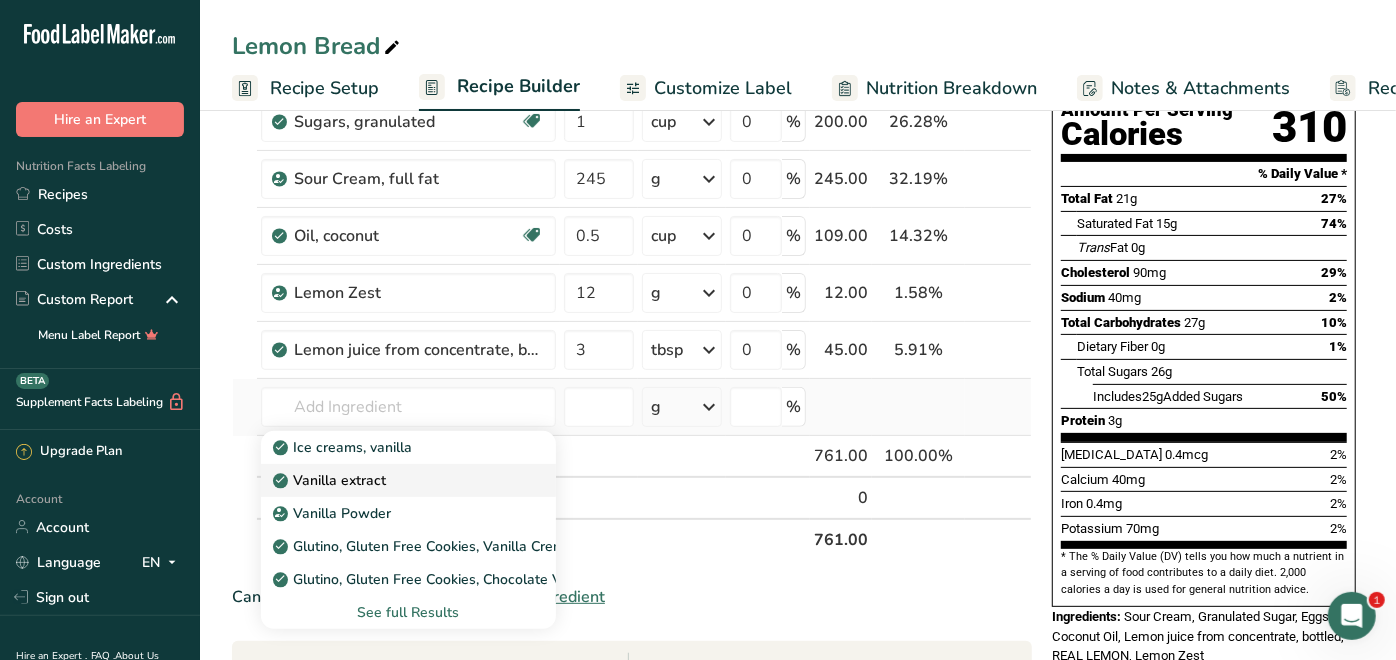 click on "Vanilla extract" at bounding box center [331, 480] 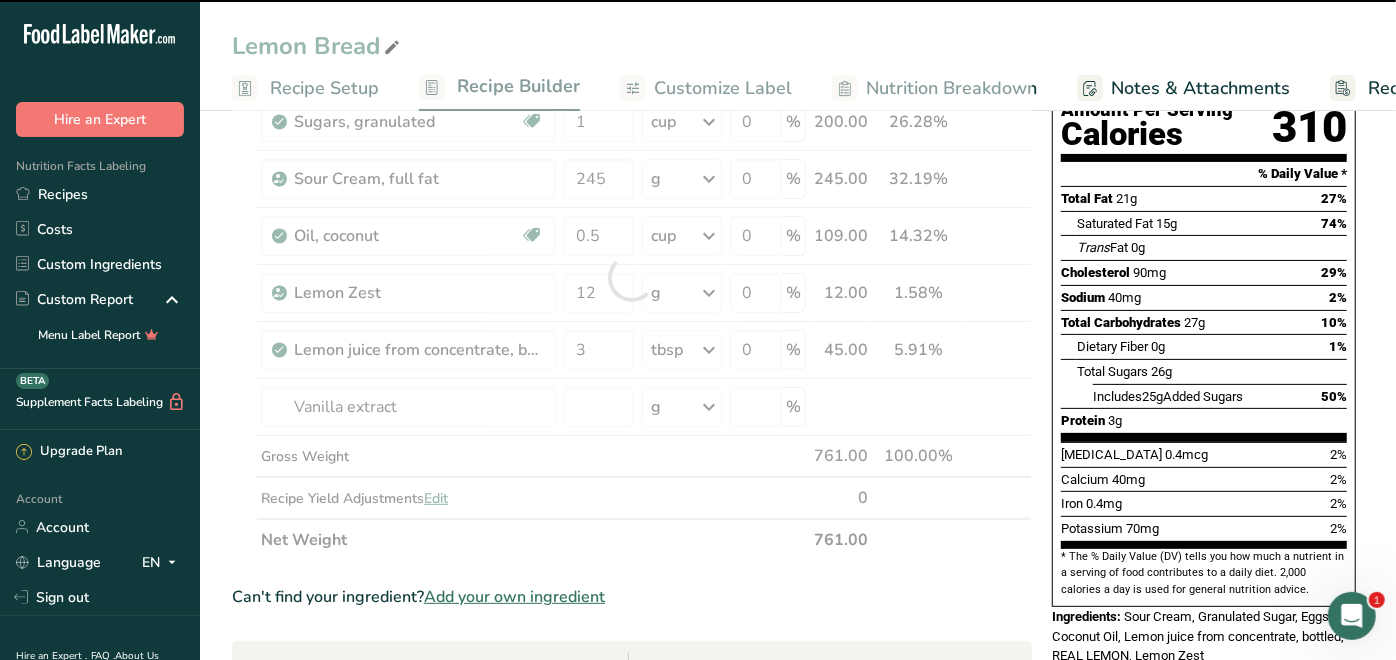 type on "0" 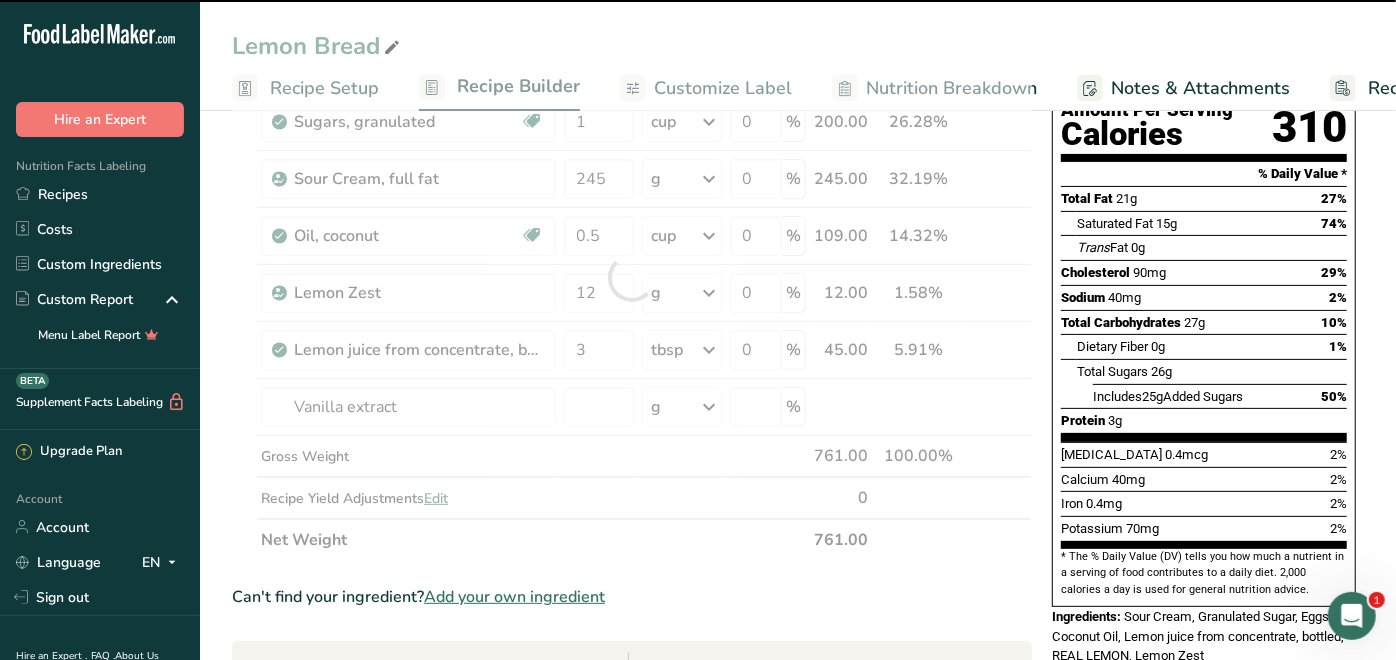 type on "0" 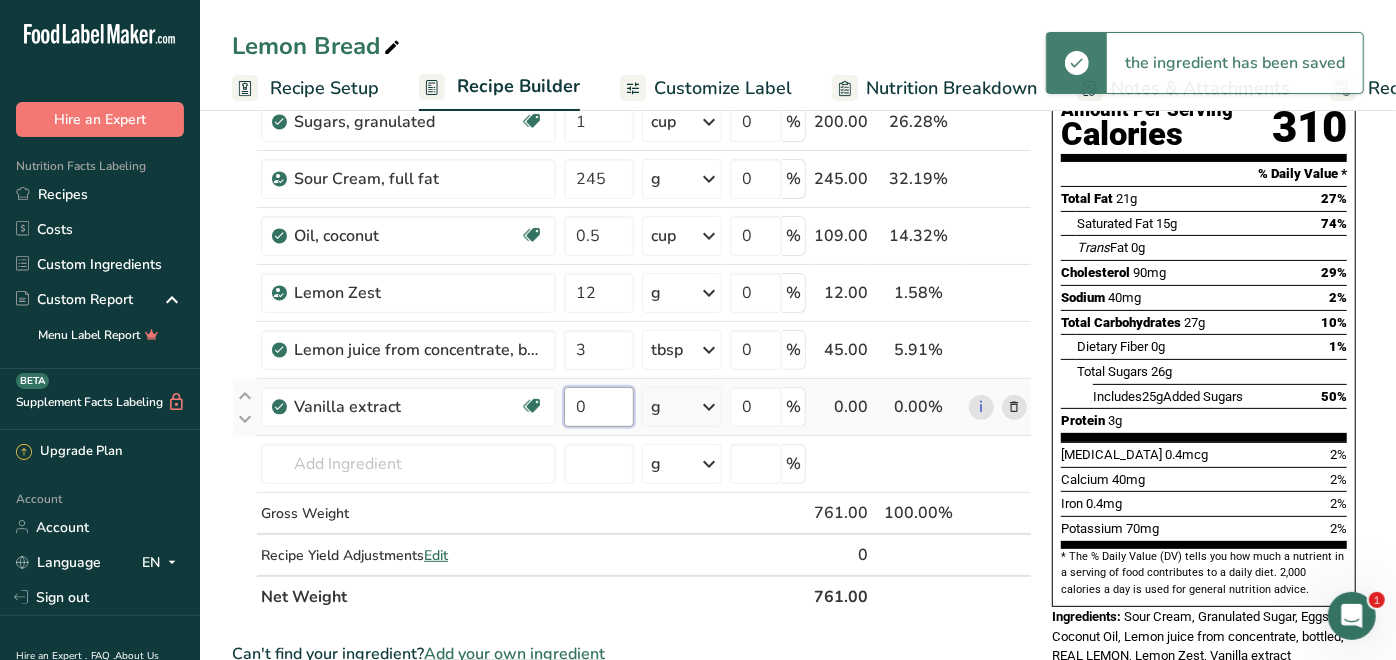click on "0" at bounding box center [599, 407] 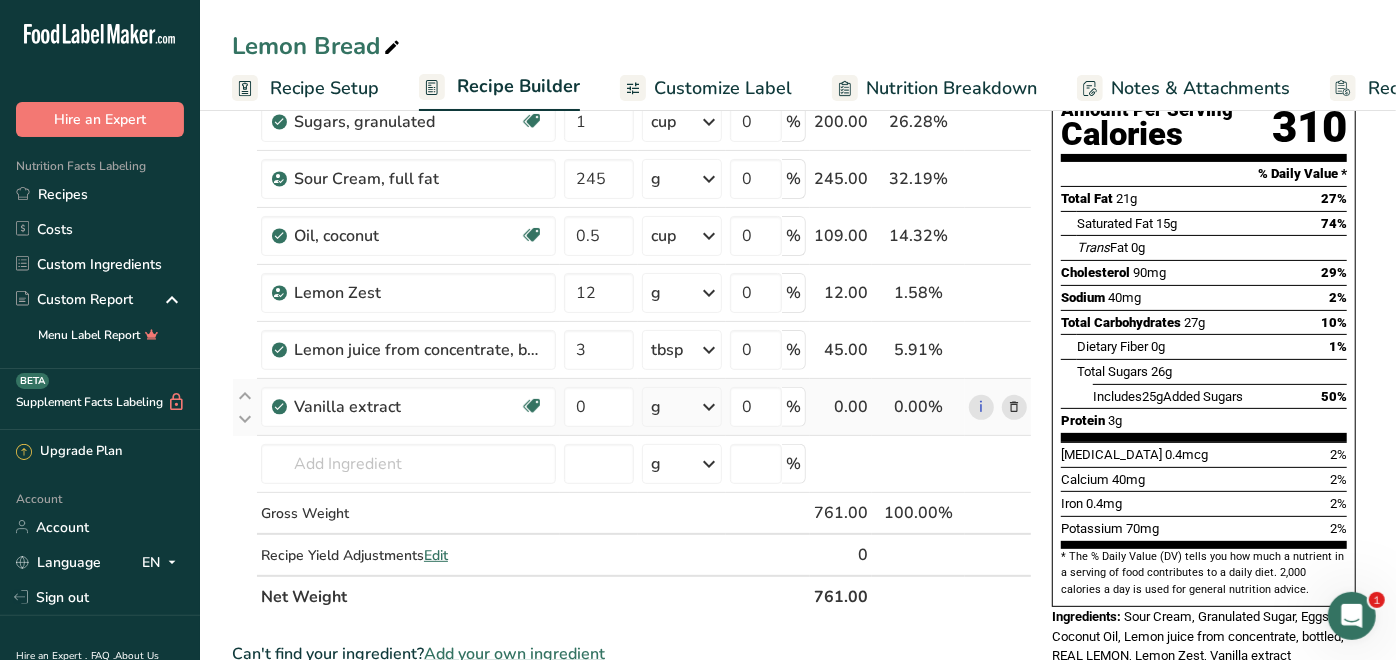 click on "Ingredient *
Amount *
Unit *
Waste *   .a-a{fill:#347362;}.b-a{fill:#fff;}          Grams
Percentage
Egg, whole, raw, fresh
Gluten free
Vegetarian
Soy free
3
large
Portions
1 large
1 extra large
1 jumbo
See more
Weight Units
g
kg
mg
See more
Volume Units
l
Volume units require a density conversion. If you know your ingredient's density enter it below. Otherwise, click on "RIA" our AI Regulatory bot - she will be able to help you
lb/ft3
g/cm3
Confirm
mL
lb/ft3" at bounding box center (632, 306) 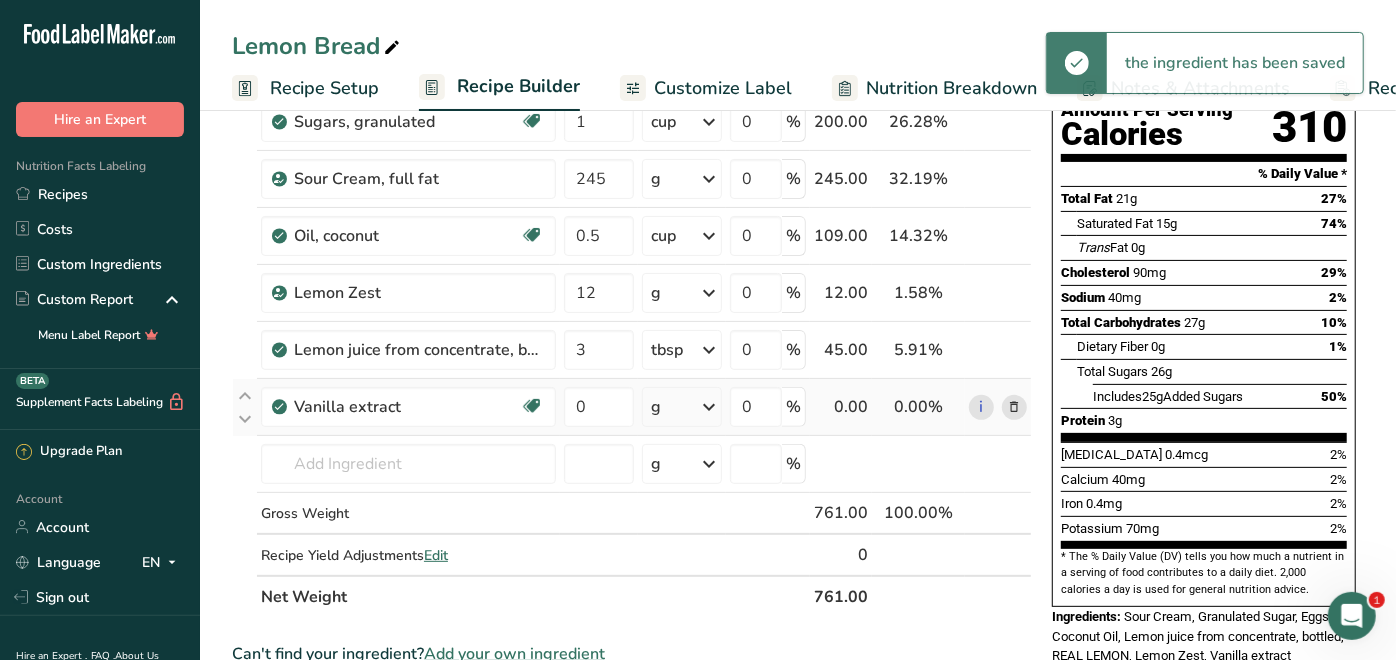 click at bounding box center [709, 407] 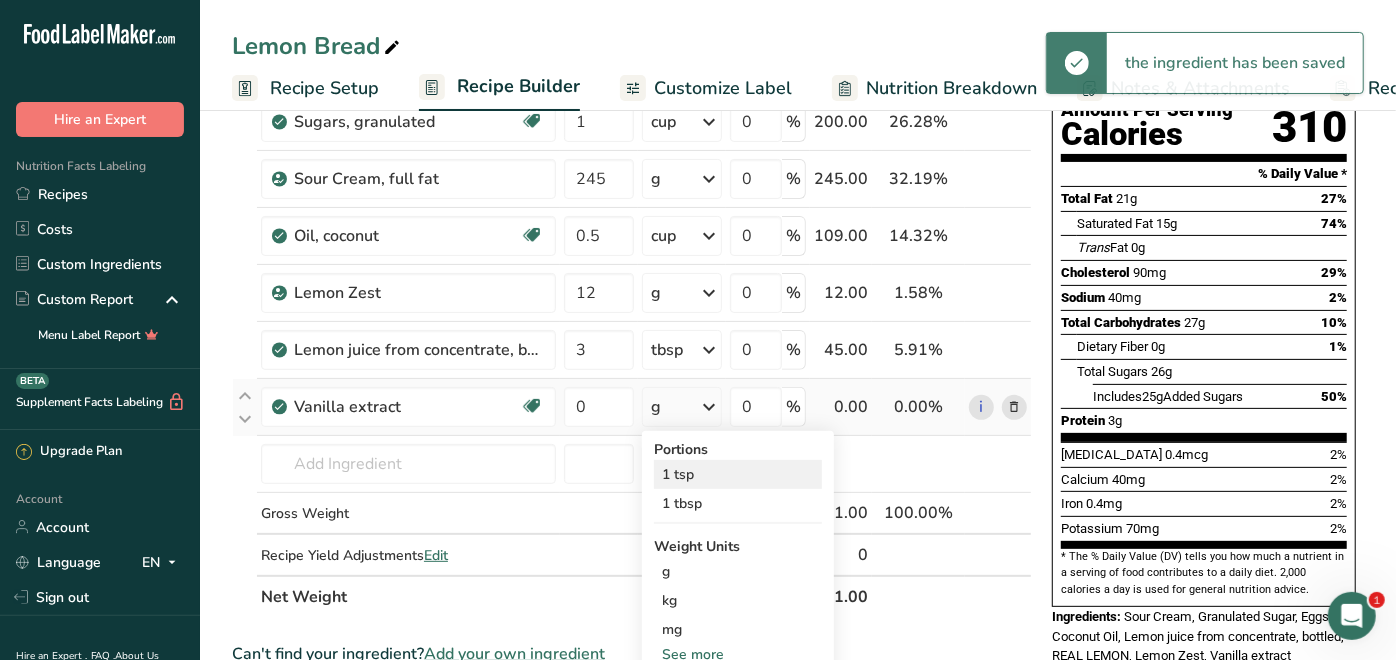 click on "1 tsp" at bounding box center (738, 474) 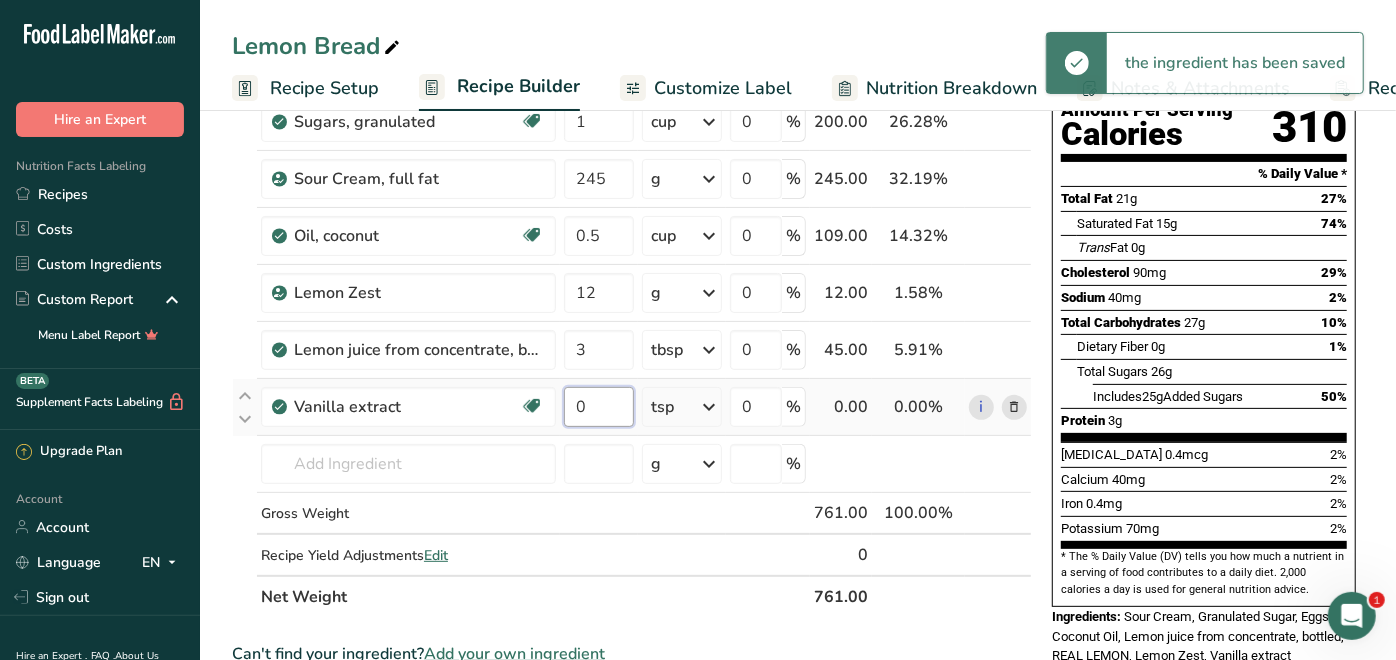 click on "0" at bounding box center [599, 407] 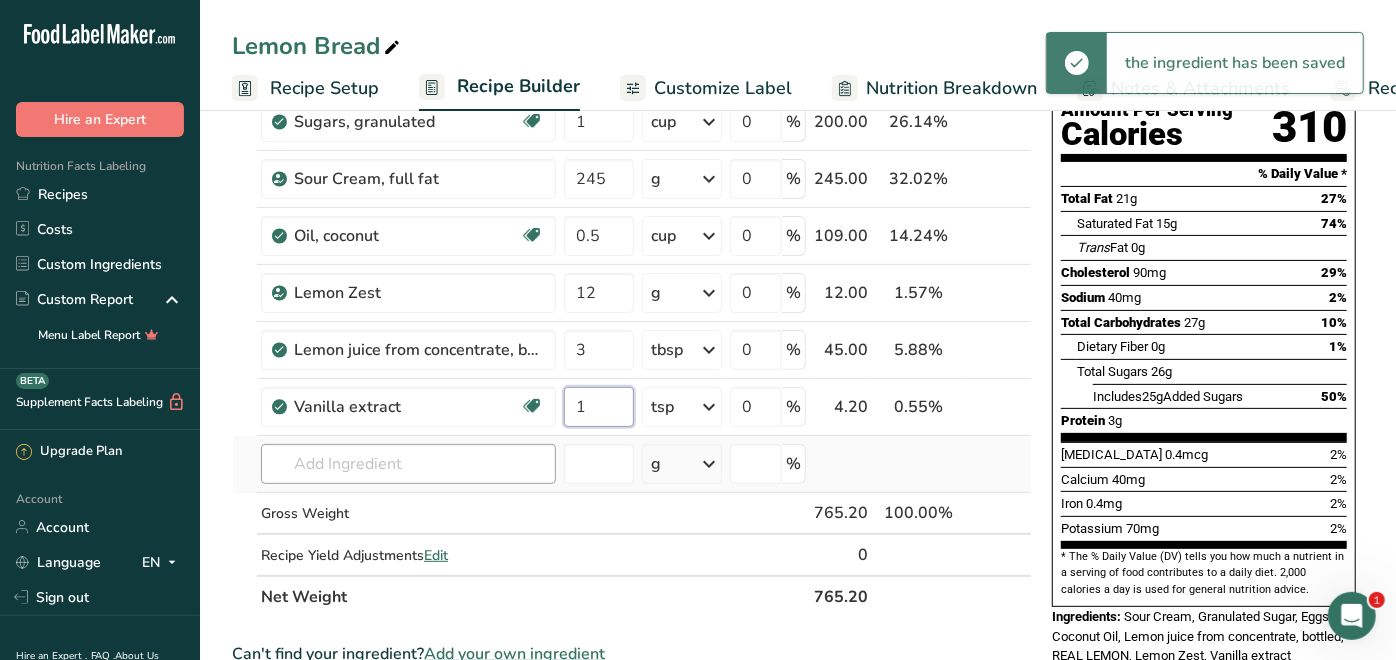 type on "1" 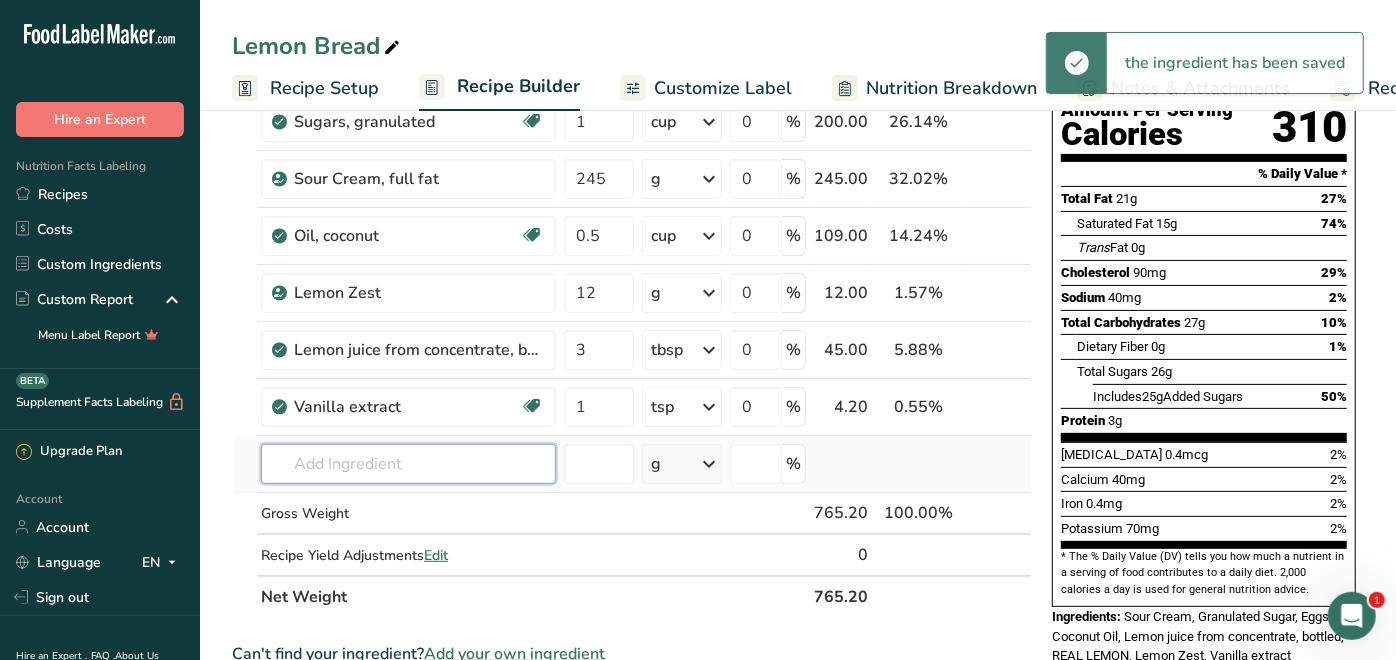 click on "Ingredient *
Amount *
Unit *
Waste *   .a-a{fill:#347362;}.b-a{fill:#fff;}          Grams
Percentage
Egg, whole, raw, fresh
Gluten free
Vegetarian
Soy free
3
large
Portions
1 large
1 extra large
1 jumbo
See more
Weight Units
g
kg
mg
See more
Volume Units
l
Volume units require a density conversion. If you know your ingredient's density enter it below. Otherwise, click on "RIA" our AI Regulatory bot - she will be able to help you
lb/ft3
g/cm3
Confirm
mL
lb/ft3" at bounding box center (632, 306) 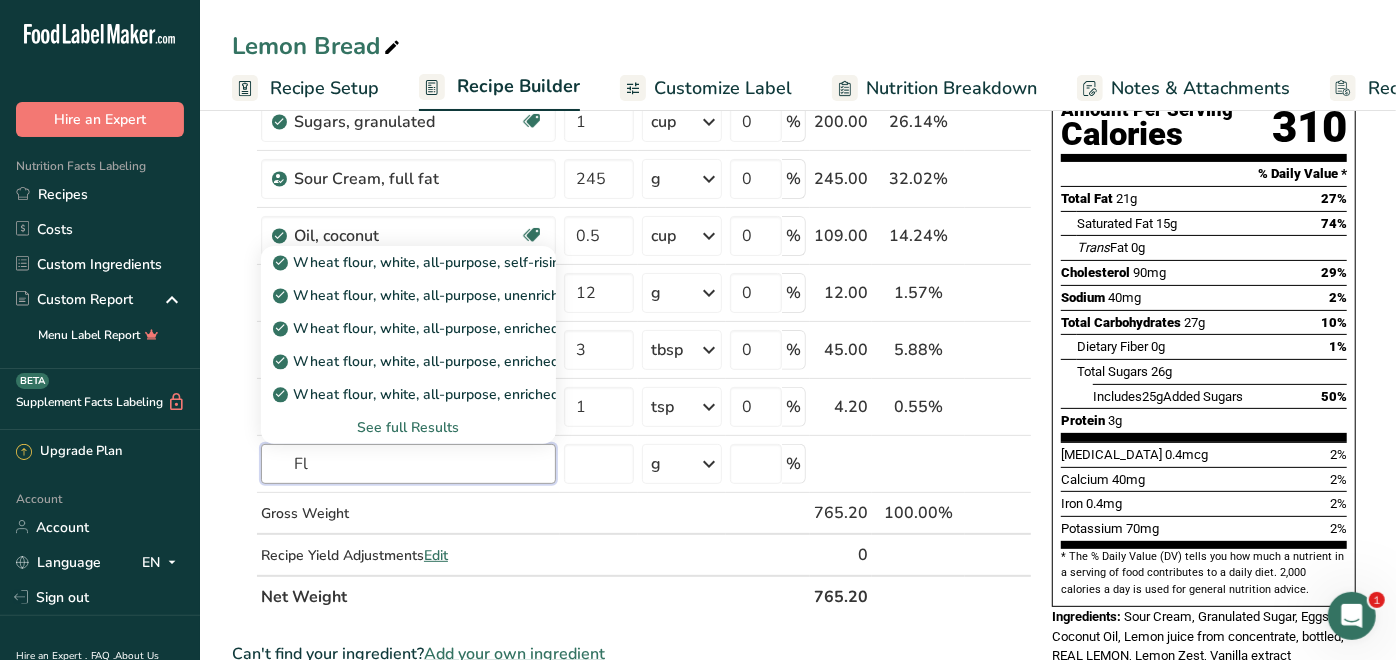 type on "F" 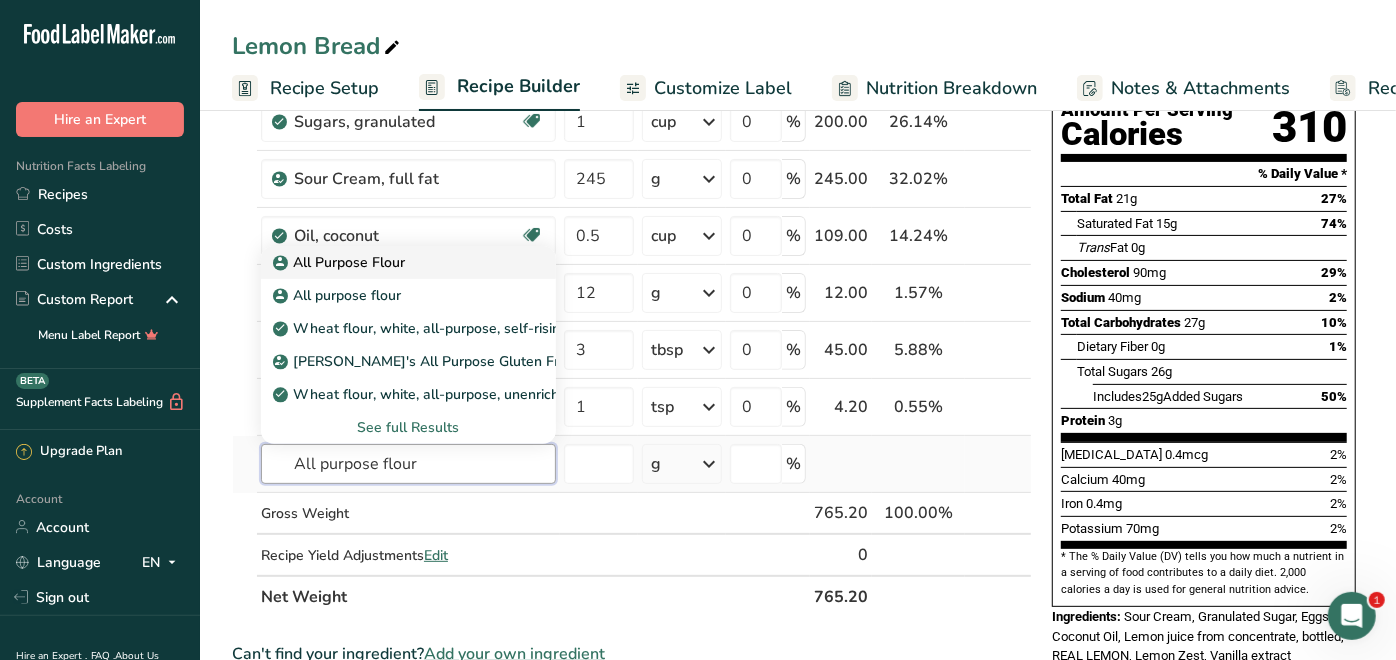 type on "All purpose flour" 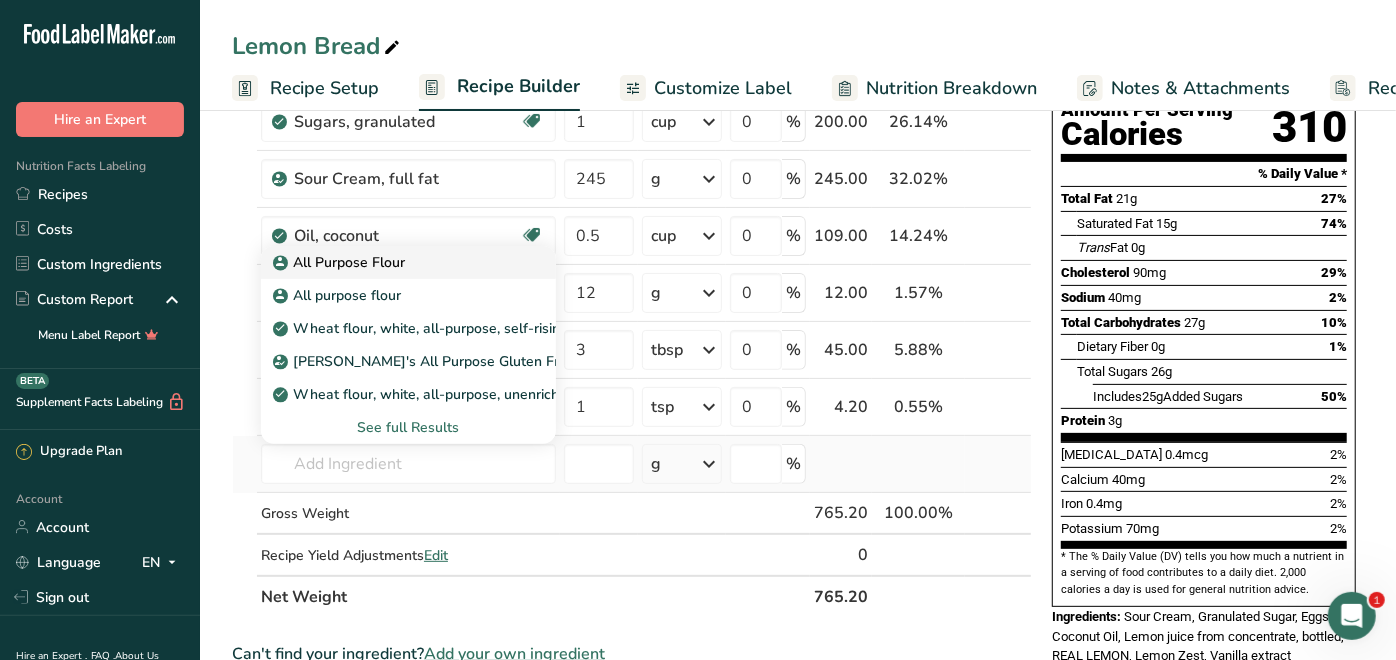 click on "All Purpose Flour" at bounding box center (341, 262) 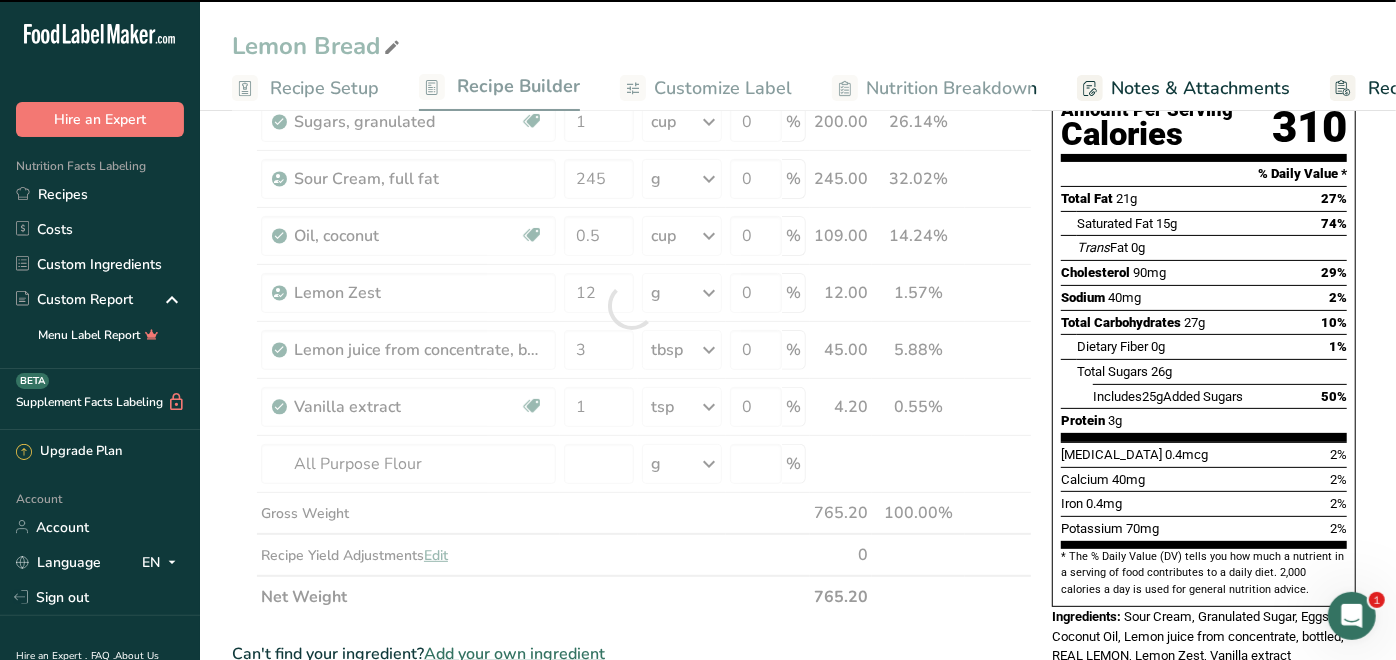 type on "0" 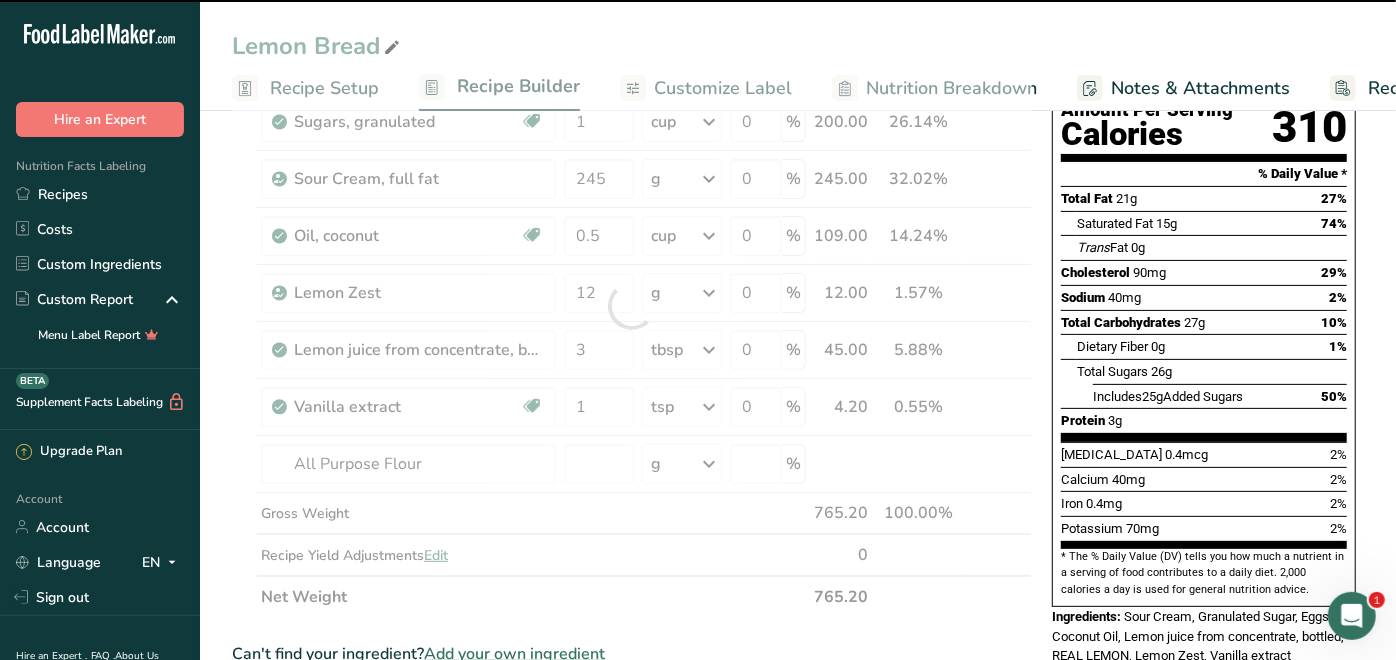 type on "0" 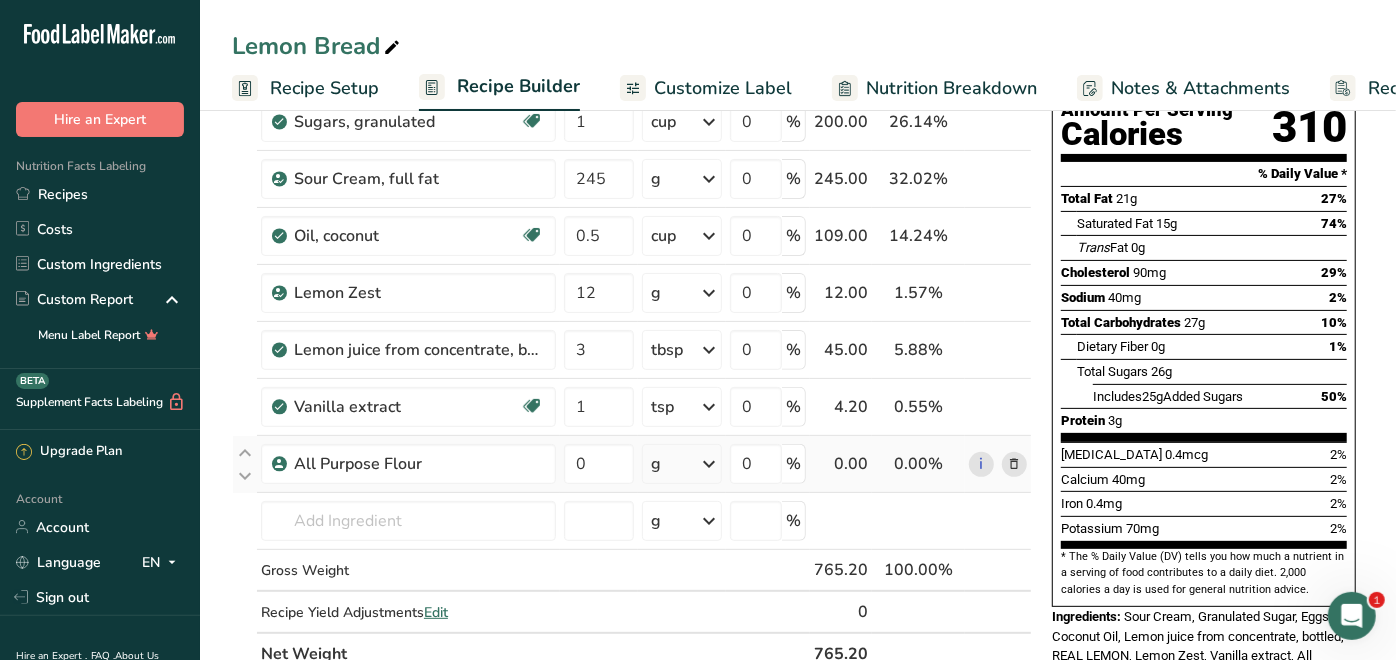 click at bounding box center (709, 464) 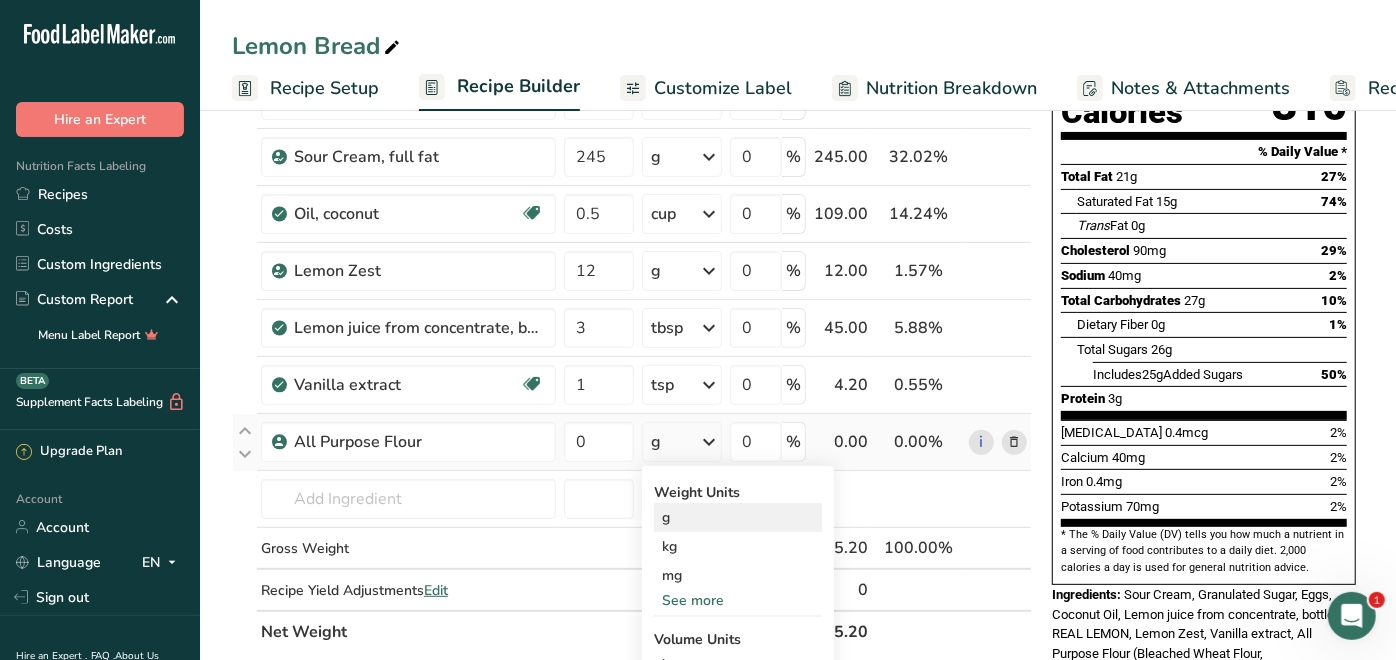 scroll, scrollTop: 222, scrollLeft: 0, axis: vertical 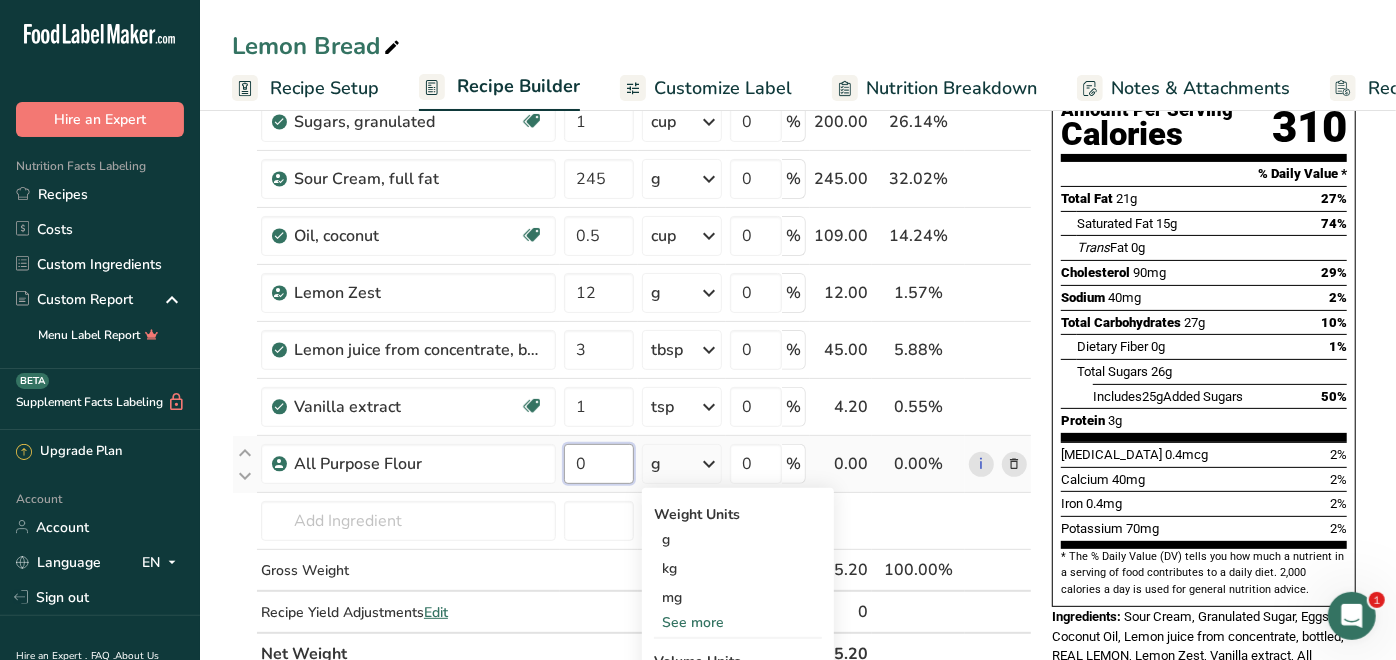 click on "0" at bounding box center (599, 464) 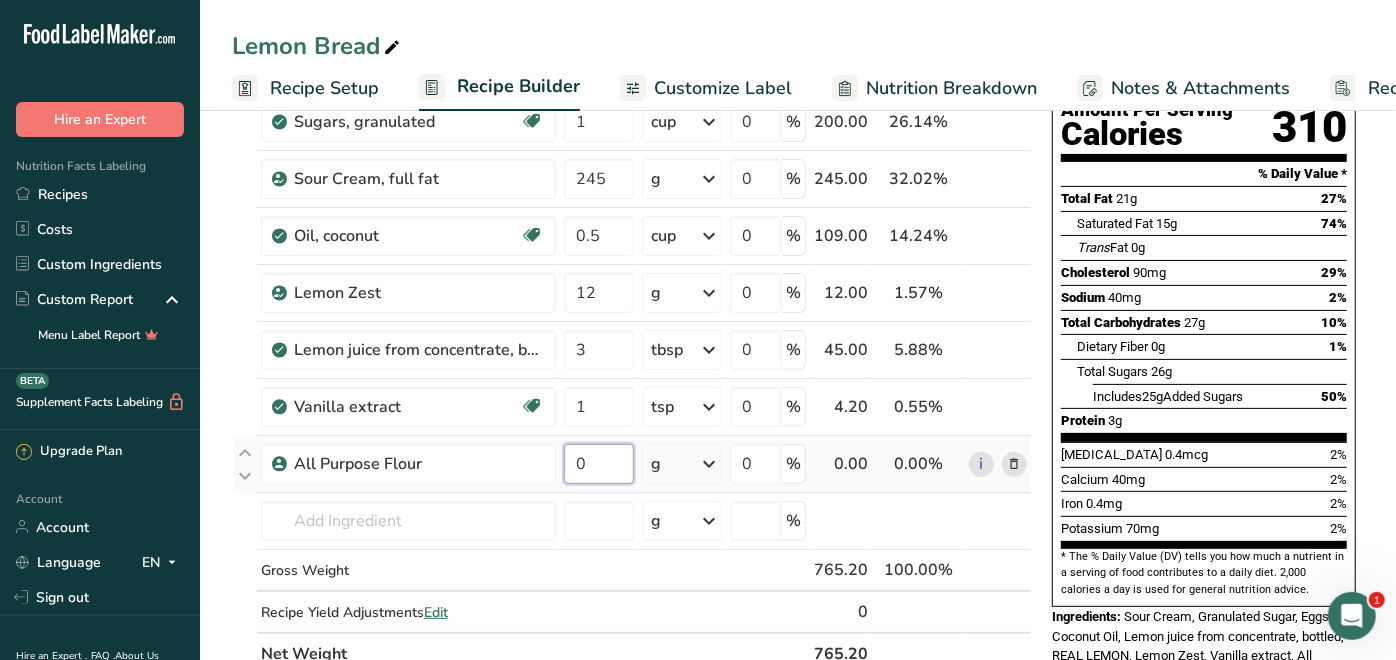 click on "0" at bounding box center (599, 464) 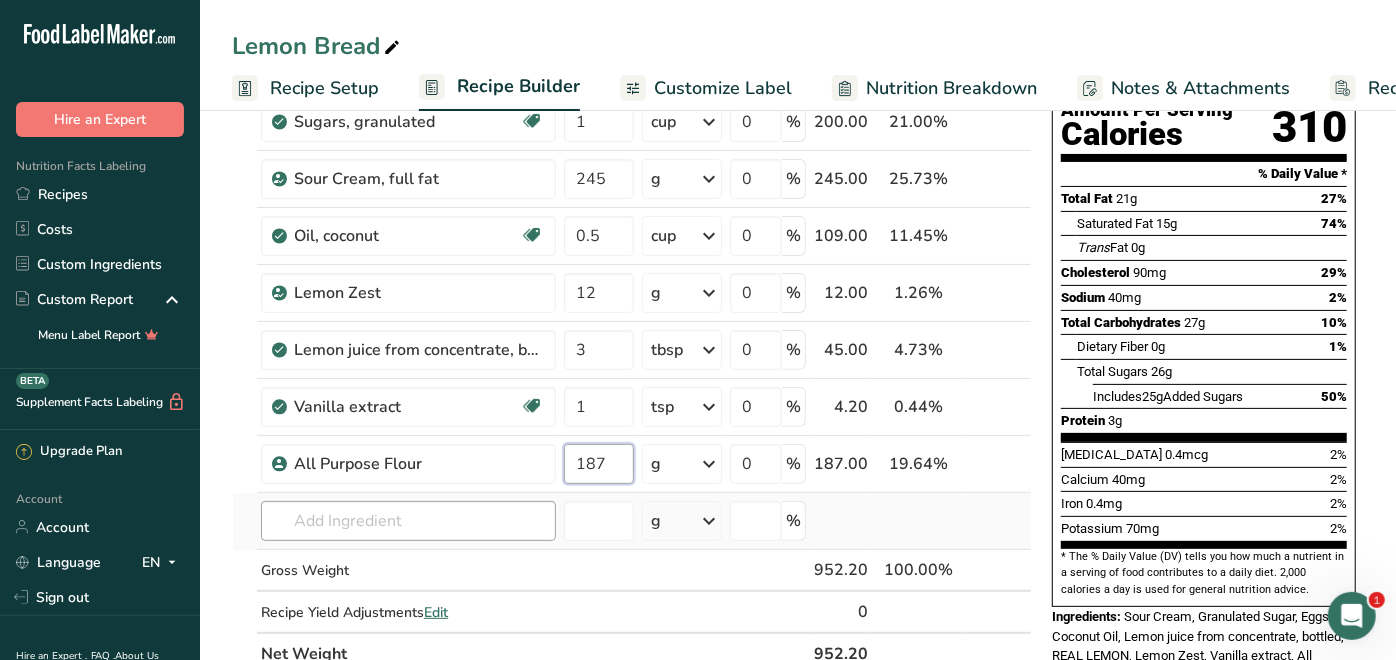 type on "187" 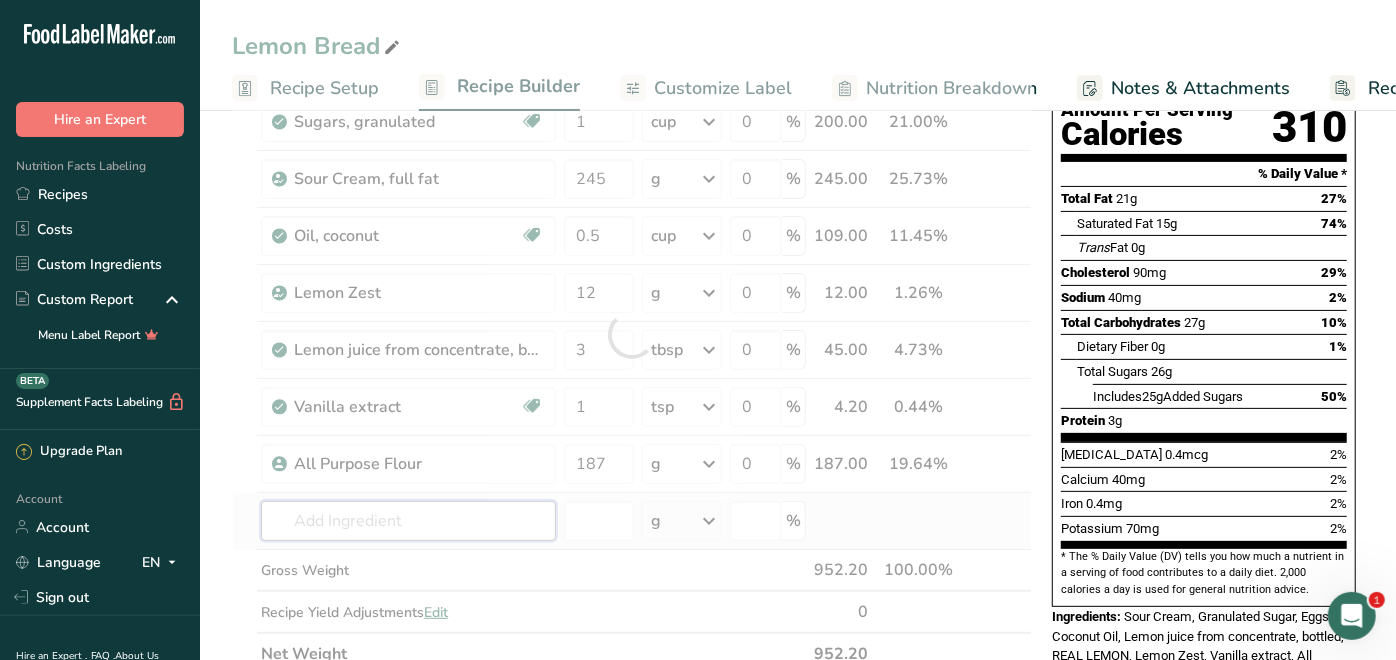 click on "Ingredient *
Amount *
Unit *
Waste *   .a-a{fill:#347362;}.b-a{fill:#fff;}          Grams
Percentage
Egg, whole, raw, fresh
Gluten free
Vegetarian
Soy free
3
large
Portions
1 large
1 extra large
1 jumbo
See more
Weight Units
g
kg
mg
See more
Volume Units
l
Volume units require a density conversion. If you know your ingredient's density enter it below. Otherwise, click on "RIA" our AI Regulatory bot - she will be able to help you
lb/ft3
g/cm3
Confirm
mL
lb/ft3" at bounding box center (632, 334) 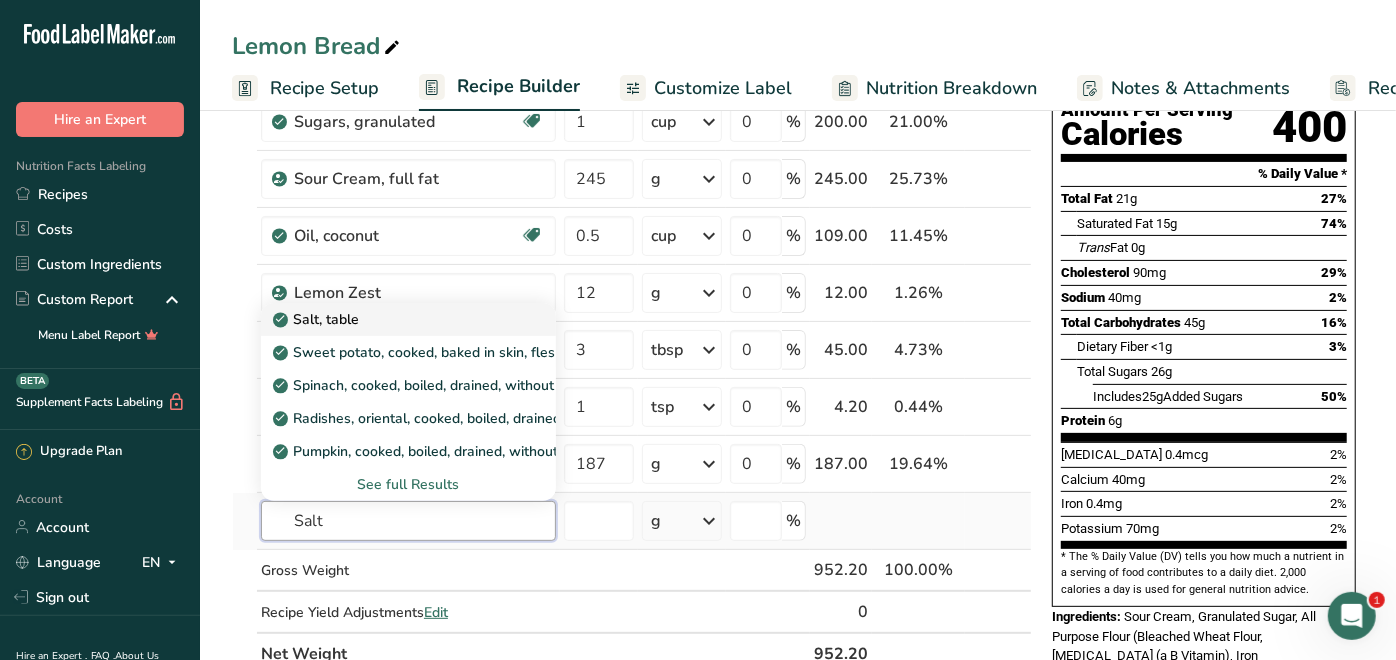type on "Salt" 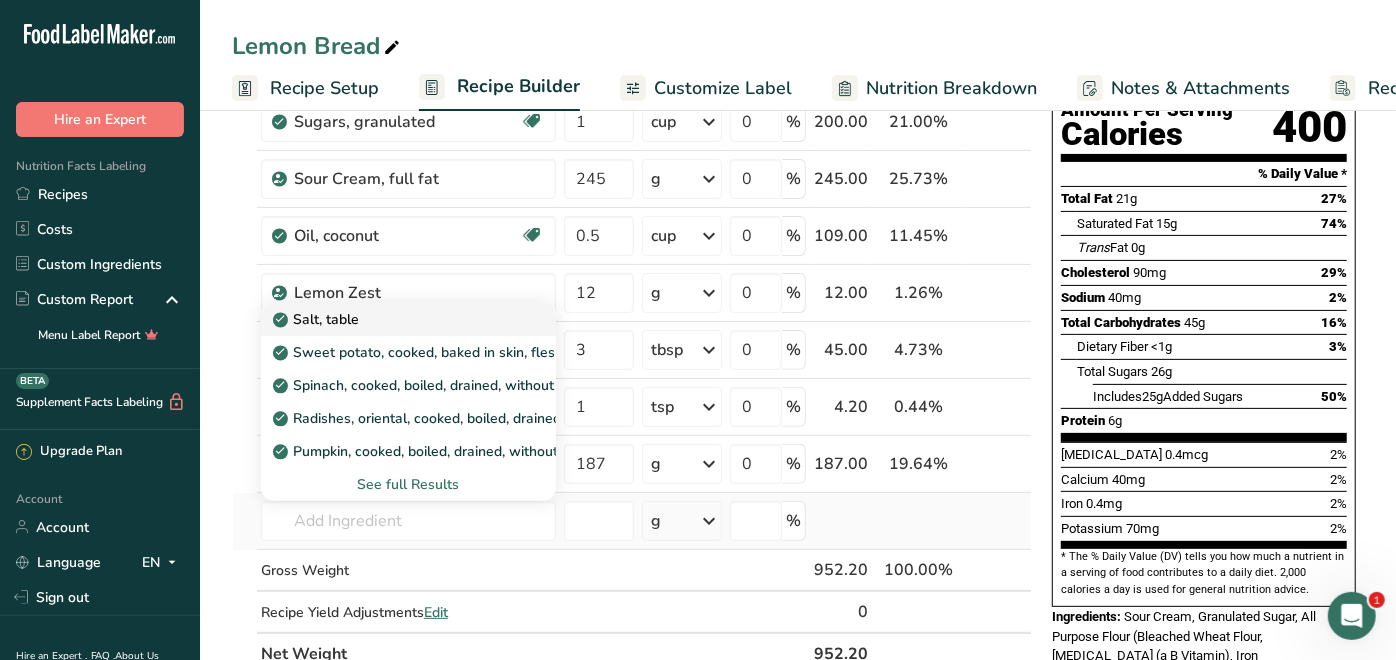click on "Salt, table" at bounding box center [318, 319] 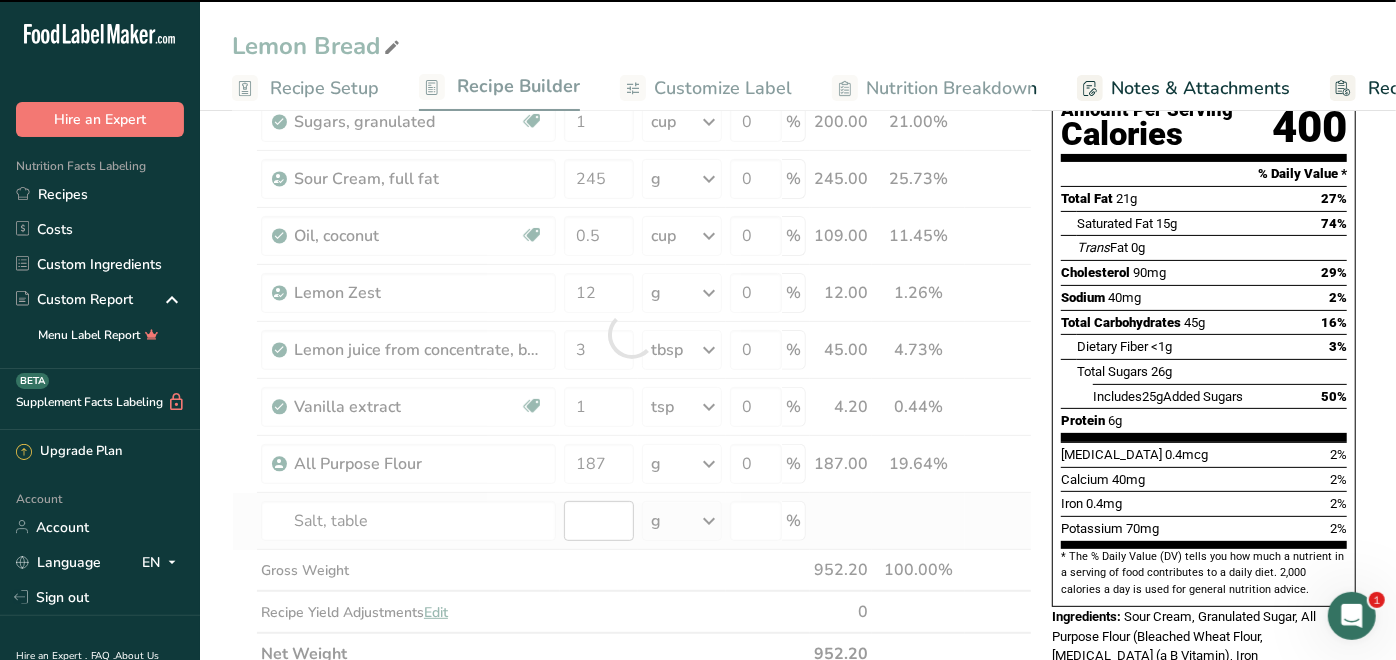 type on "0" 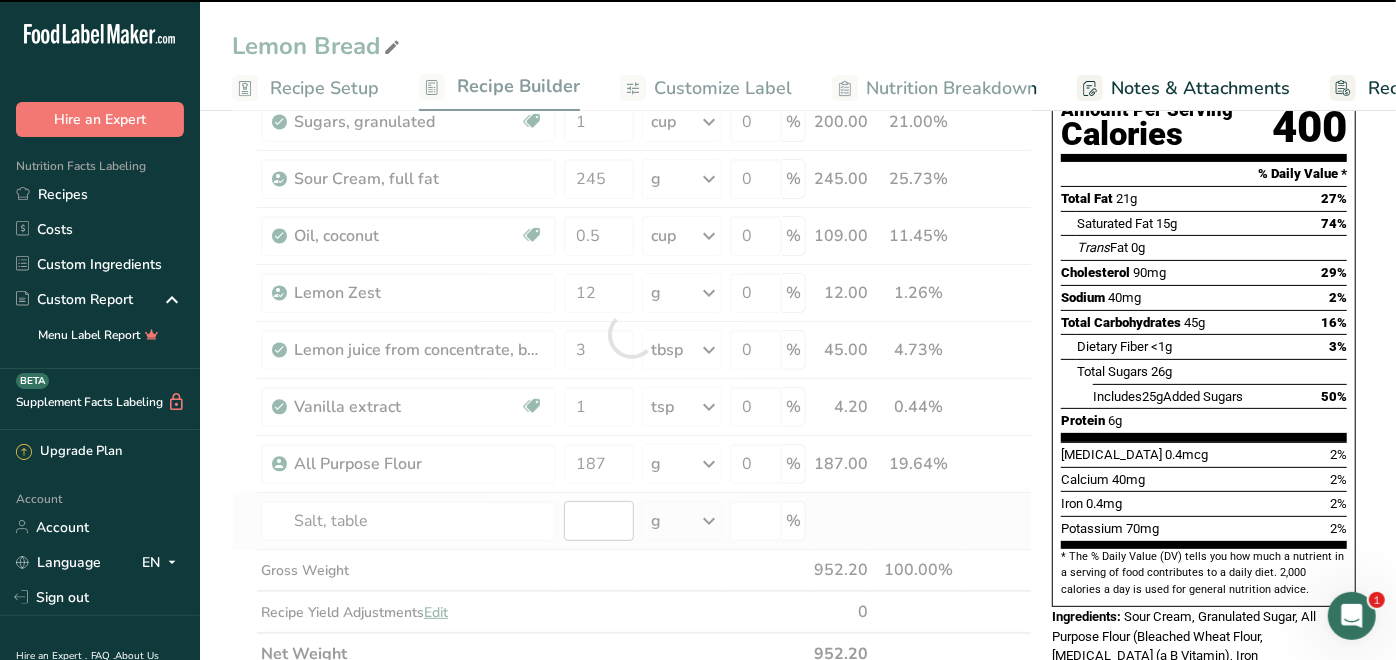 type on "0" 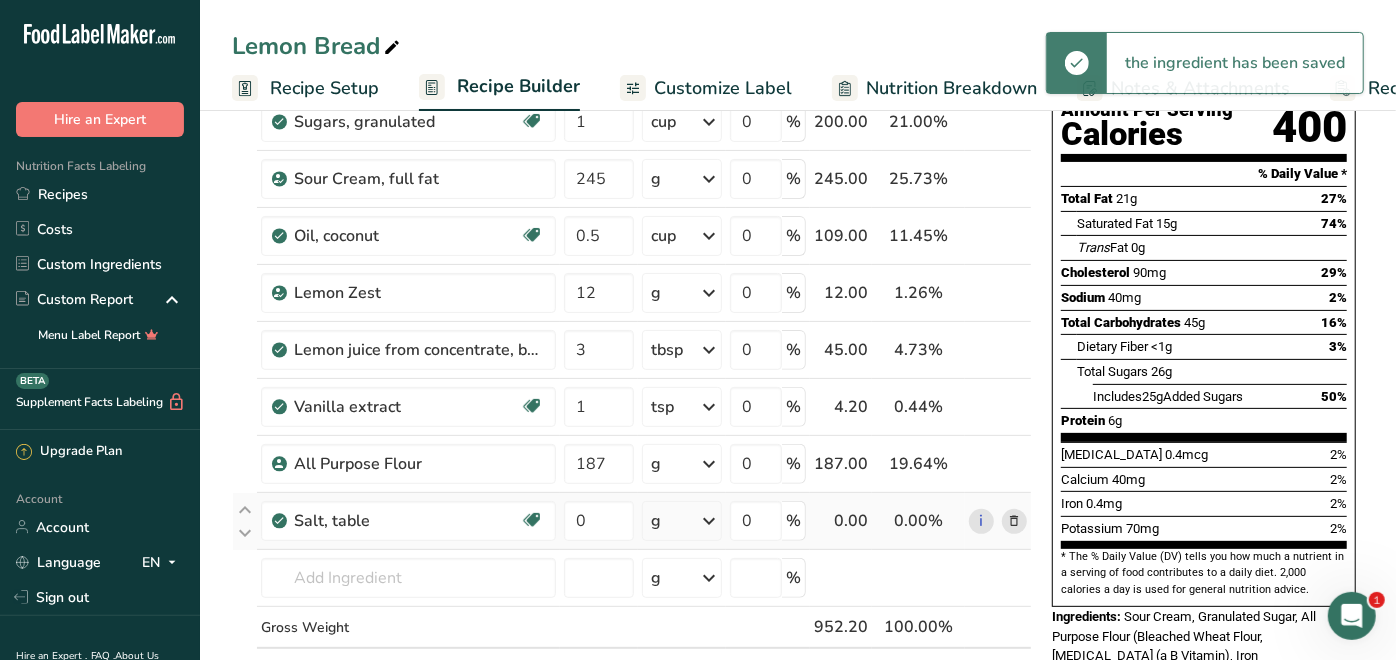 click at bounding box center (709, 521) 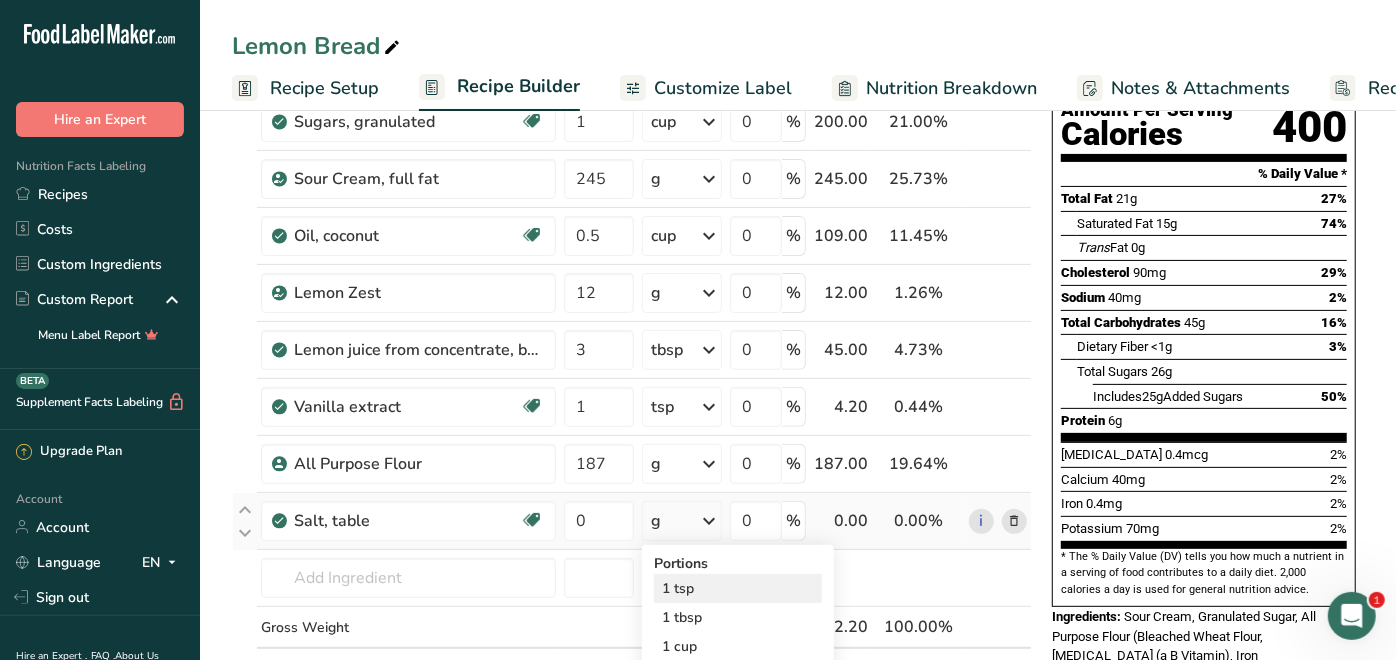 click on "1 tsp" at bounding box center [738, 588] 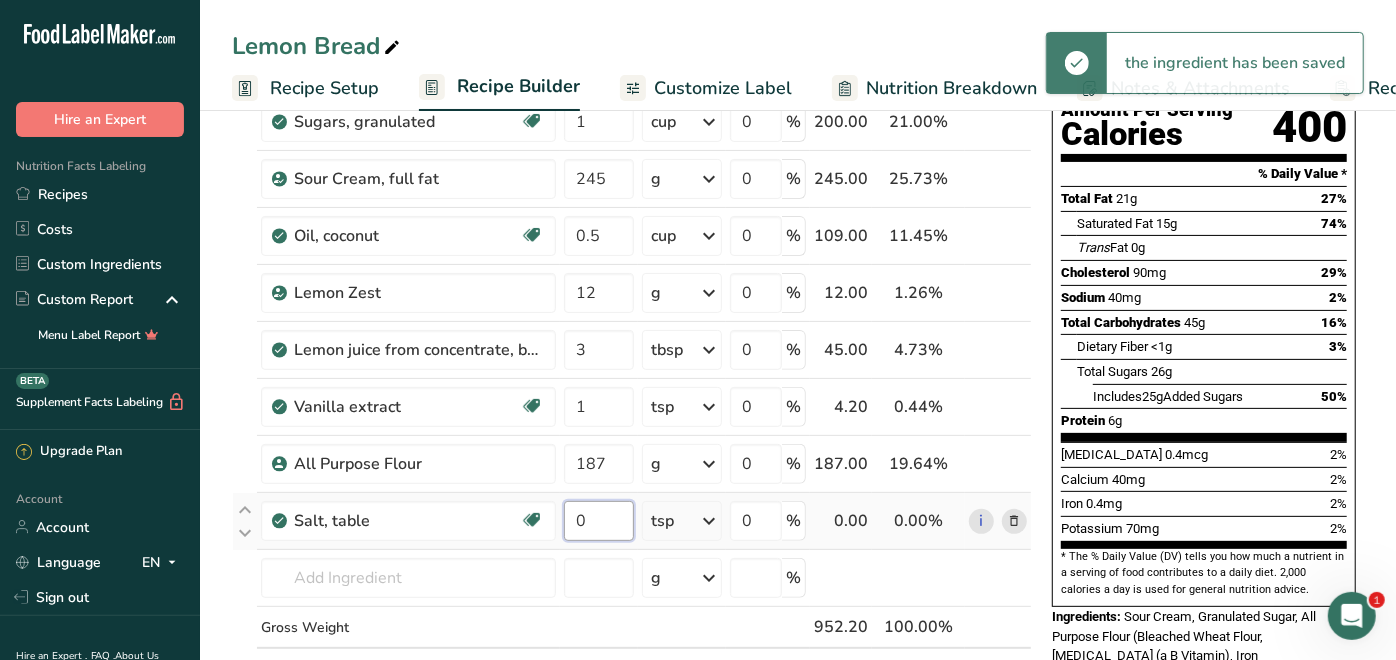click on "0" at bounding box center [599, 521] 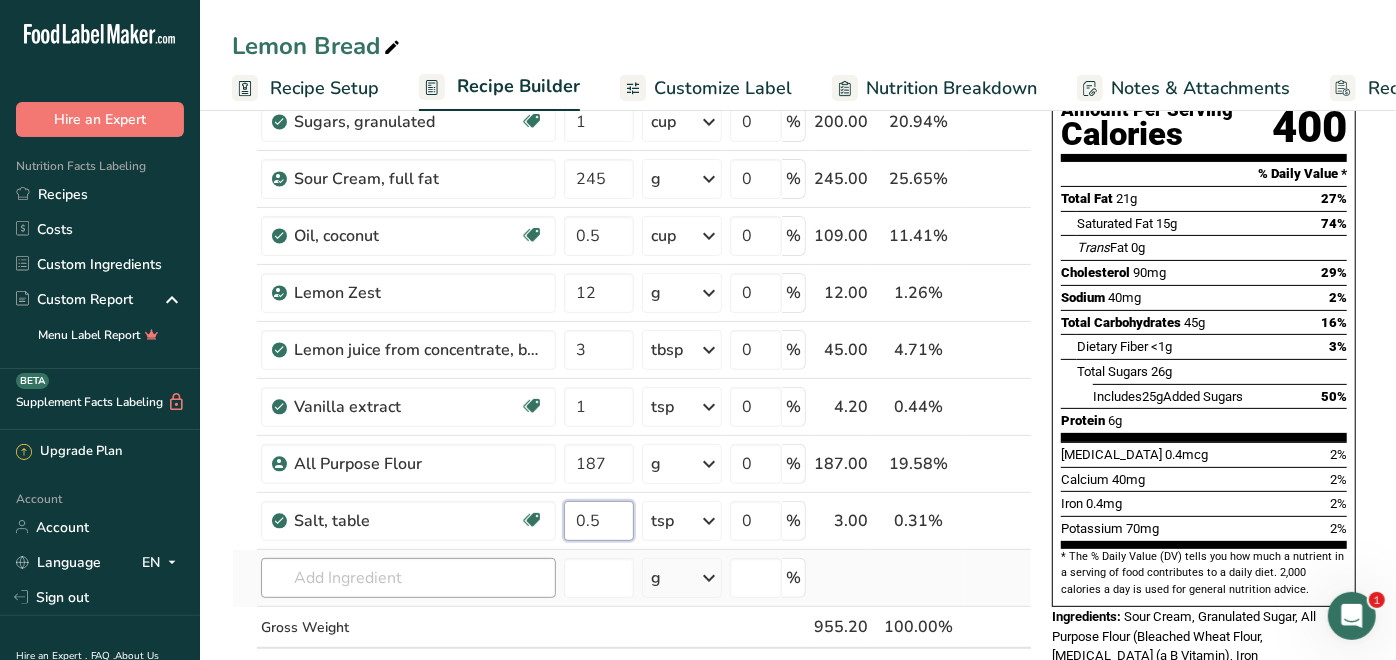 type on "0.5" 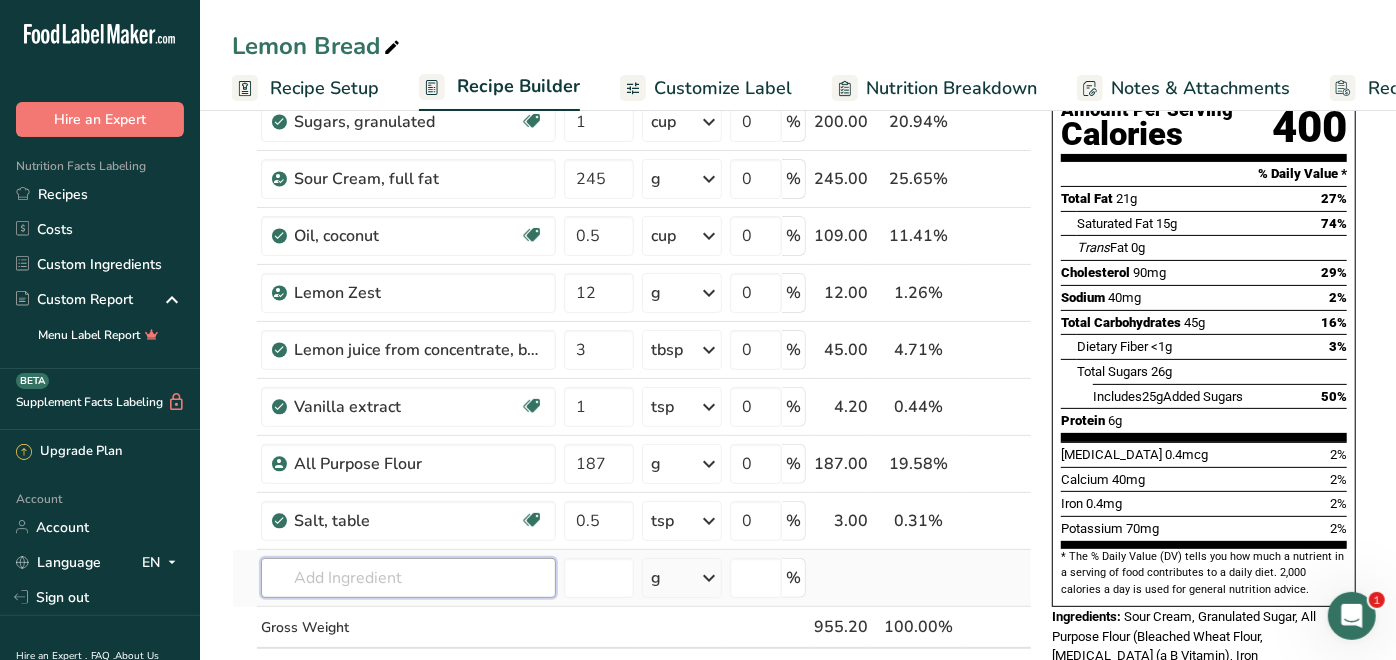 click on "Ingredient *
Amount *
Unit *
Waste *   .a-a{fill:#347362;}.b-a{fill:#fff;}          Grams
Percentage
Egg, whole, raw, fresh
Gluten free
Vegetarian
Soy free
3
large
Portions
1 large
1 extra large
1 jumbo
See more
Weight Units
g
kg
mg
See more
Volume Units
l
Volume units require a density conversion. If you know your ingredient's density enter it below. Otherwise, click on "RIA" our AI Regulatory bot - she will be able to help you
lb/ft3
g/cm3
Confirm
mL
lb/ft3" at bounding box center [632, 363] 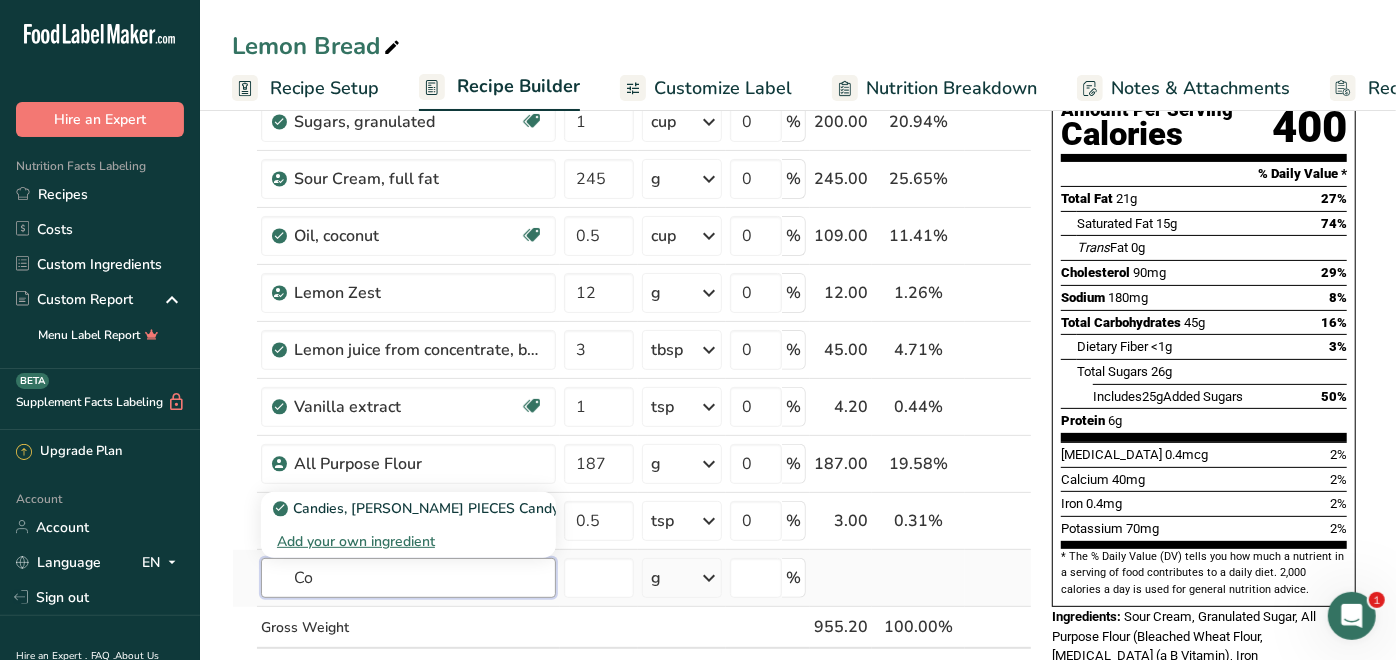 type on "C" 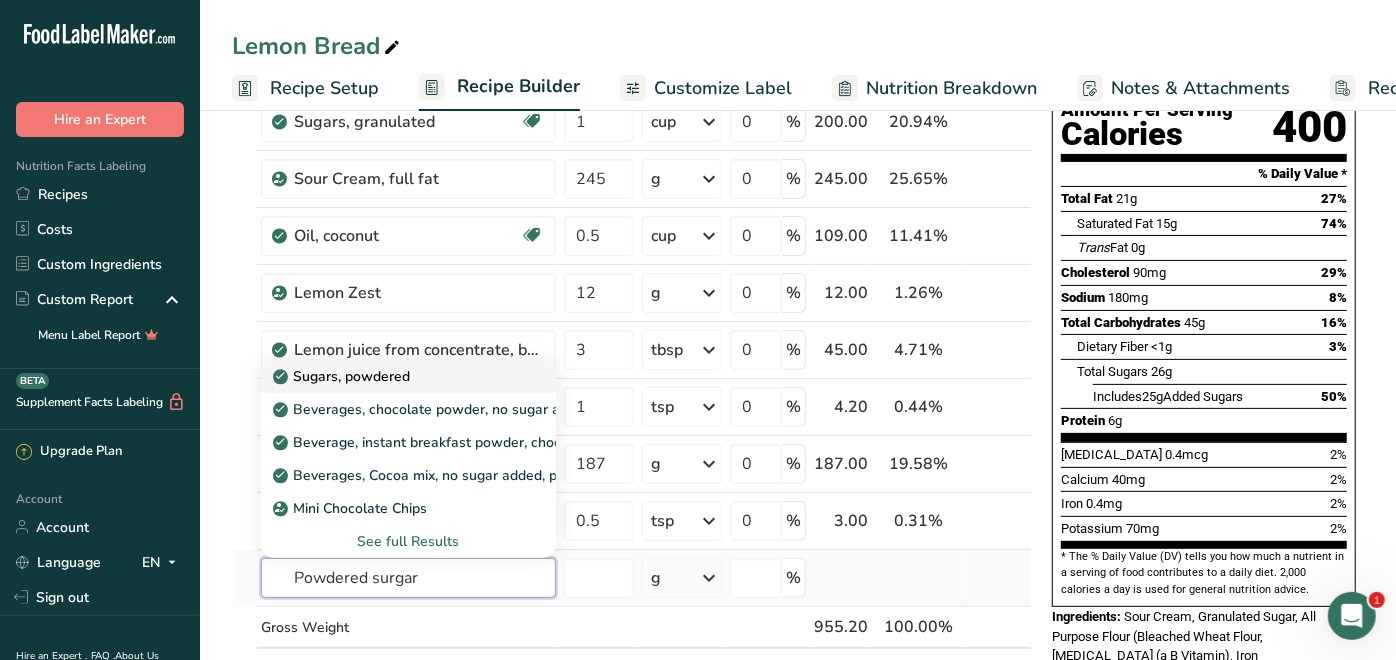 type on "Powdered surgar" 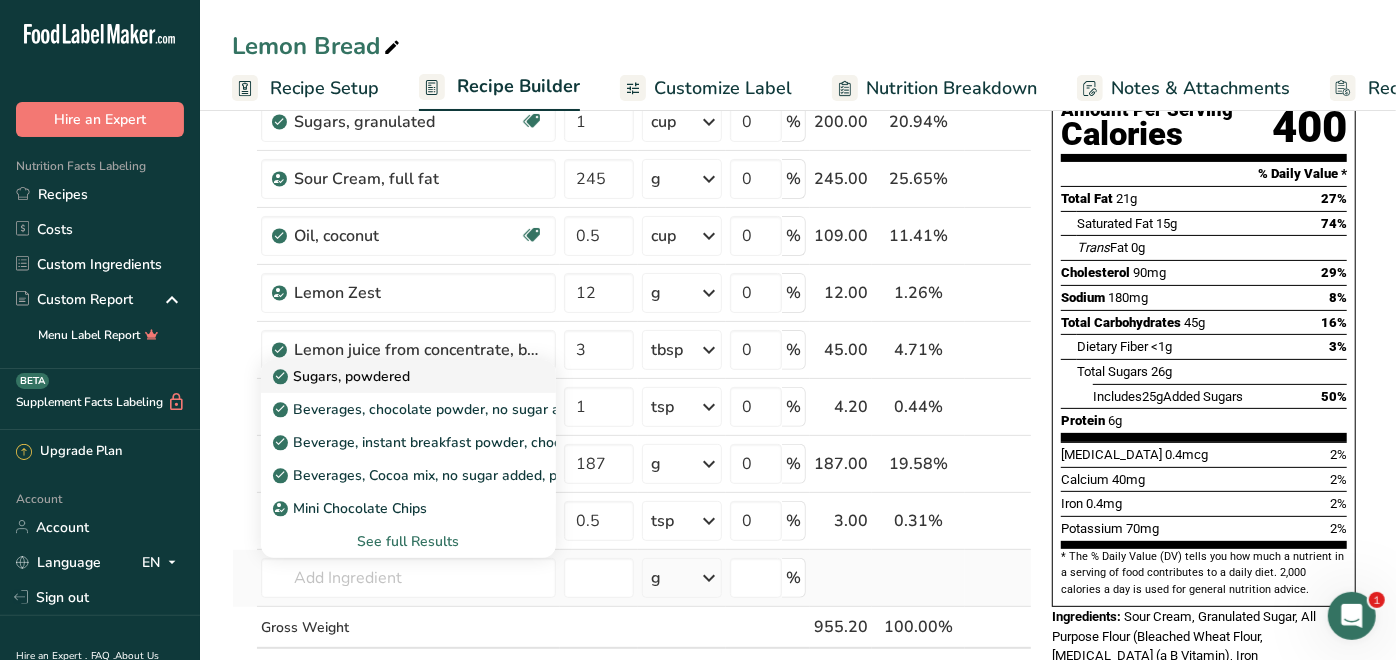 click on "Sugars, powdered" at bounding box center (343, 376) 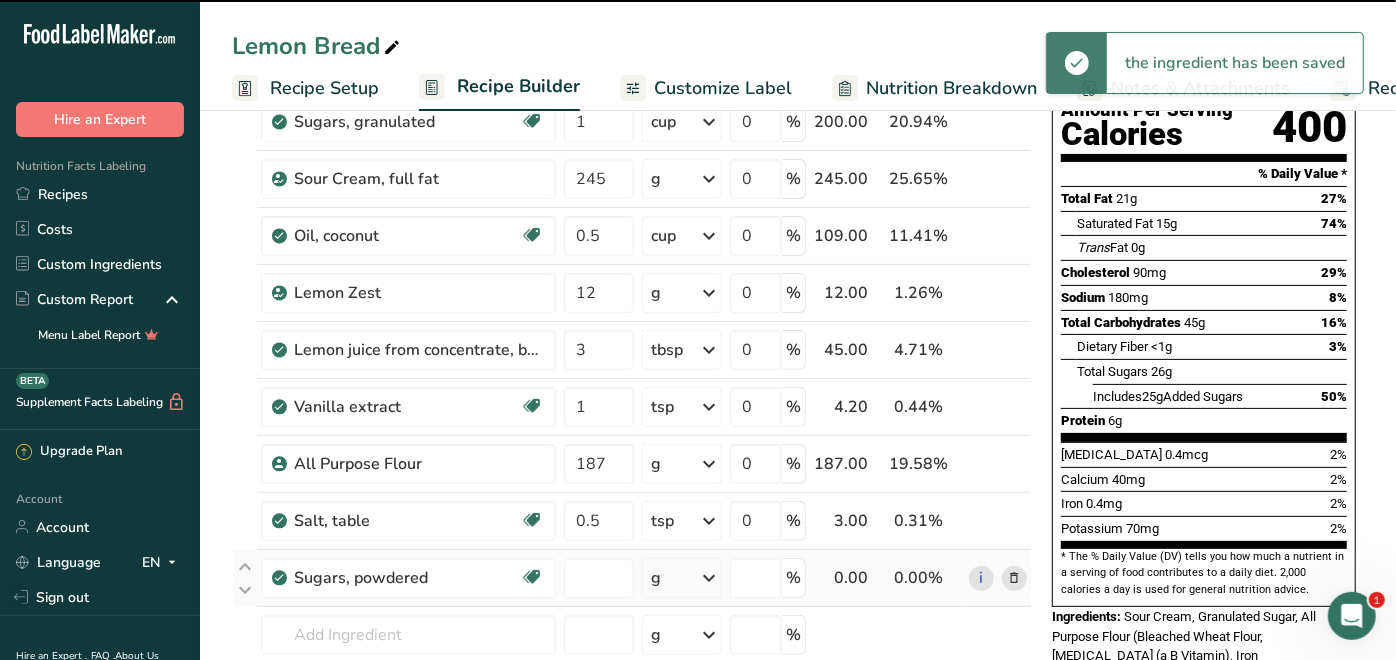 type on "0" 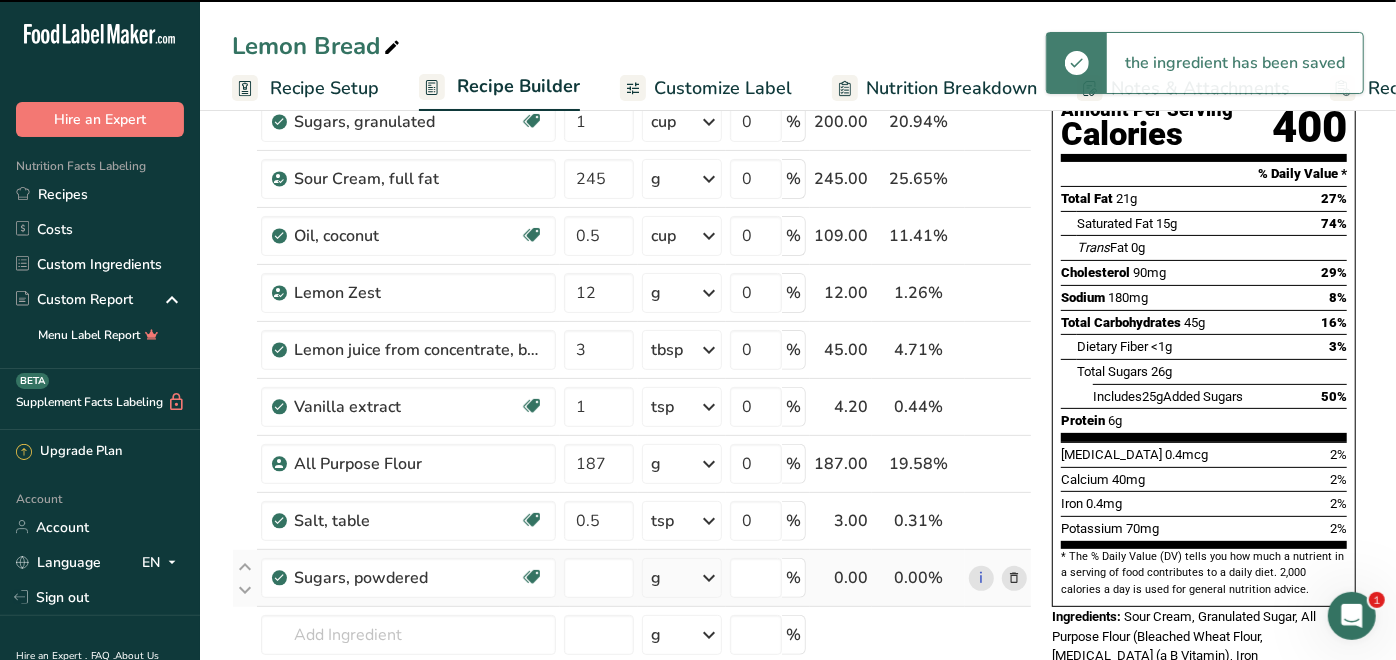 type on "0" 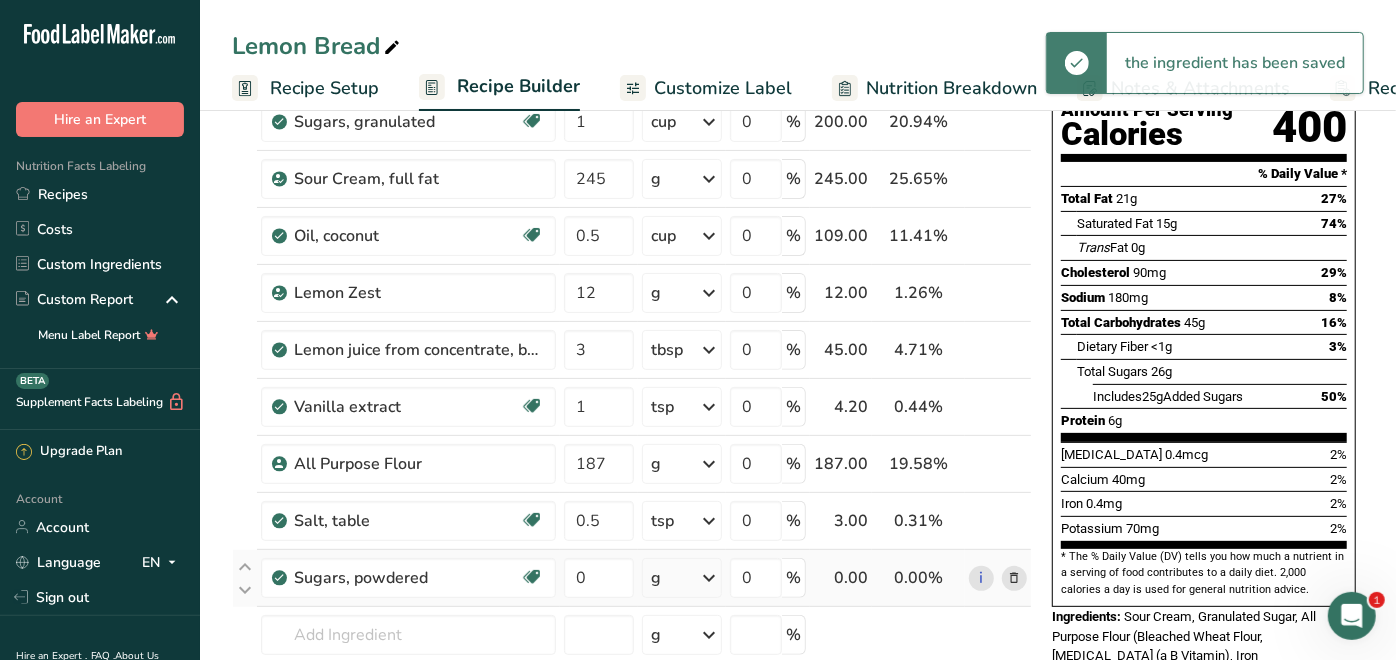 click at bounding box center (709, 578) 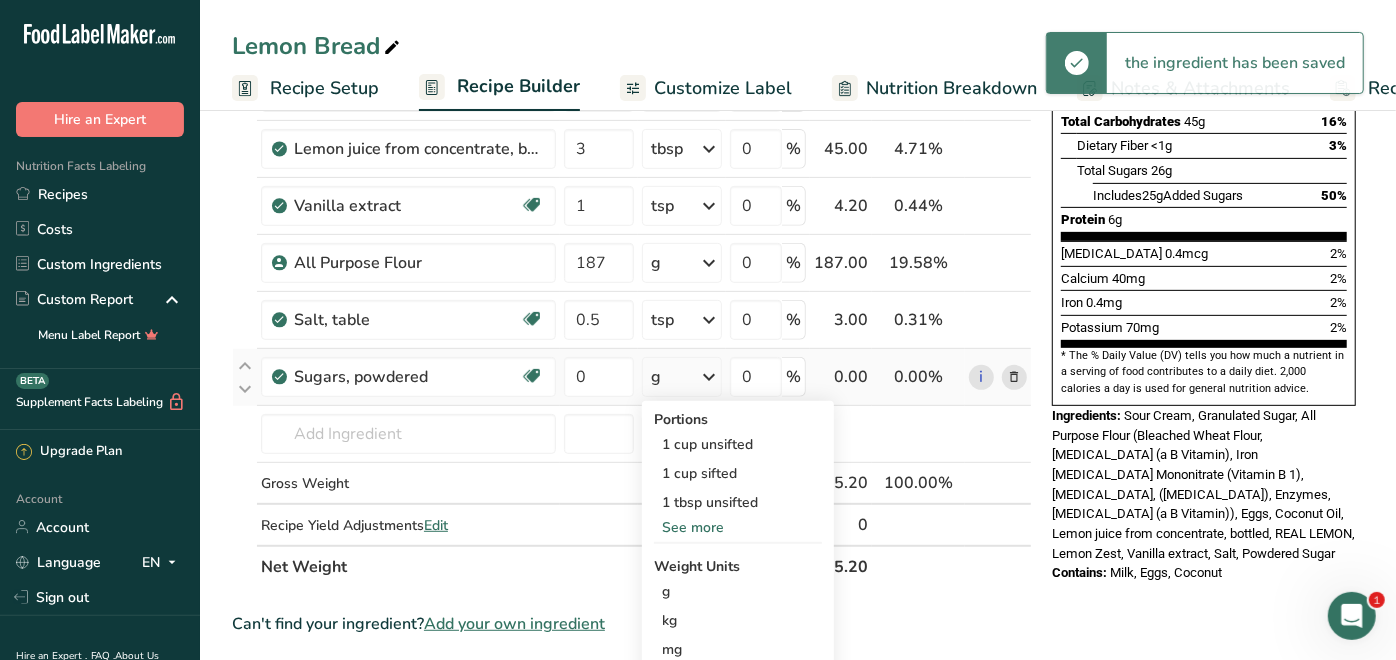 scroll, scrollTop: 444, scrollLeft: 0, axis: vertical 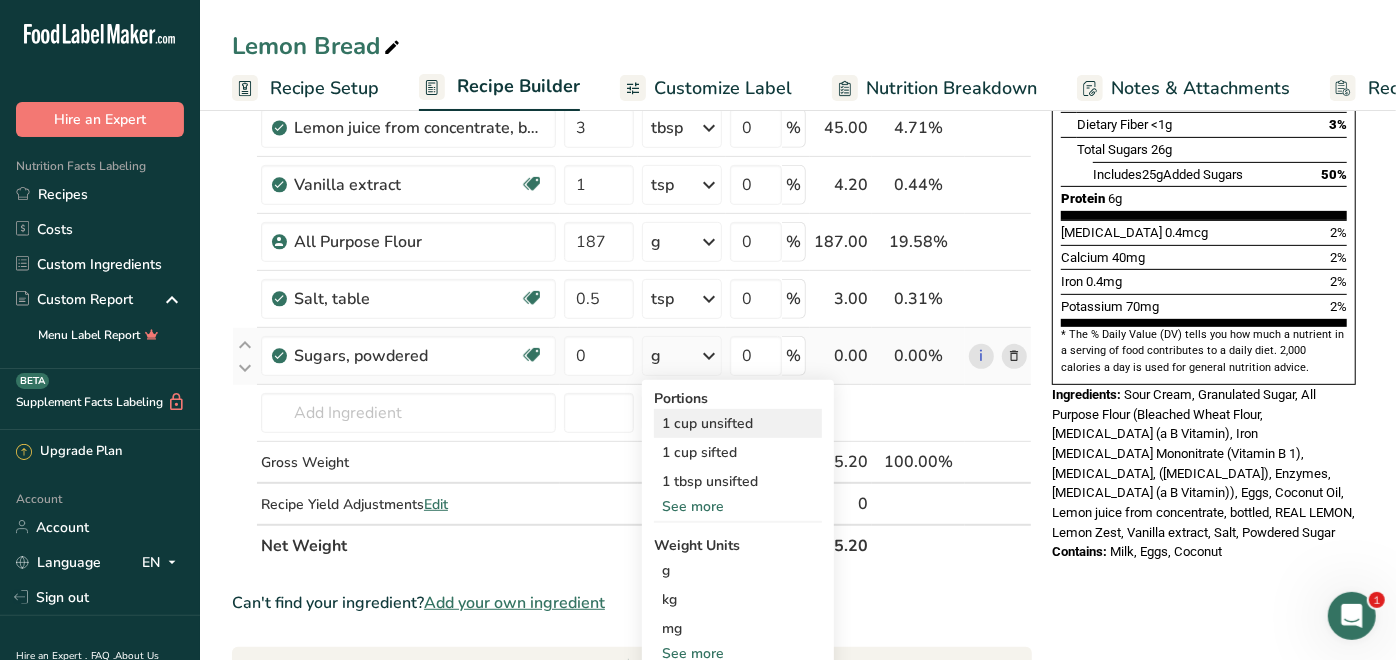 click on "1 cup unsifted" at bounding box center [738, 423] 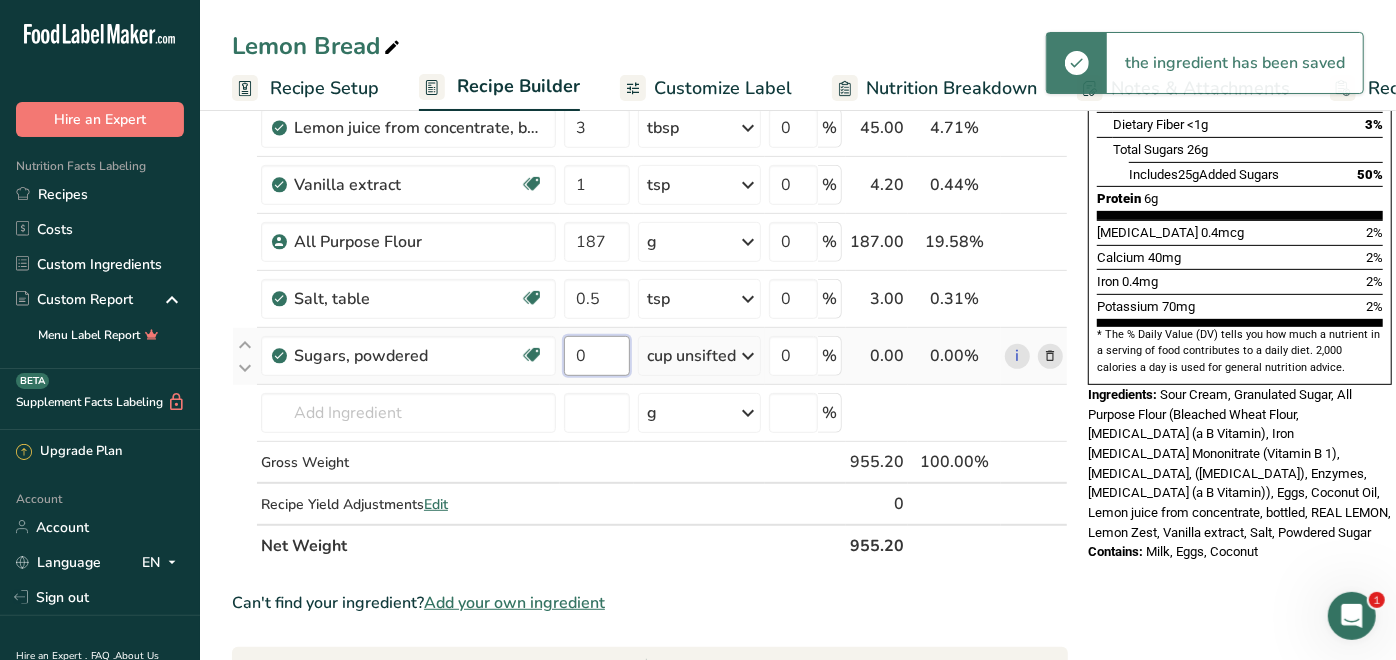 click on "0" at bounding box center (597, 356) 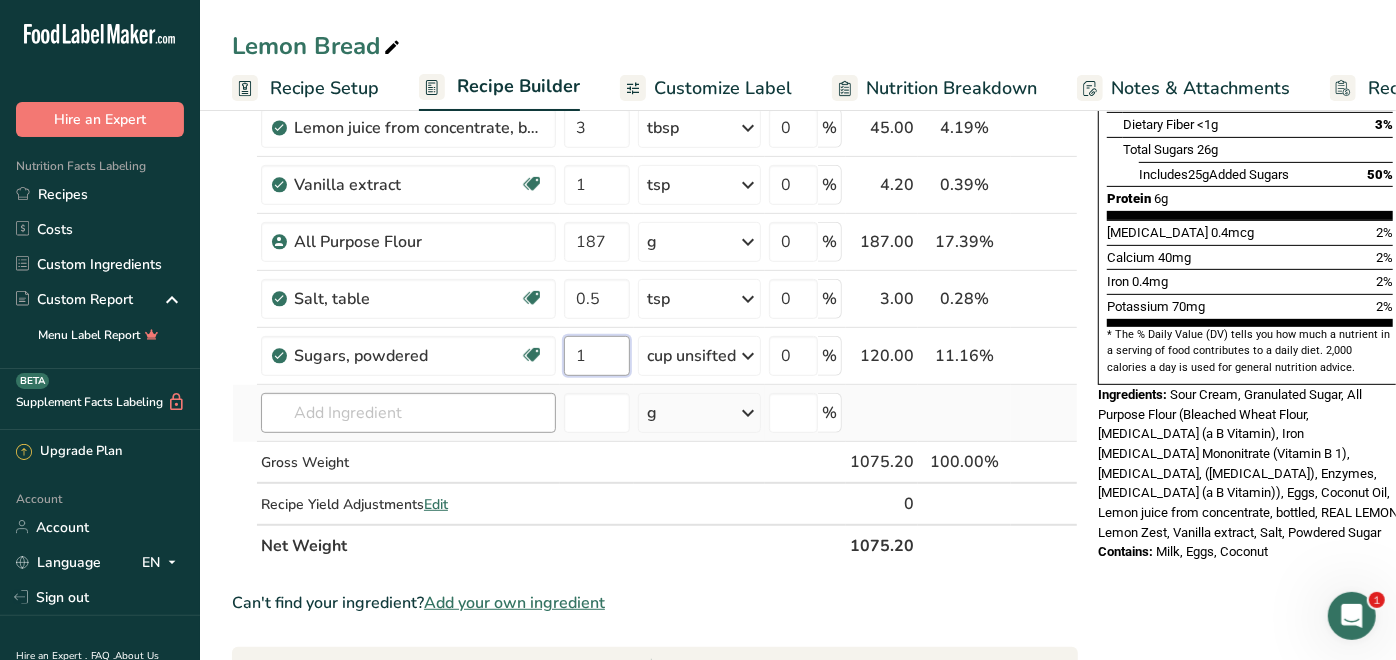 type on "1" 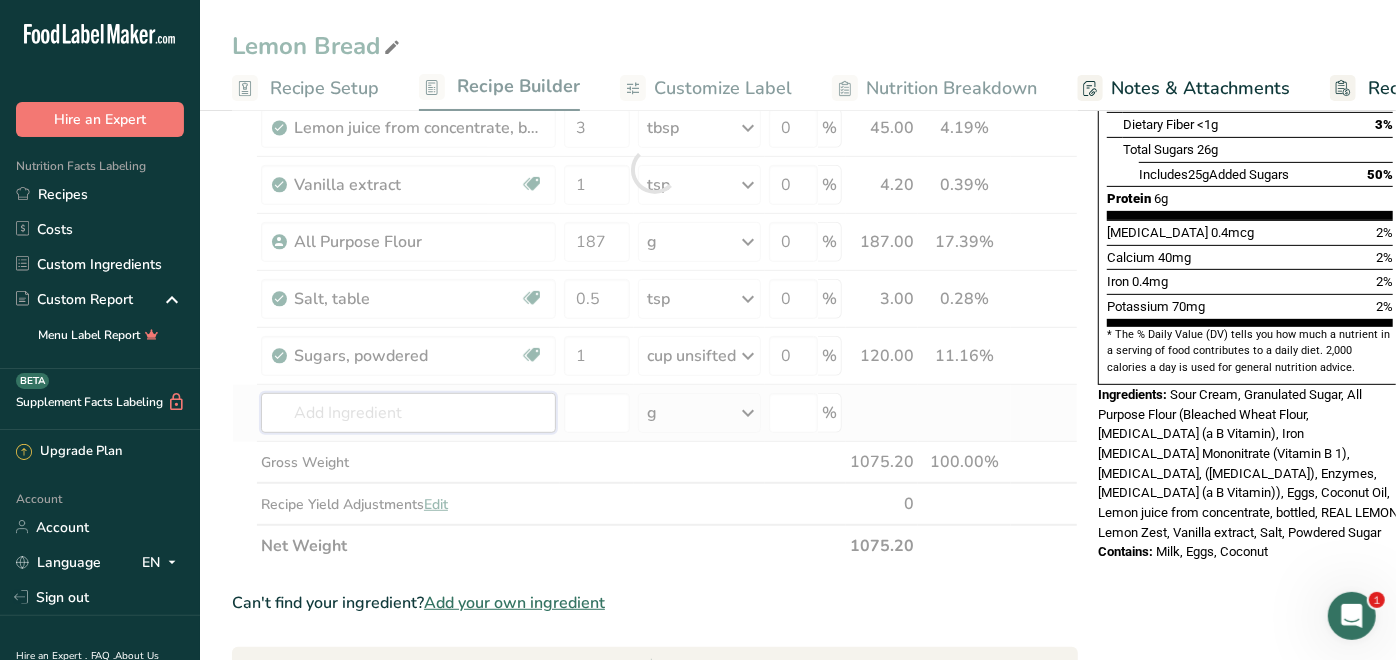 click on "Ingredient *
Amount *
Unit *
Waste *   .a-a{fill:#347362;}.b-a{fill:#fff;}          Grams
Percentage
Egg, whole, raw, fresh
Gluten free
Vegetarian
Soy free
3
large
Portions
1 large
1 extra large
1 jumbo
See more
Weight Units
g
kg
mg
See more
Volume Units
l
Volume units require a density conversion. If you know your ingredient's density enter it below. Otherwise, click on "RIA" our AI Regulatory bot - she will be able to help you
lb/ft3
g/cm3
Confirm
mL
lb/ft3" at bounding box center [655, 169] 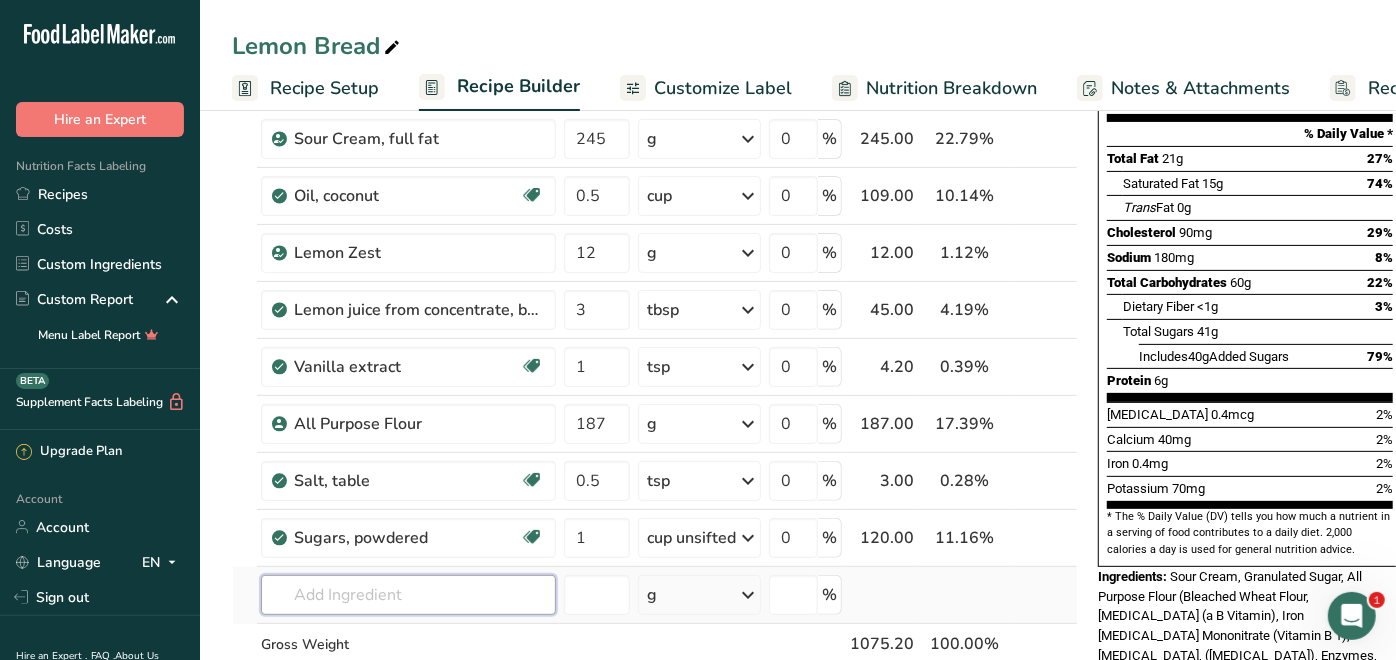 scroll, scrollTop: 222, scrollLeft: 0, axis: vertical 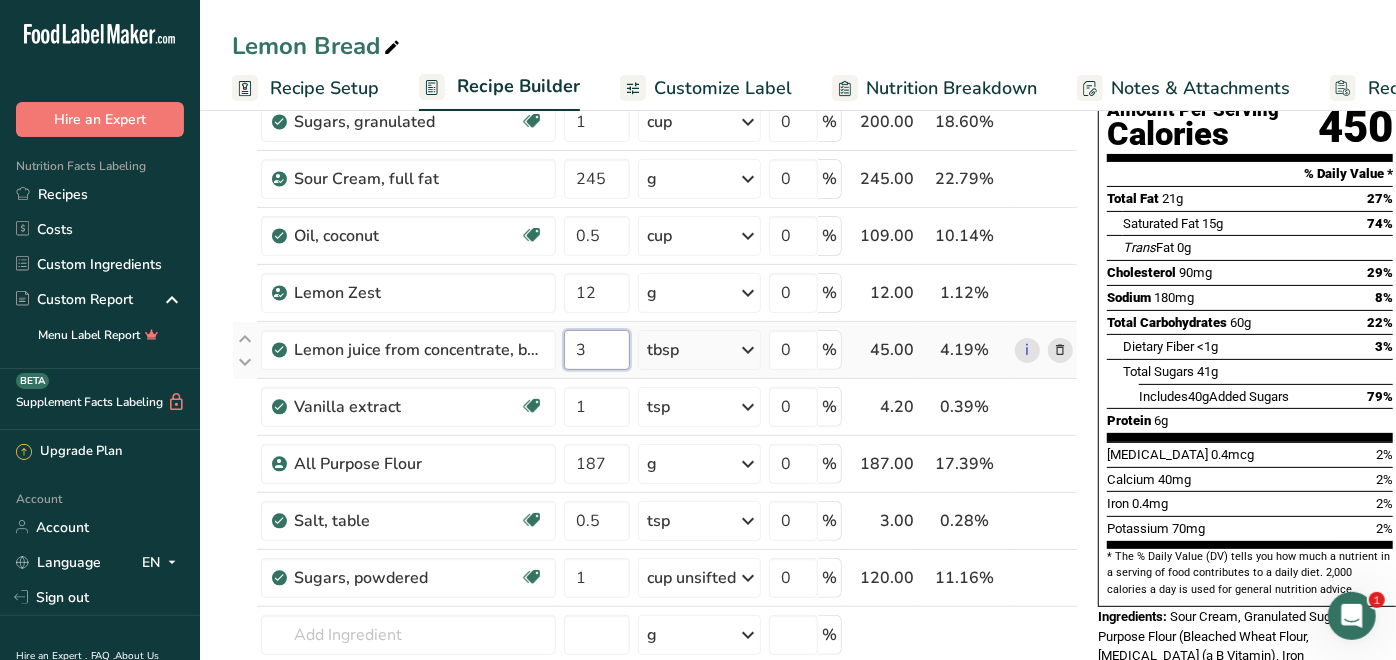 click on "3" at bounding box center [597, 350] 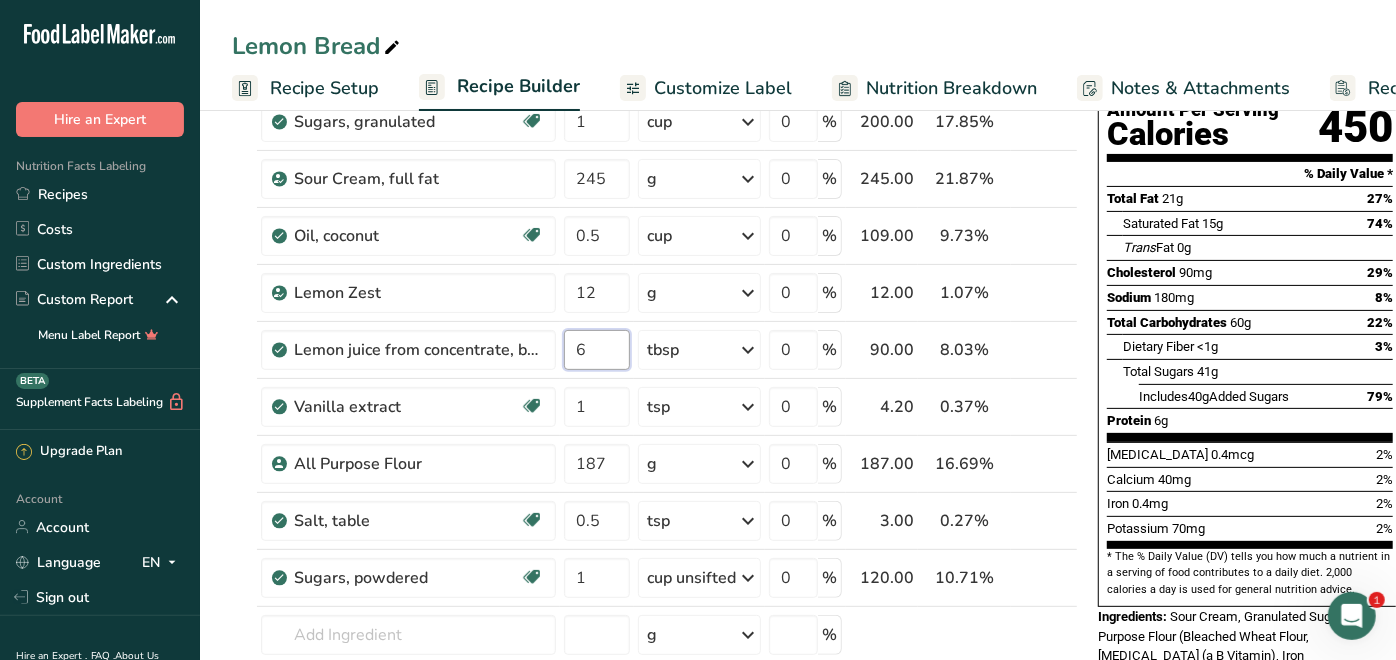 type on "6" 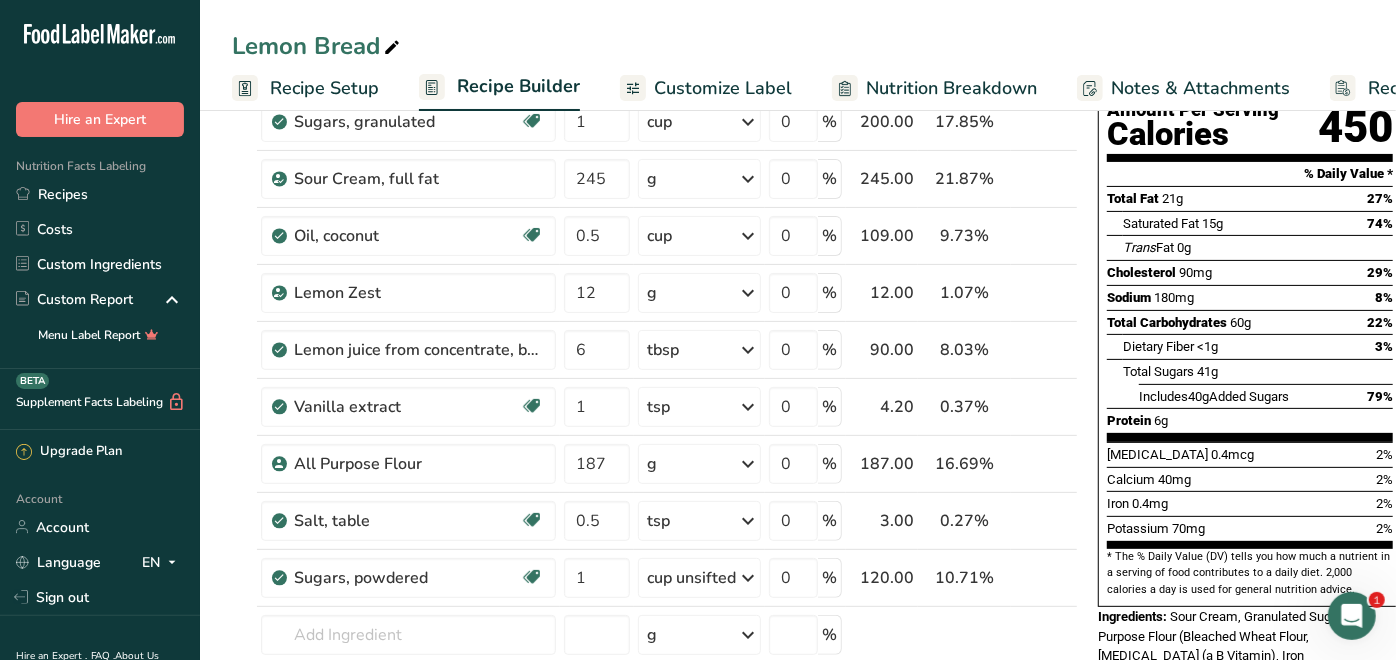 click on "Nutrition Facts
1 Serving Per Container
Serving Size
134g
Amount Per Serving
Calories
450
% Daily Value *
Total Fat
21g
27%
Saturated Fat
15g
74%
Trans  Fat
0g
[MEDICAL_DATA]
90mg
29%
Sodium
180mg
8%
Total Carbohydrates
60g
22%
Dietary Fiber
<1g
3%" at bounding box center [1250, 363] 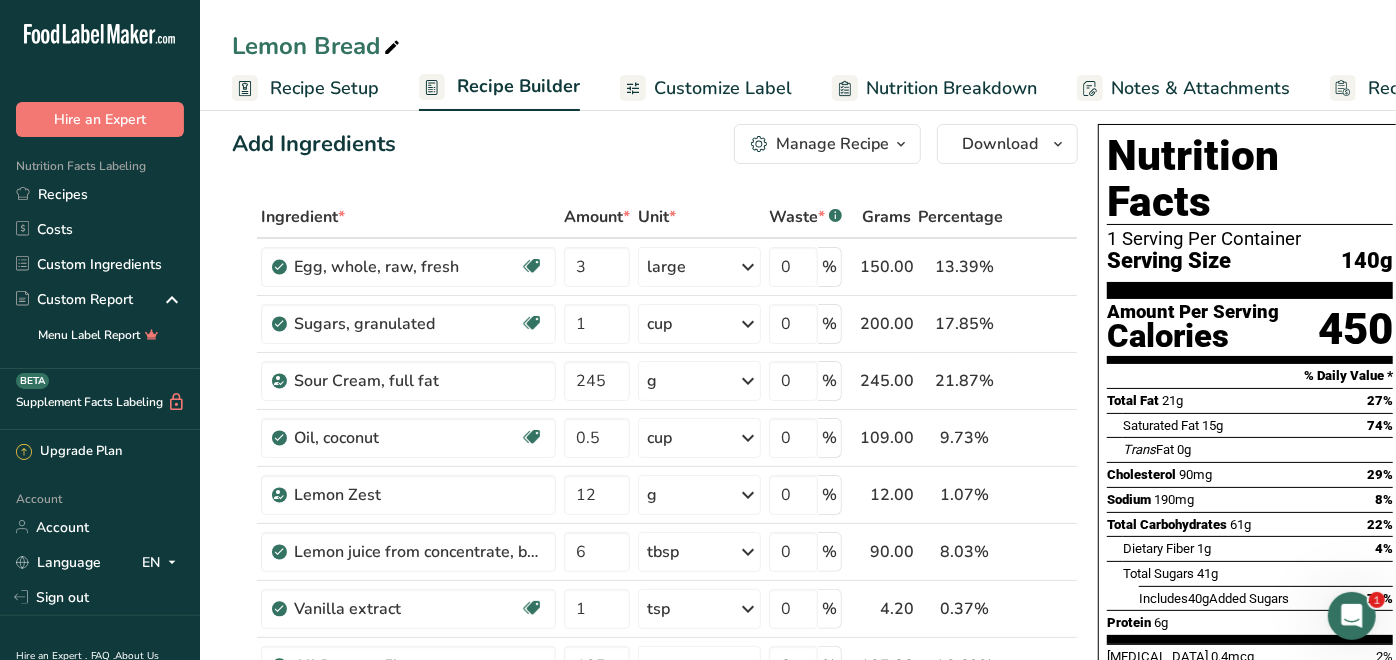 scroll, scrollTop: 0, scrollLeft: 0, axis: both 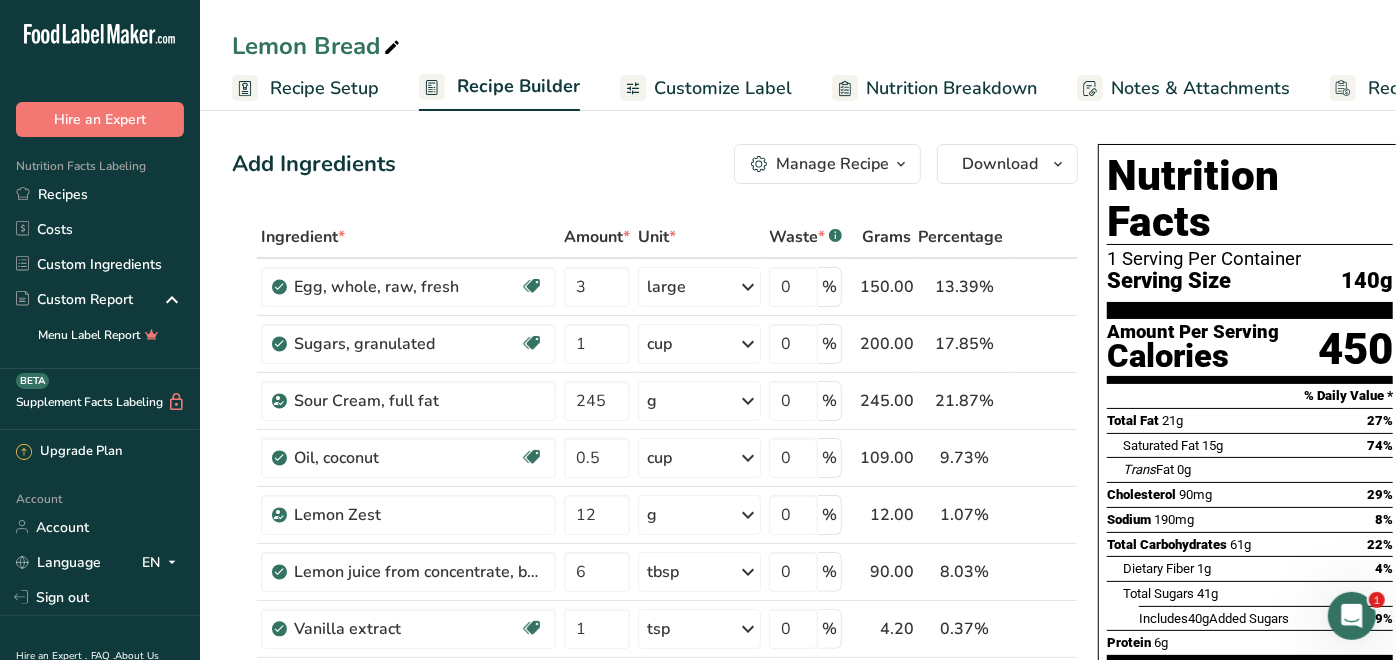 click on "Recipe Setup" at bounding box center (324, 88) 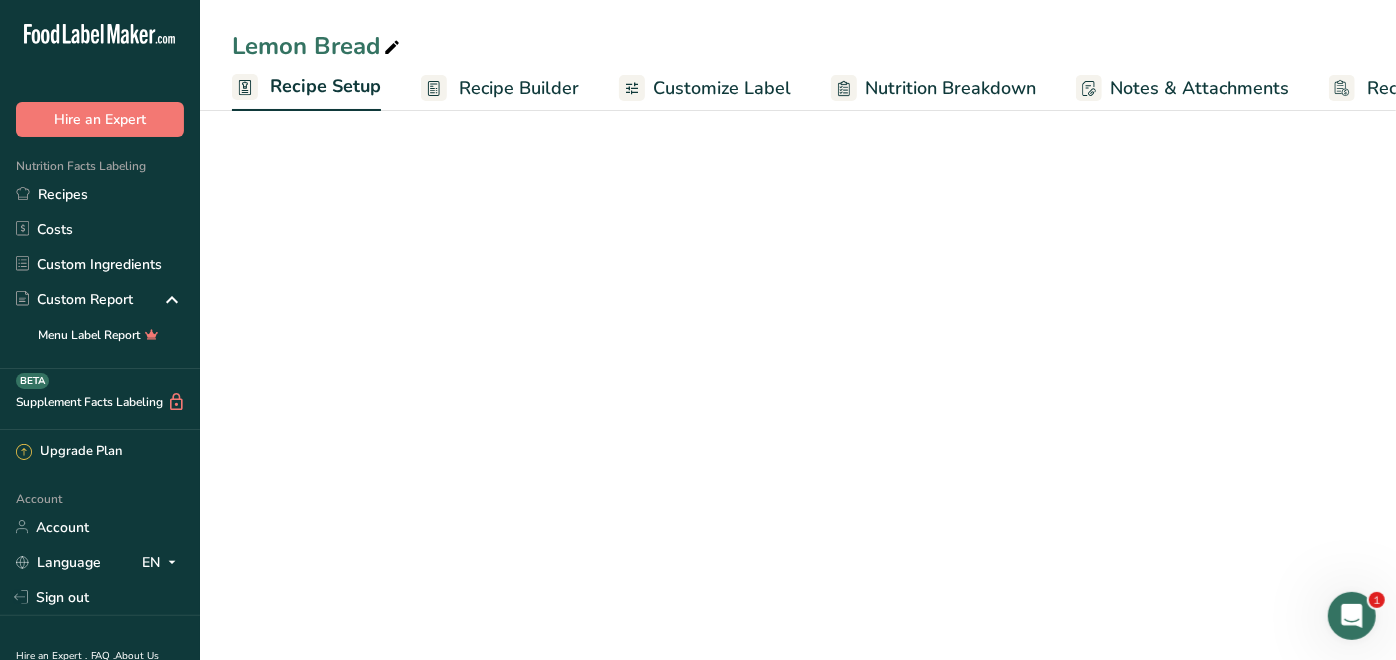 scroll, scrollTop: 0, scrollLeft: 6, axis: horizontal 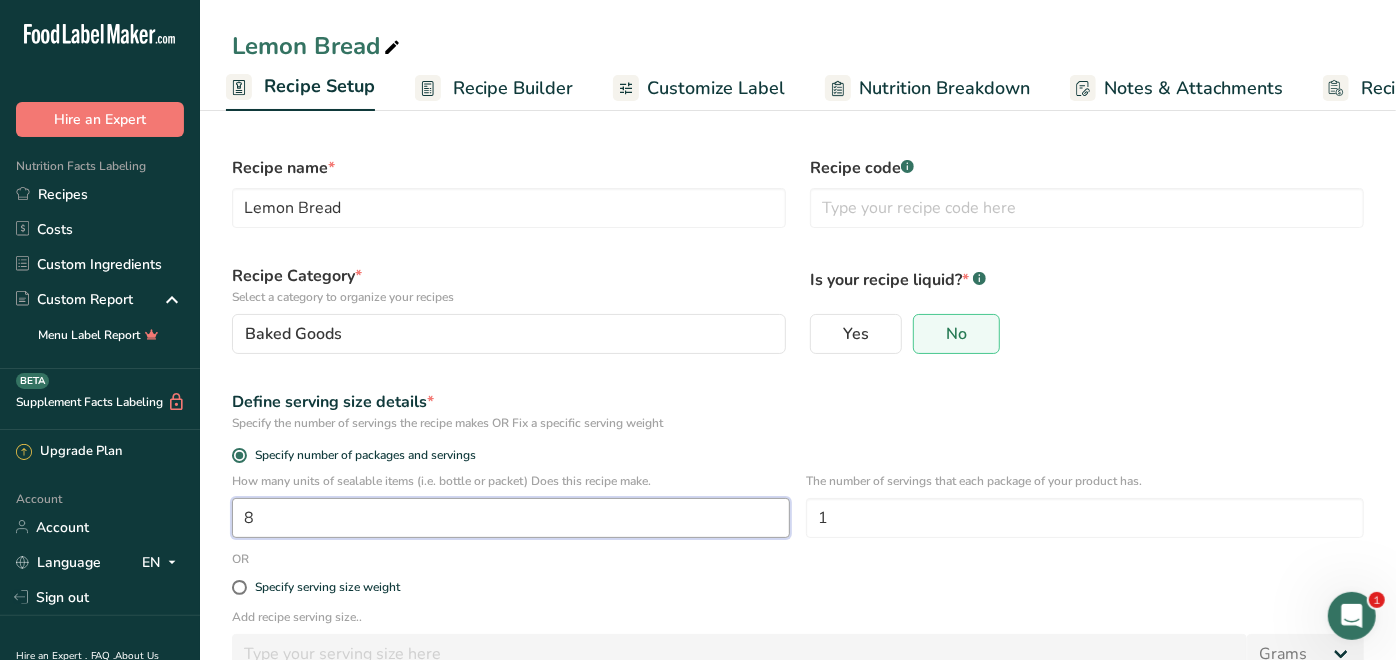 click on "8" at bounding box center [511, 518] 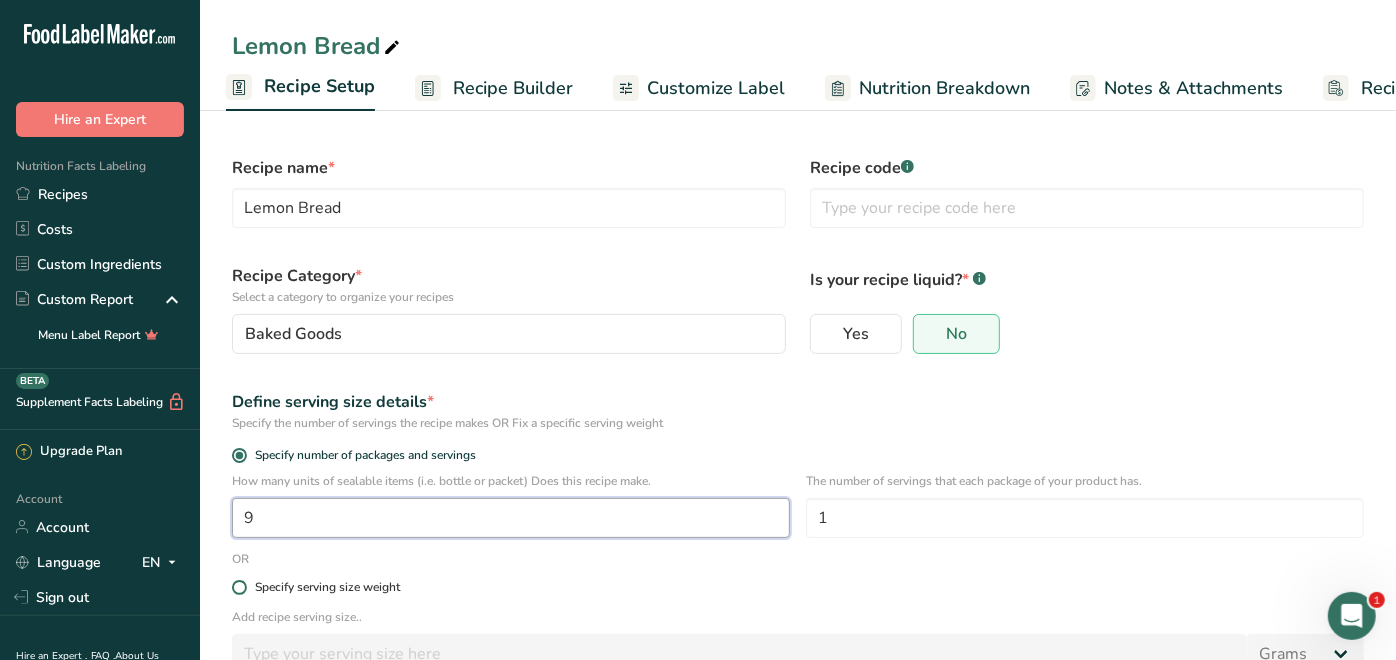 type on "9" 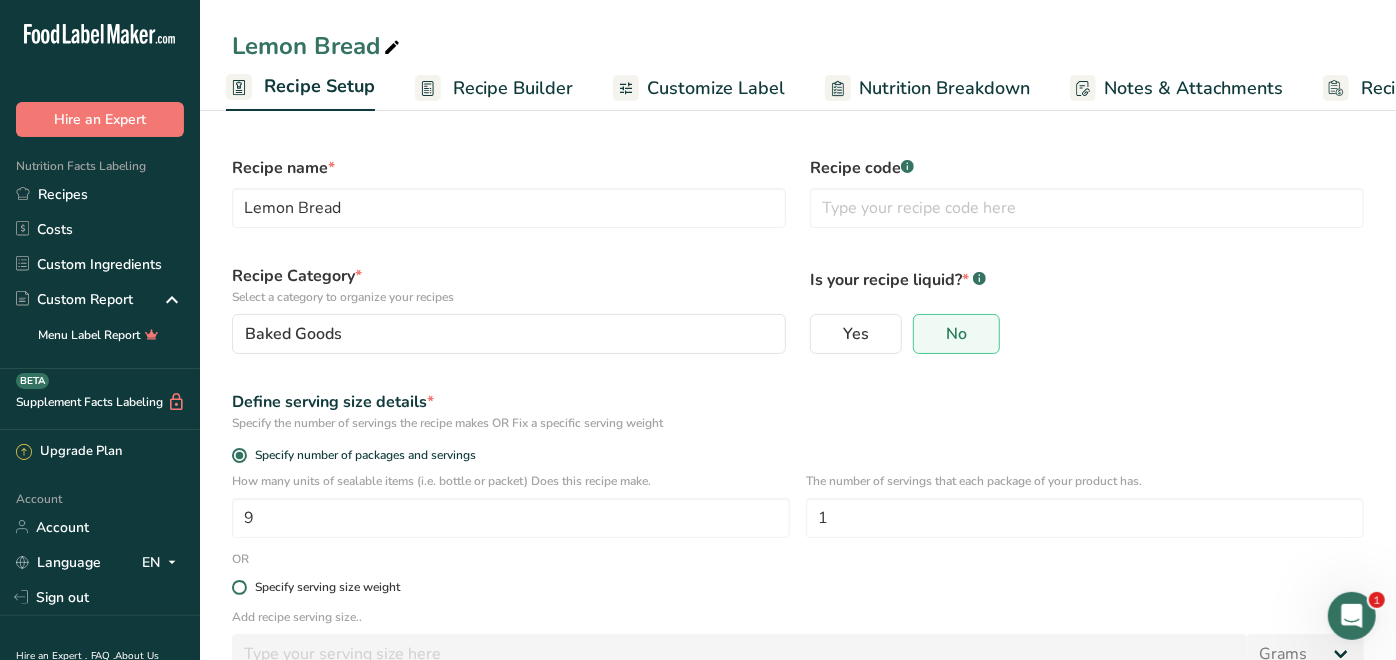 click on "Specify serving size weight" at bounding box center (798, 587) 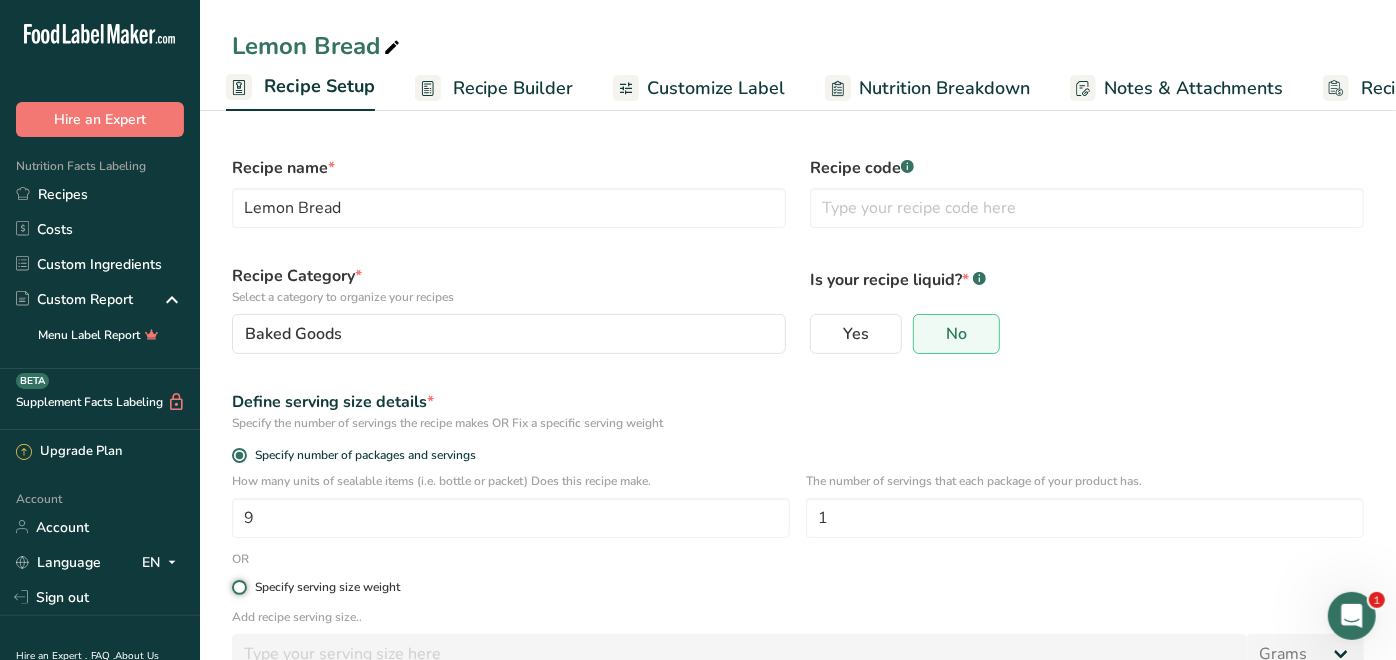 click on "Specify serving size weight" at bounding box center (238, 587) 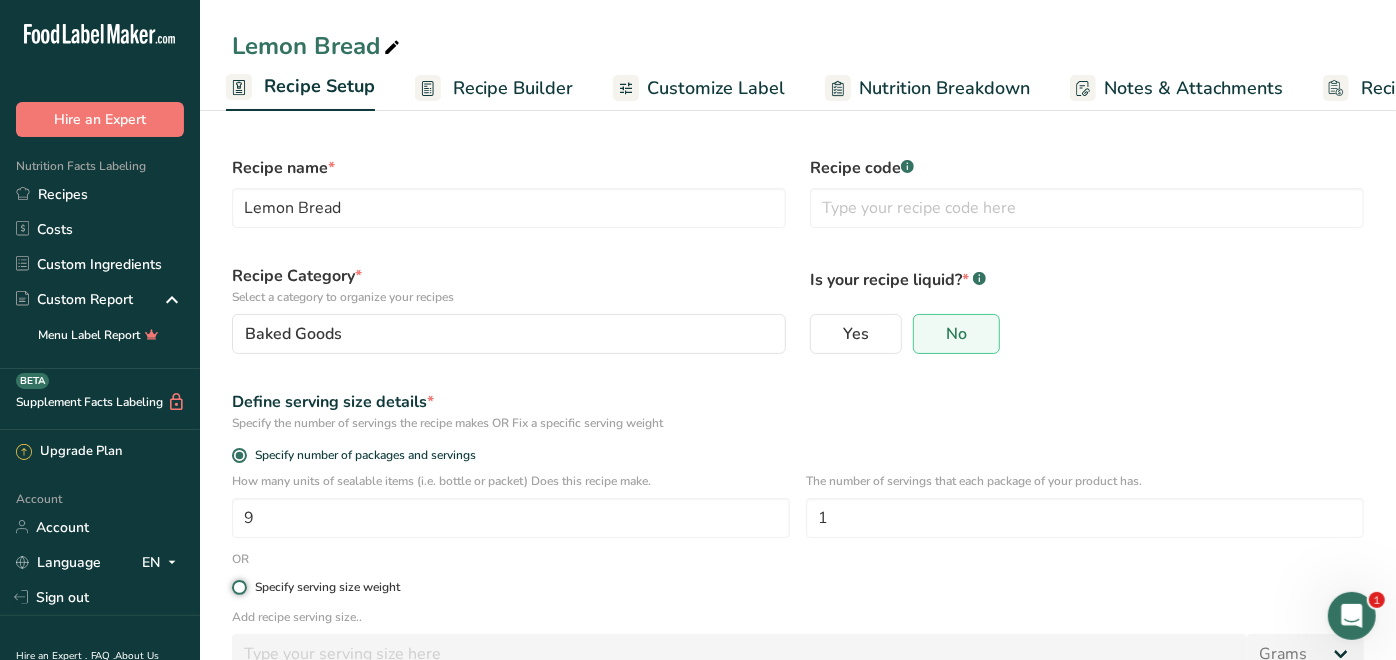 radio on "true" 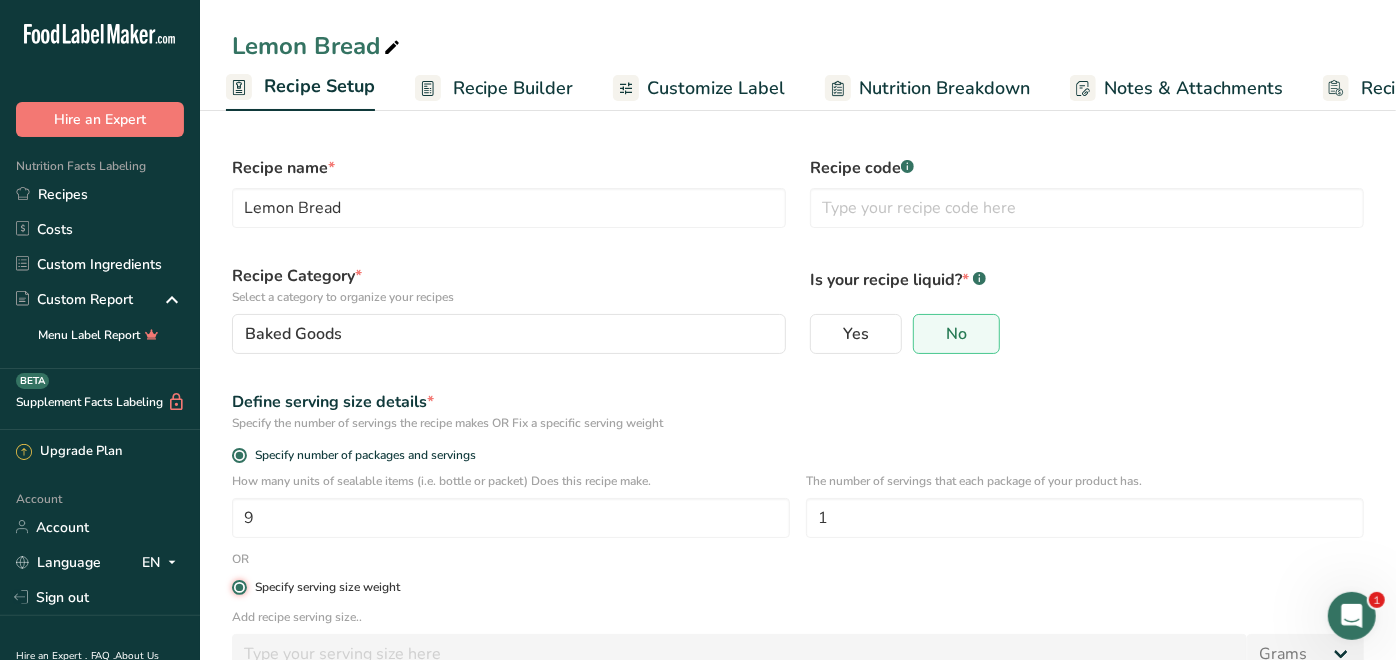 radio on "false" 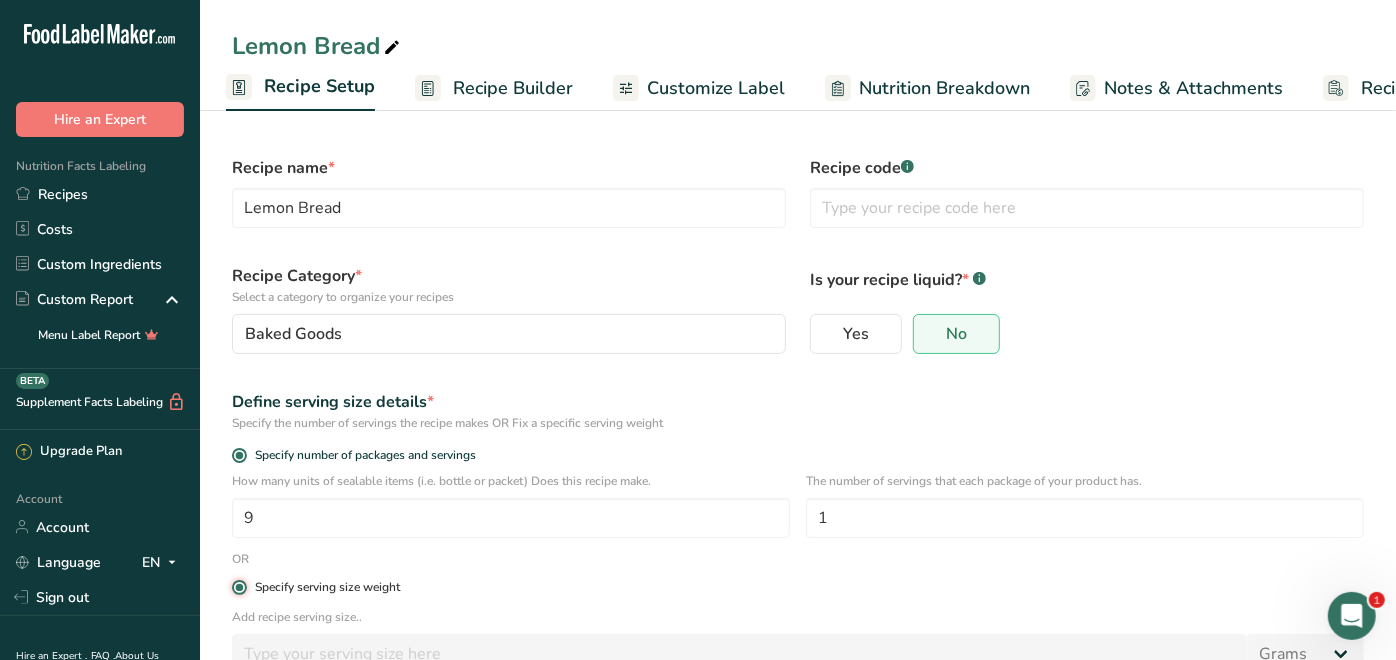 type 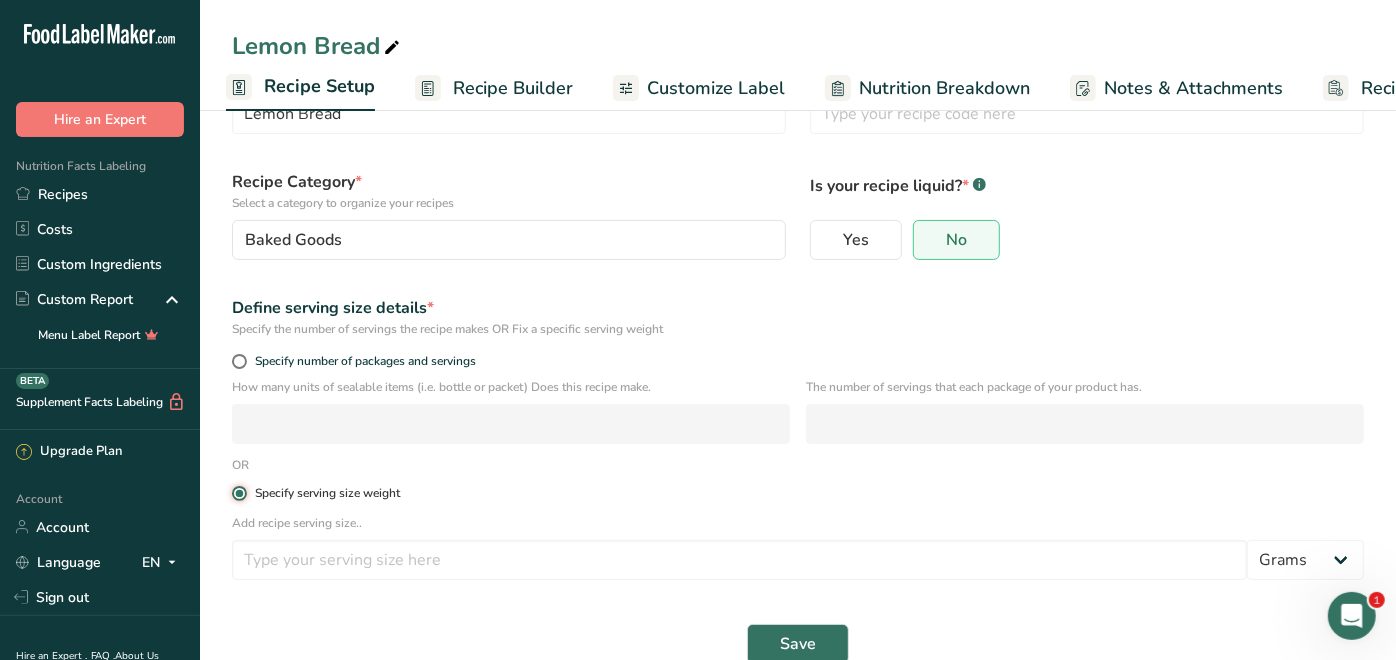 scroll, scrollTop: 130, scrollLeft: 0, axis: vertical 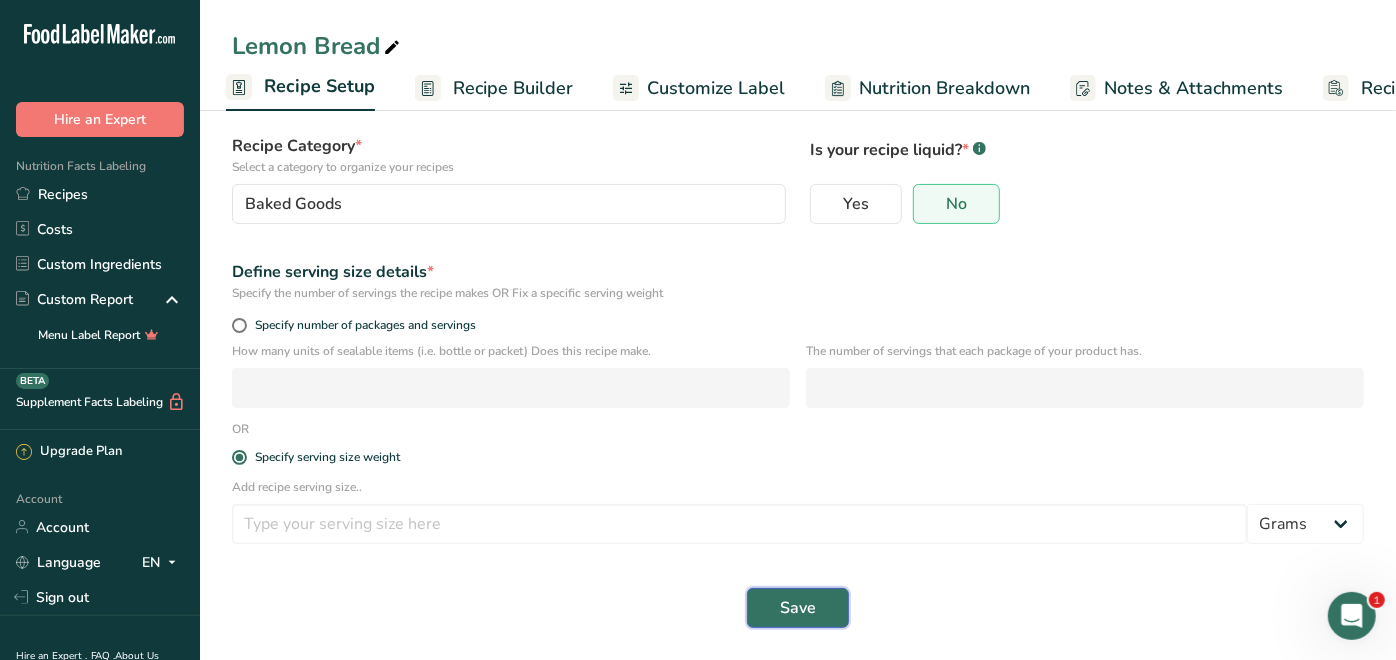 click on "Save" at bounding box center (798, 608) 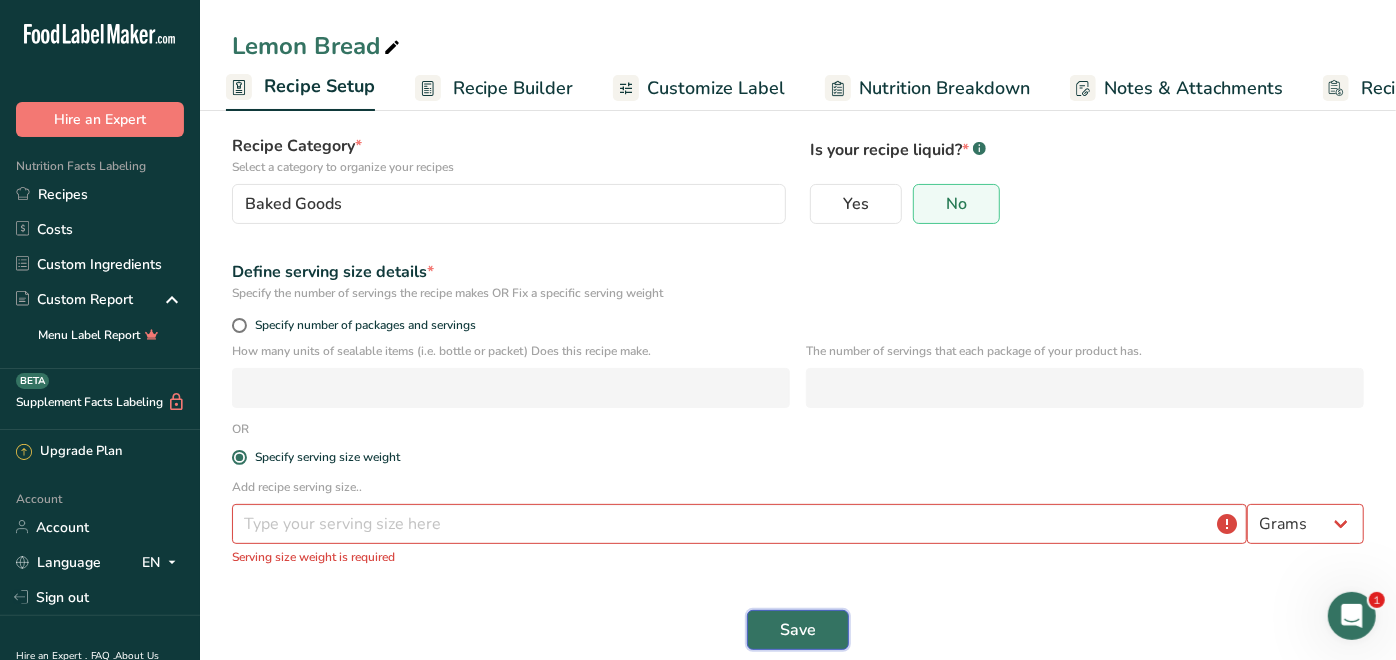 click on "Save" at bounding box center (798, 630) 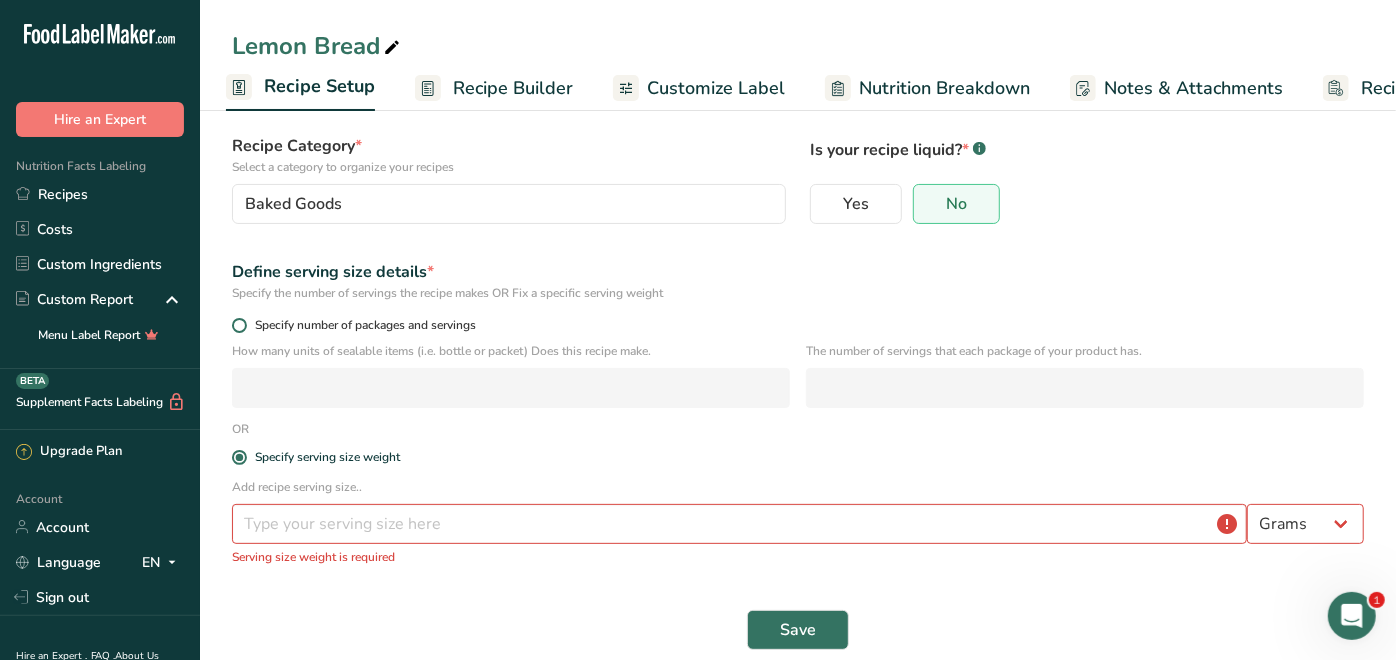 click at bounding box center [239, 325] 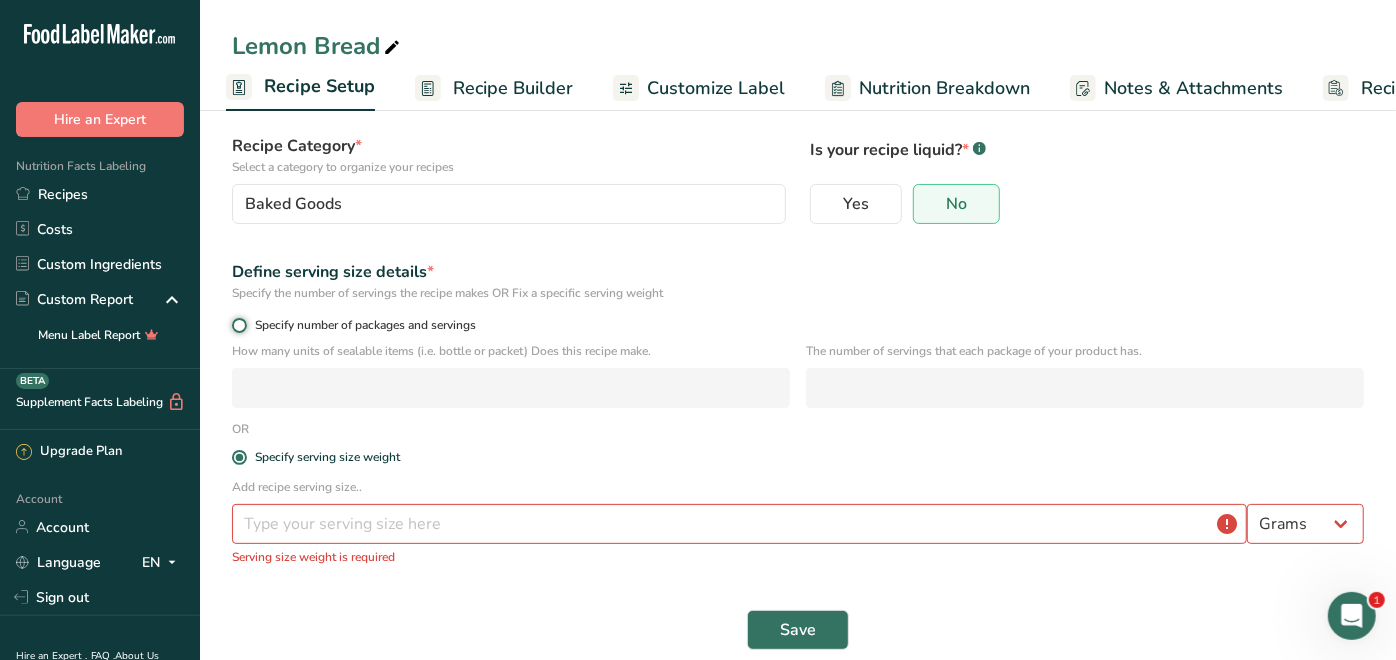 click on "Specify number of packages and servings" at bounding box center [238, 325] 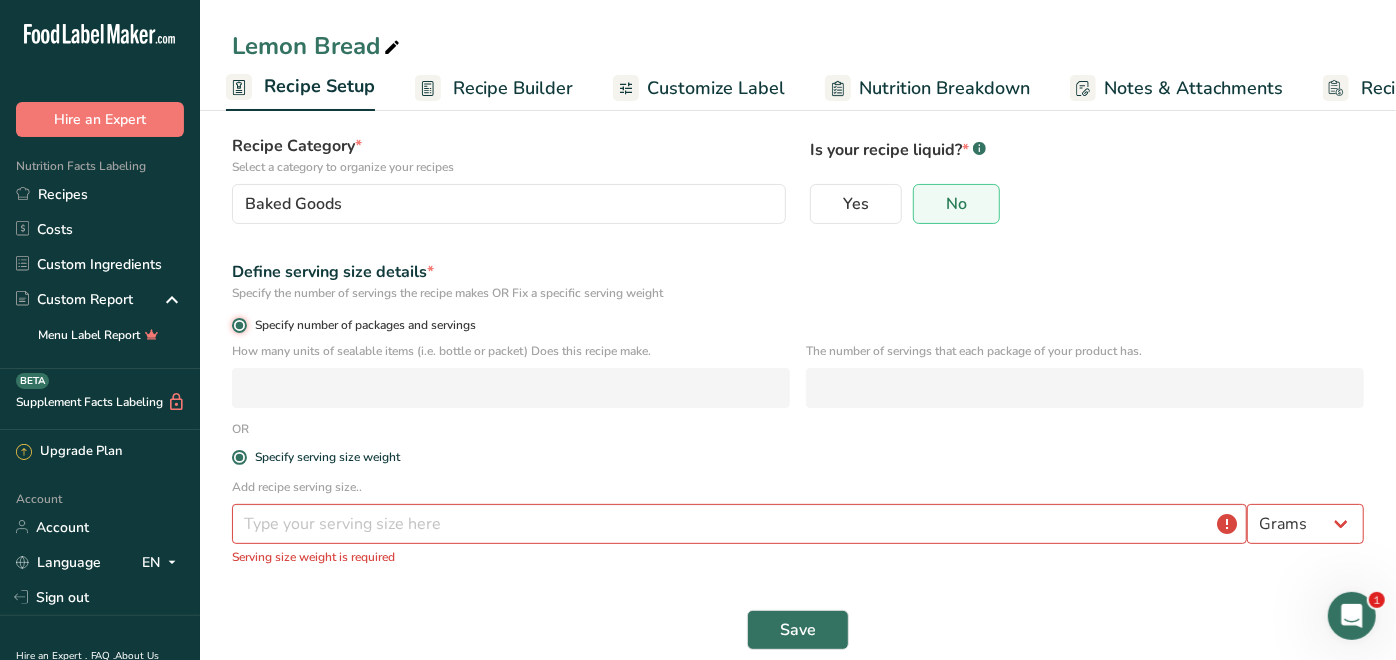 radio on "false" 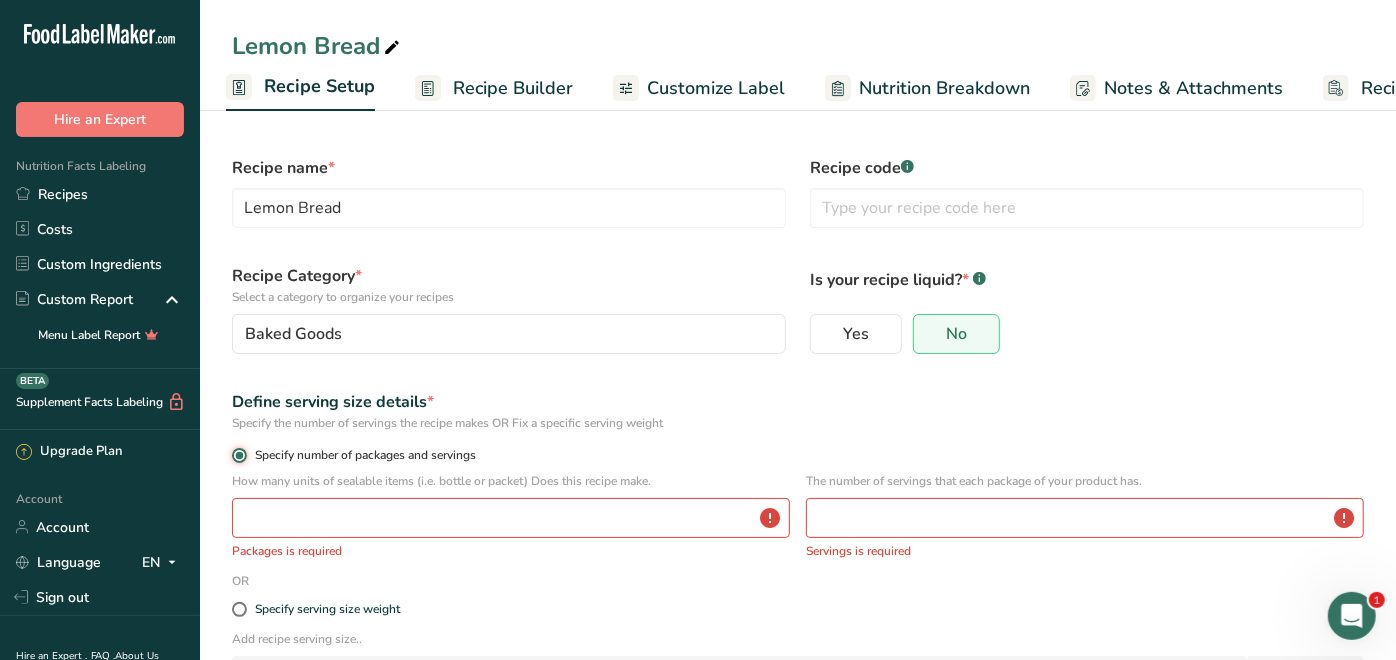 scroll, scrollTop: 152, scrollLeft: 0, axis: vertical 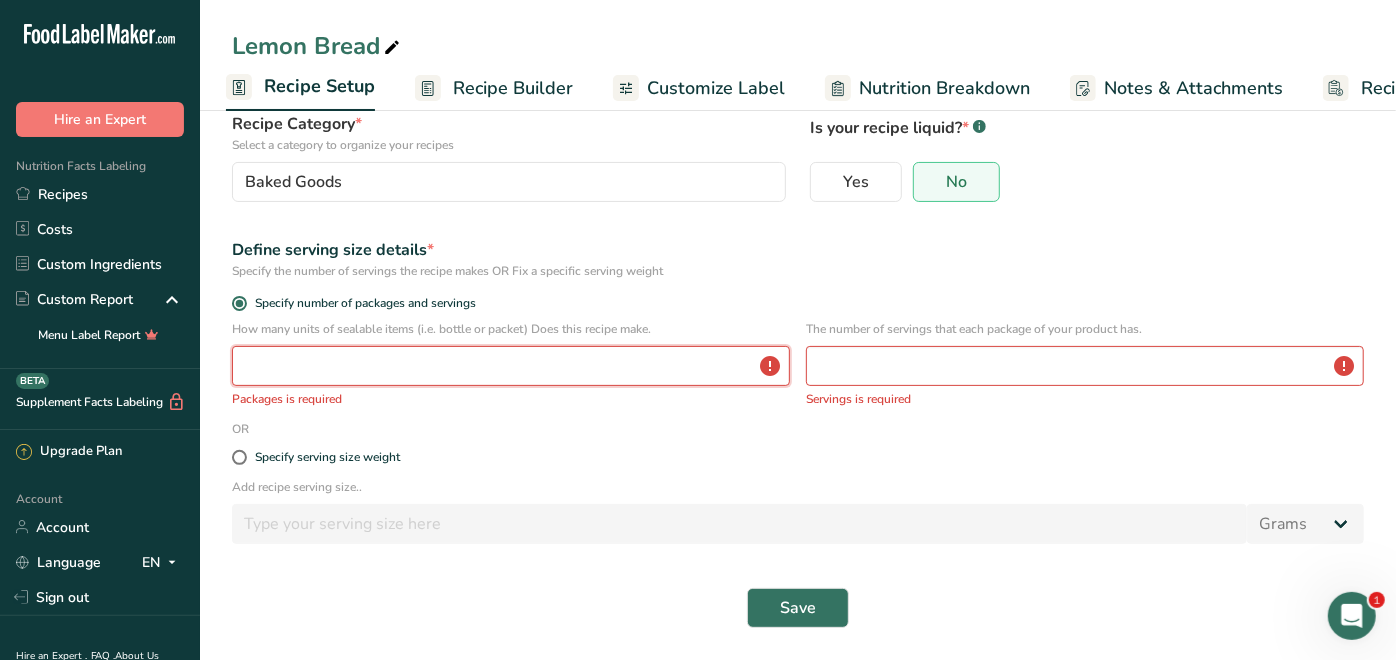 click at bounding box center [511, 366] 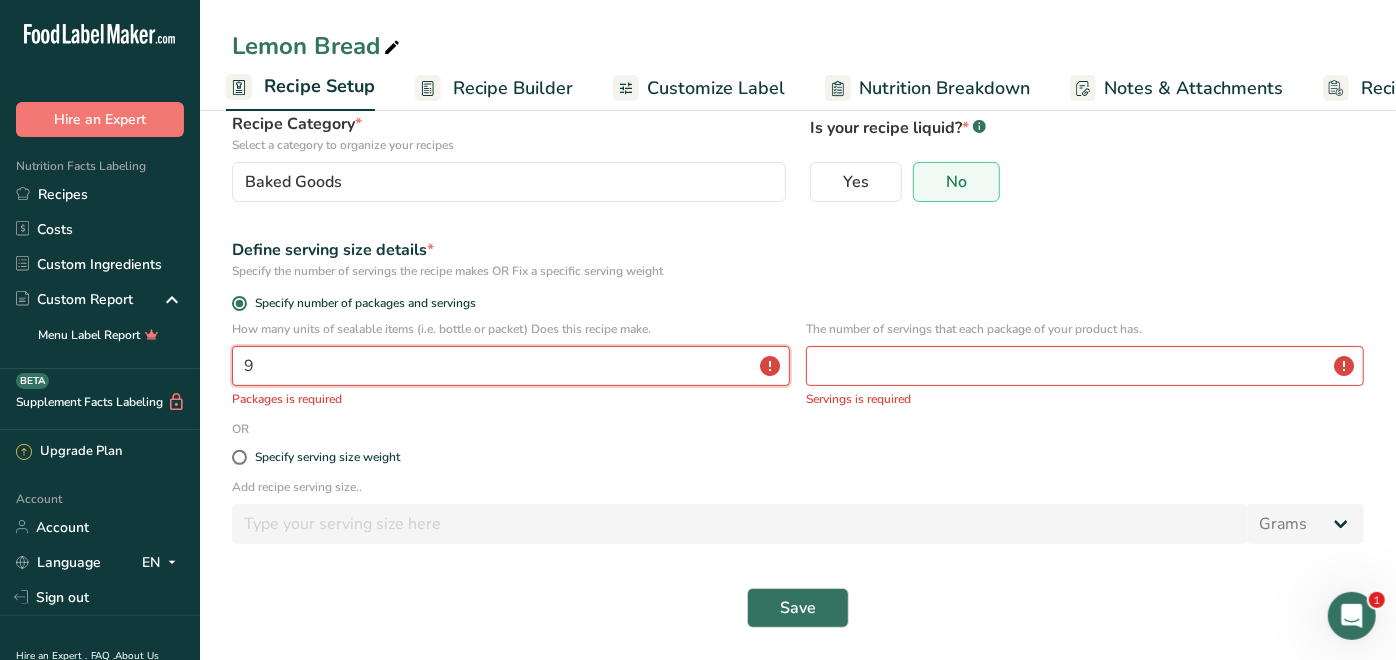 scroll, scrollTop: 140, scrollLeft: 0, axis: vertical 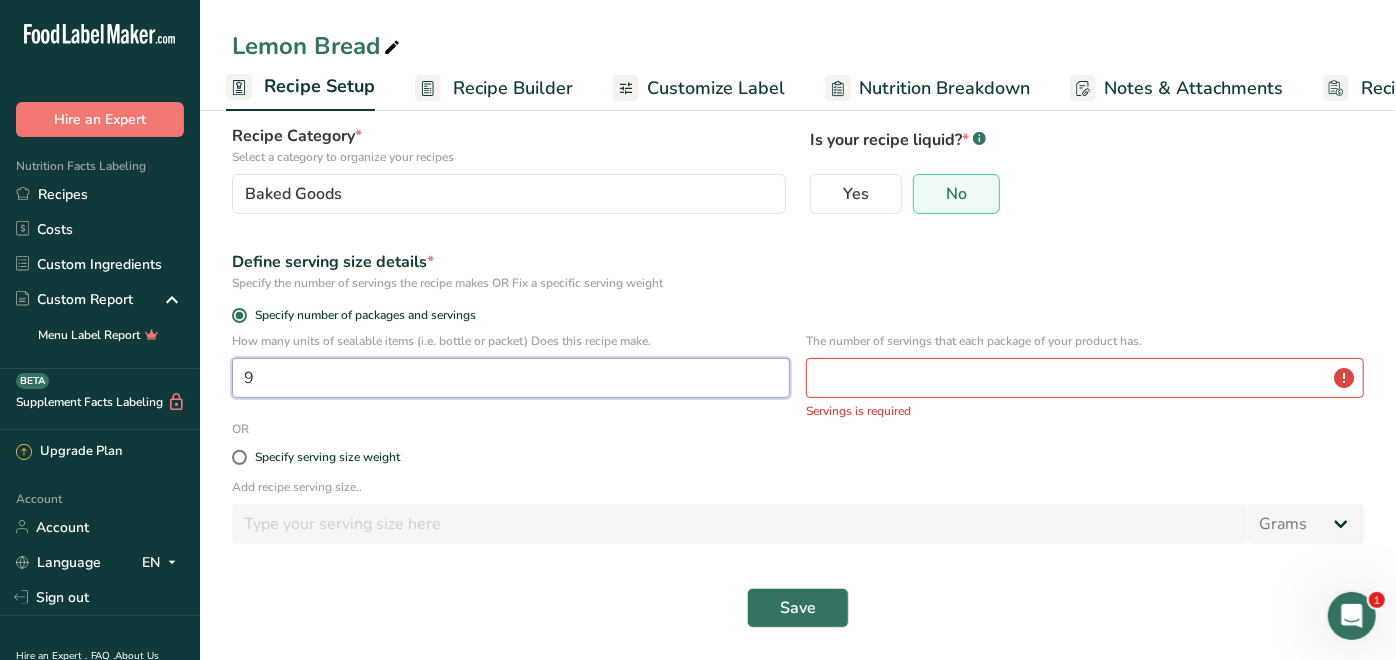 type on "9" 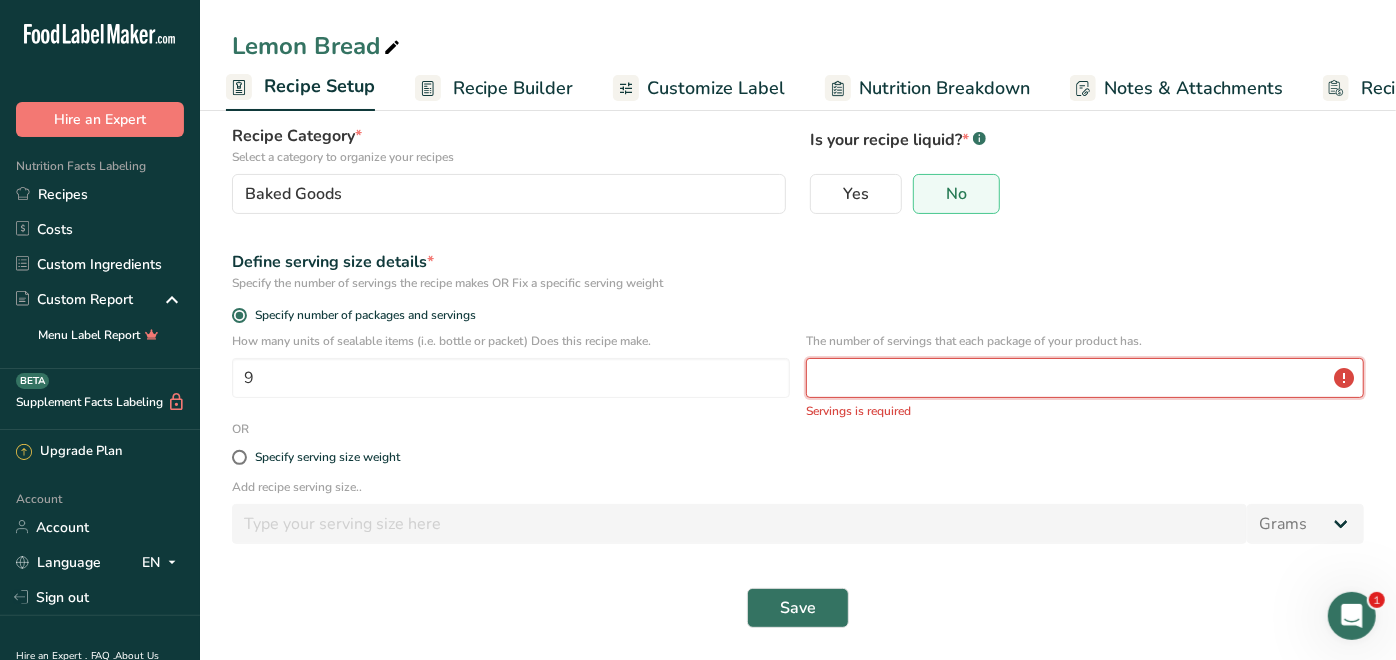 click at bounding box center [1085, 378] 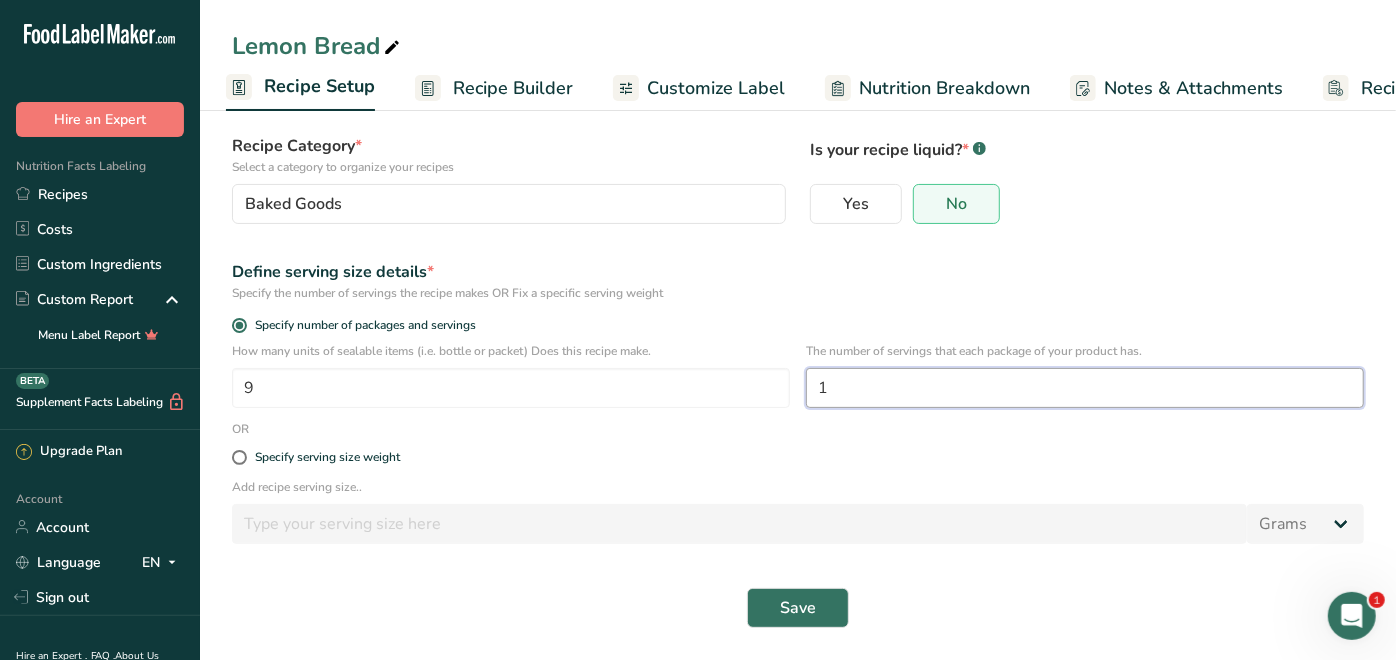 scroll, scrollTop: 130, scrollLeft: 0, axis: vertical 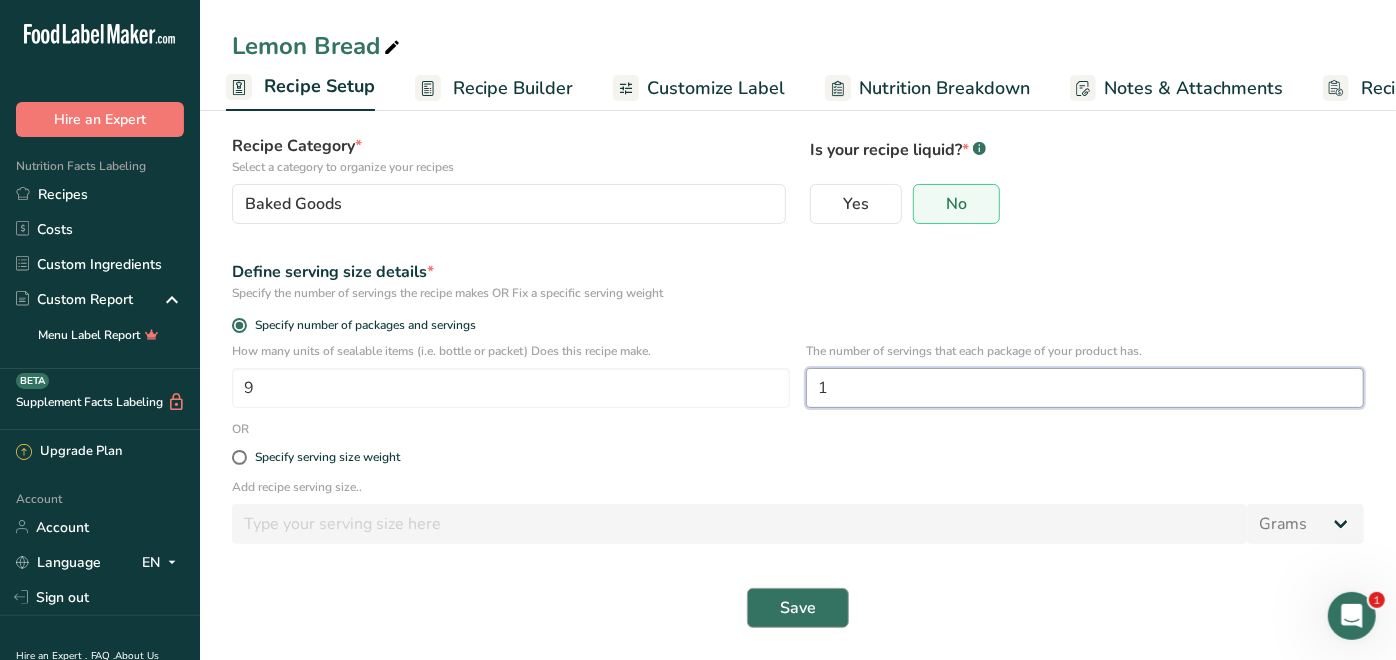 type on "1" 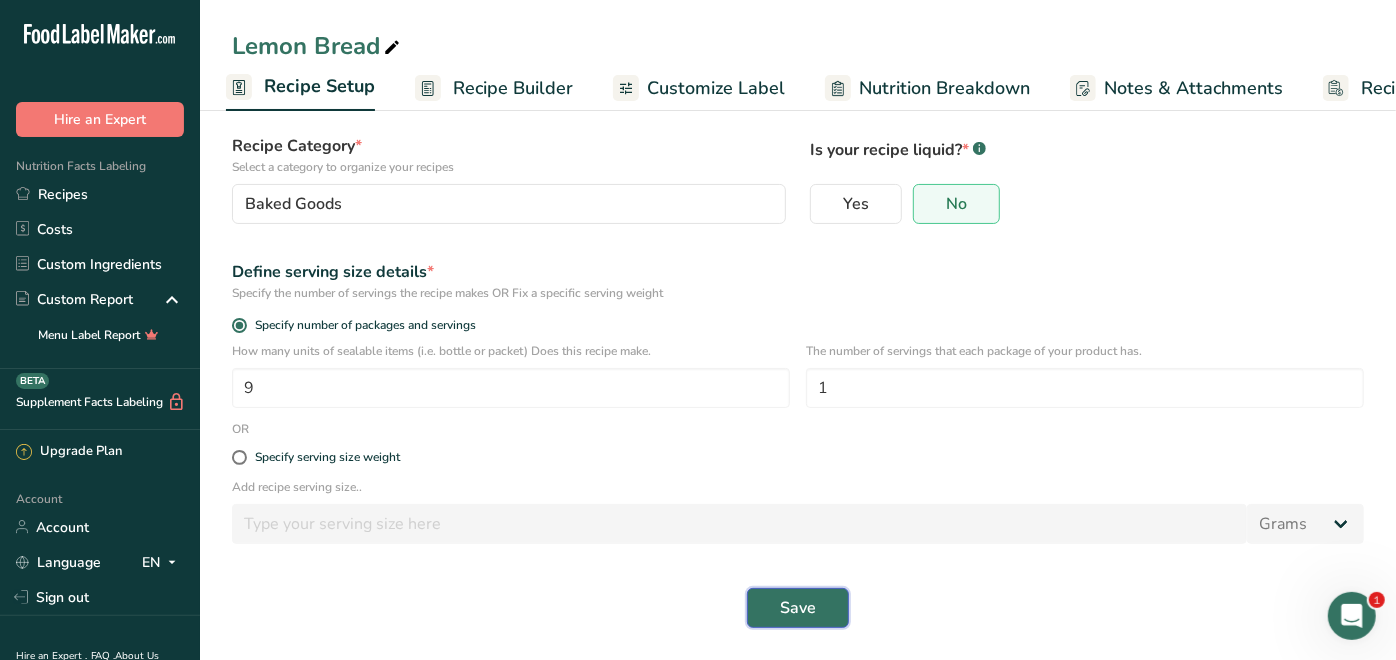 click on "Save" at bounding box center [798, 608] 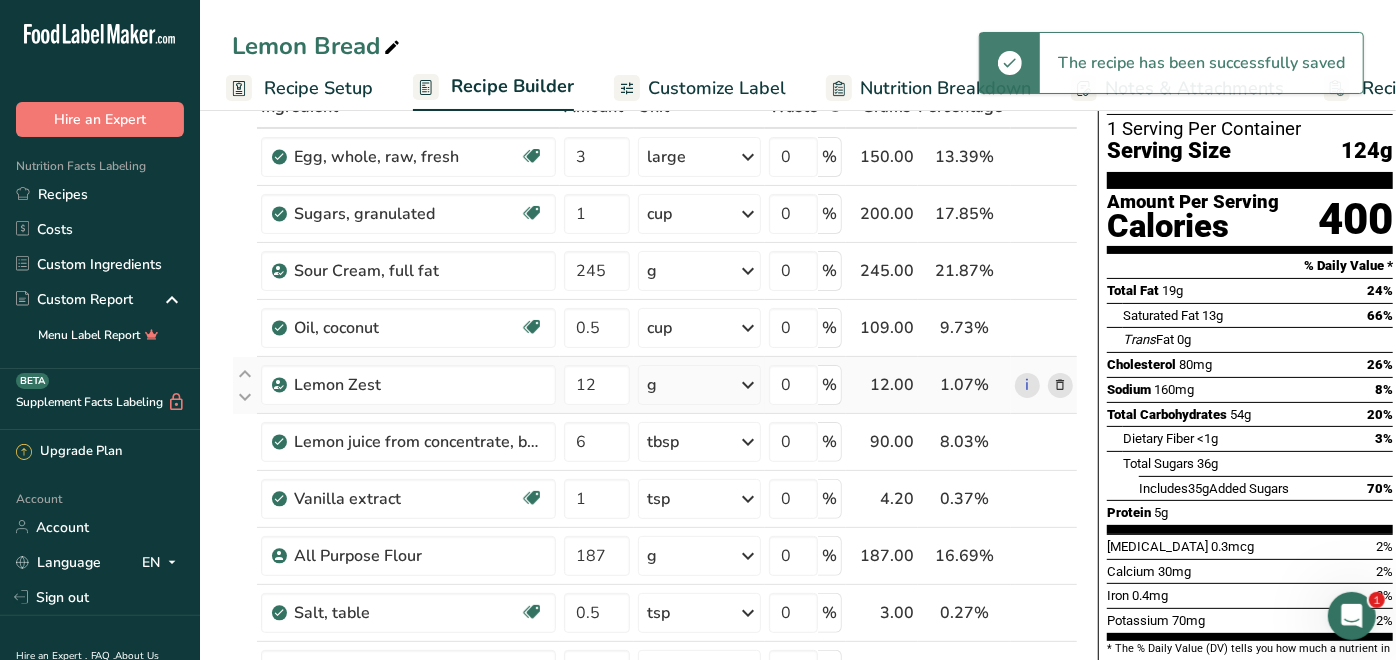 scroll, scrollTop: 0, scrollLeft: 0, axis: both 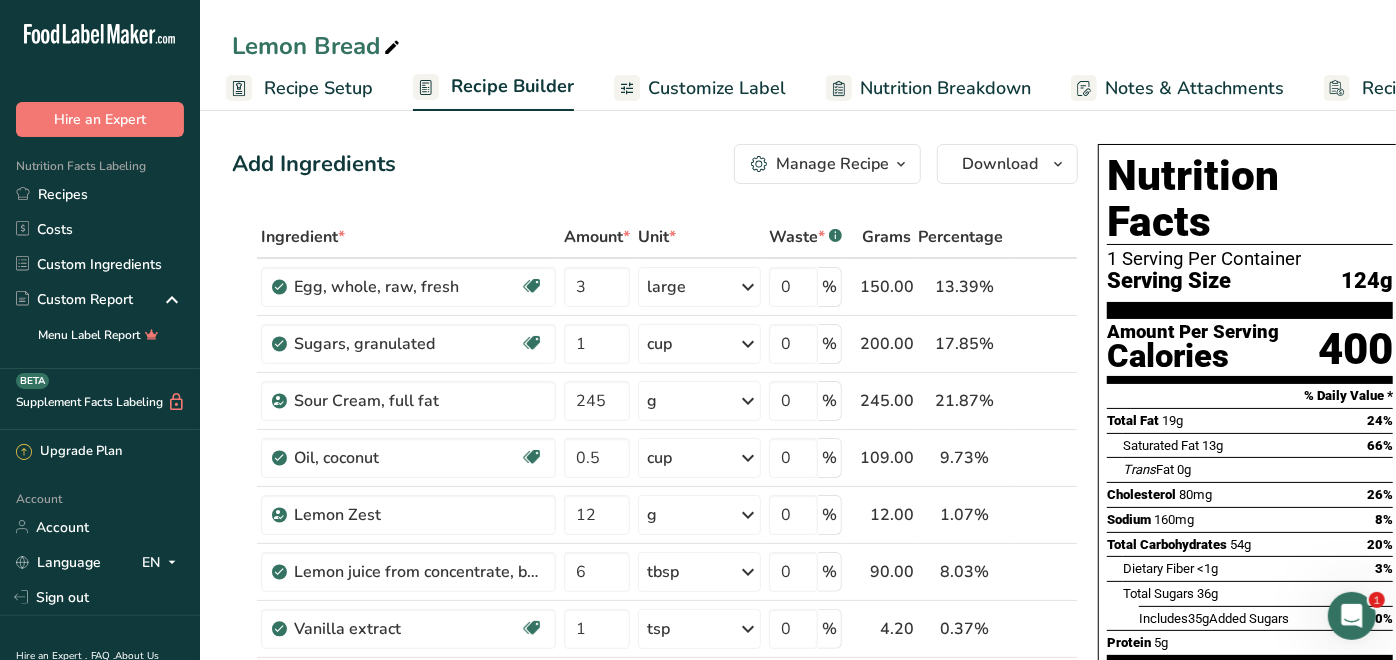 click on "Recipe Setup" at bounding box center (318, 88) 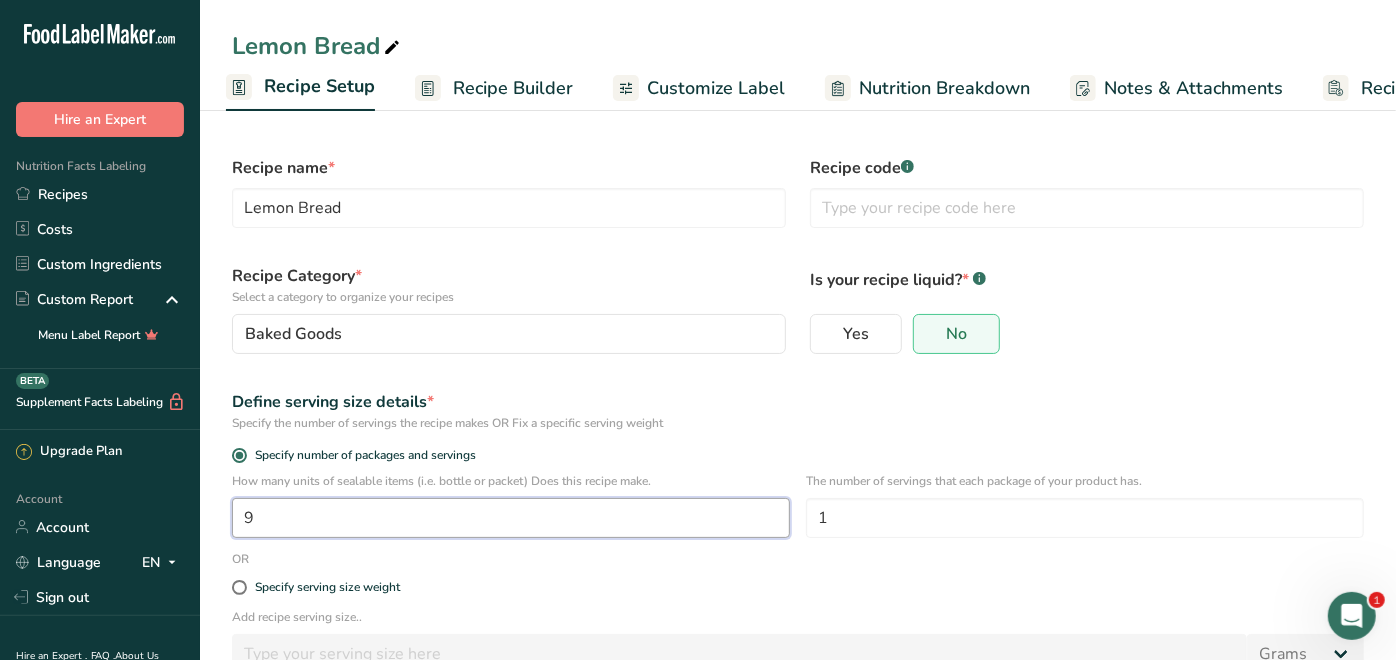 click on "9" at bounding box center (511, 518) 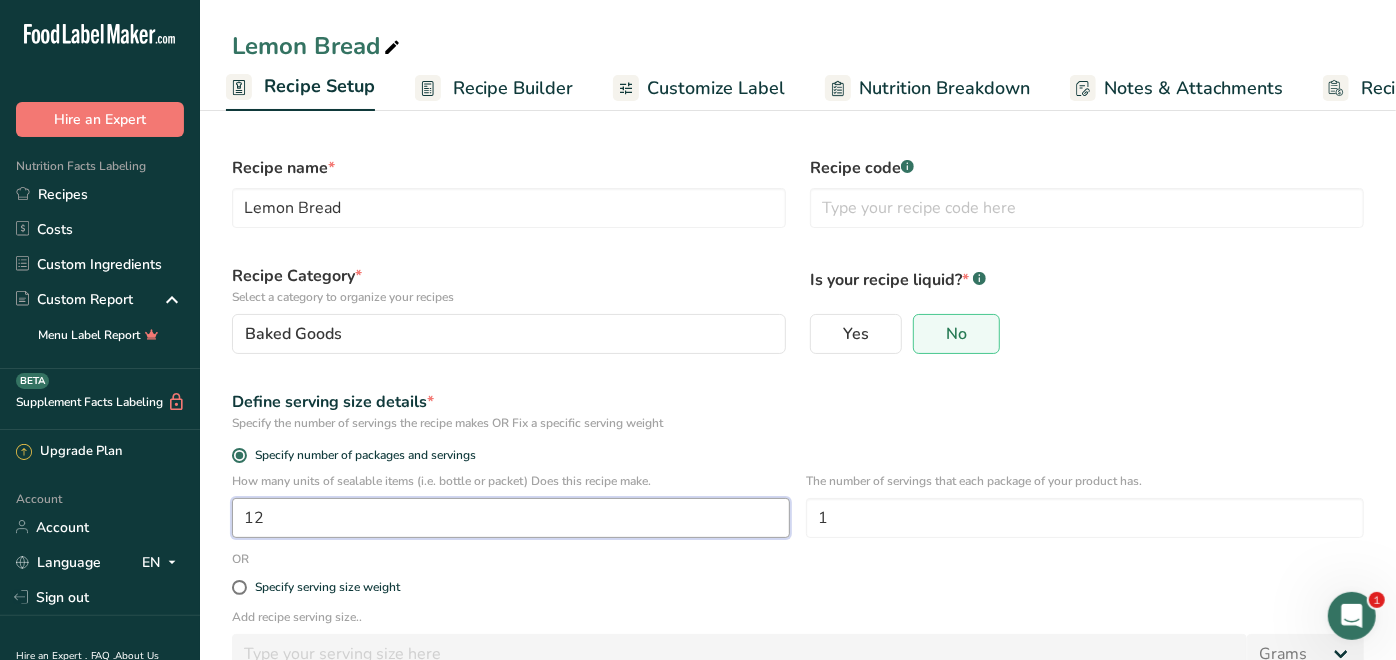 type on "12" 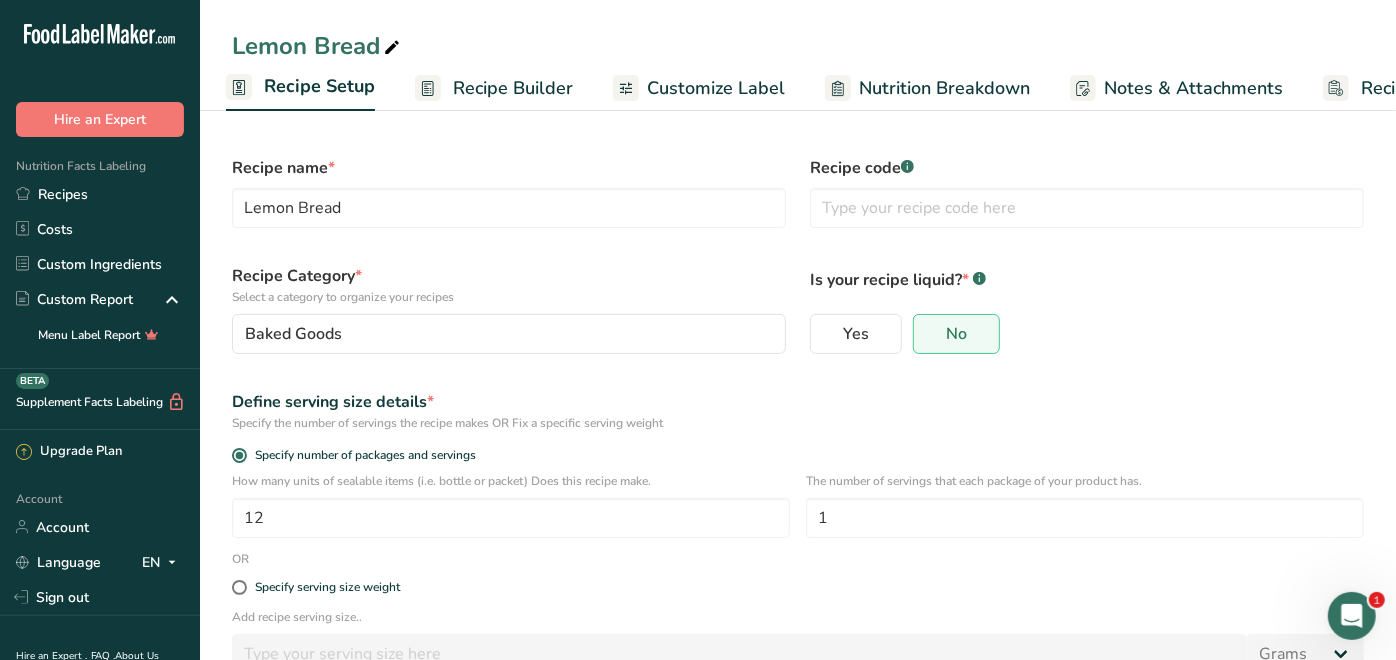 click on "Add recipe serving size.." at bounding box center [798, 617] 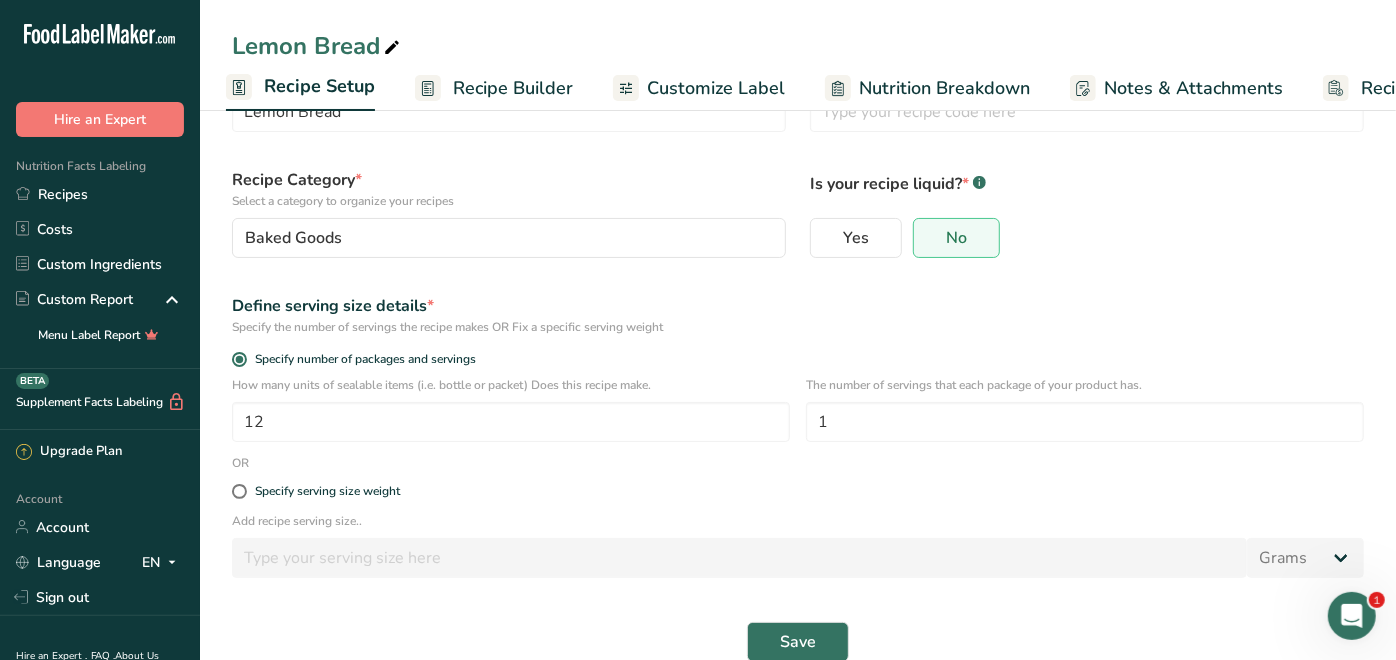 scroll, scrollTop: 130, scrollLeft: 0, axis: vertical 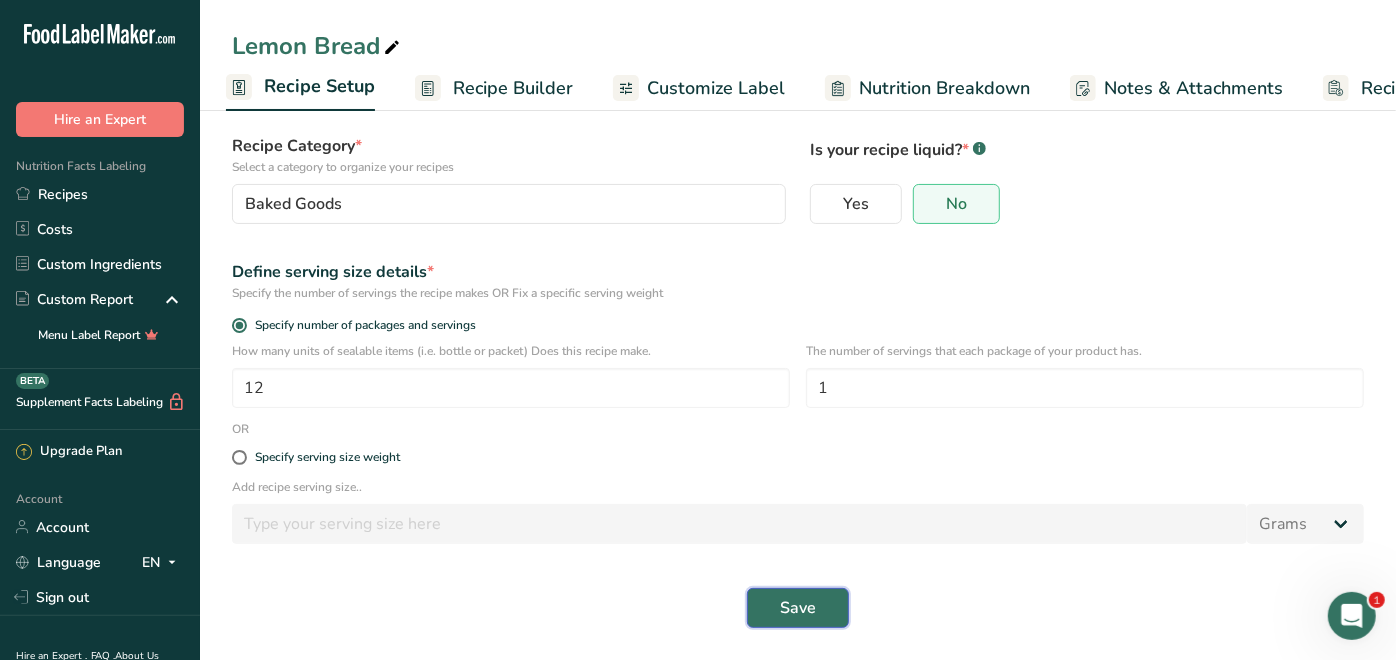 click on "Save" at bounding box center [798, 608] 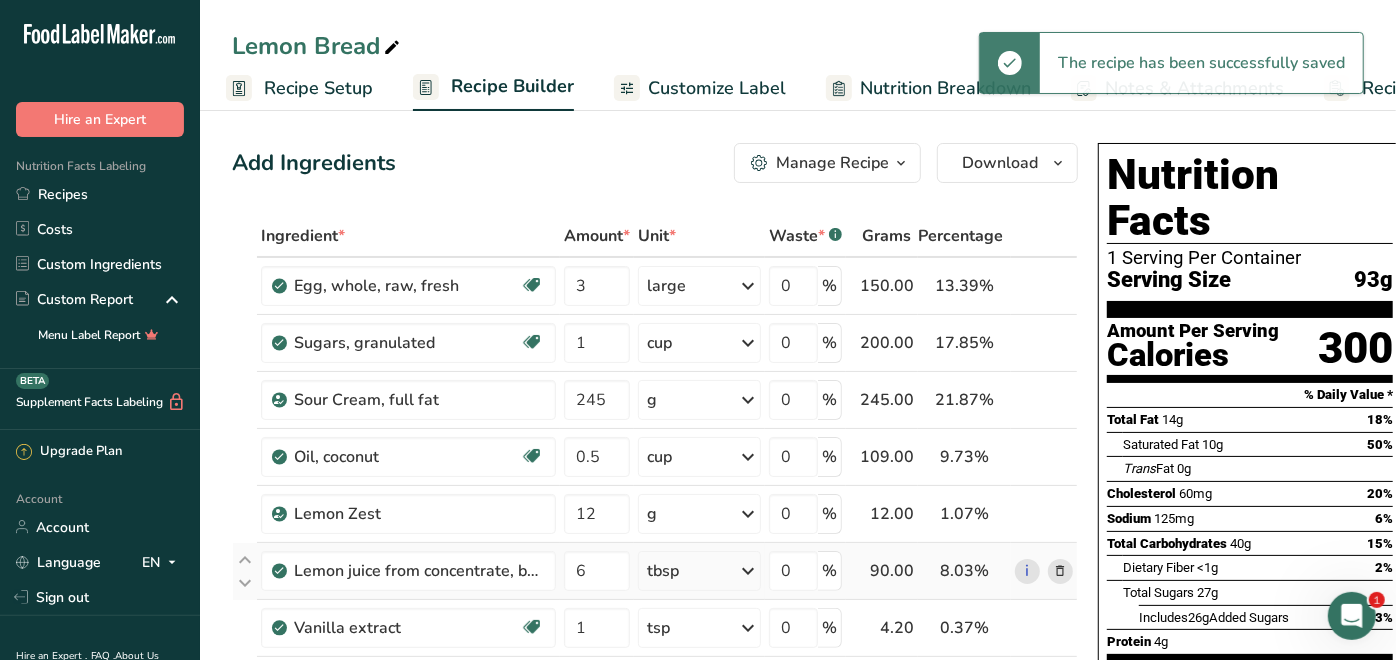 scroll, scrollTop: 0, scrollLeft: 0, axis: both 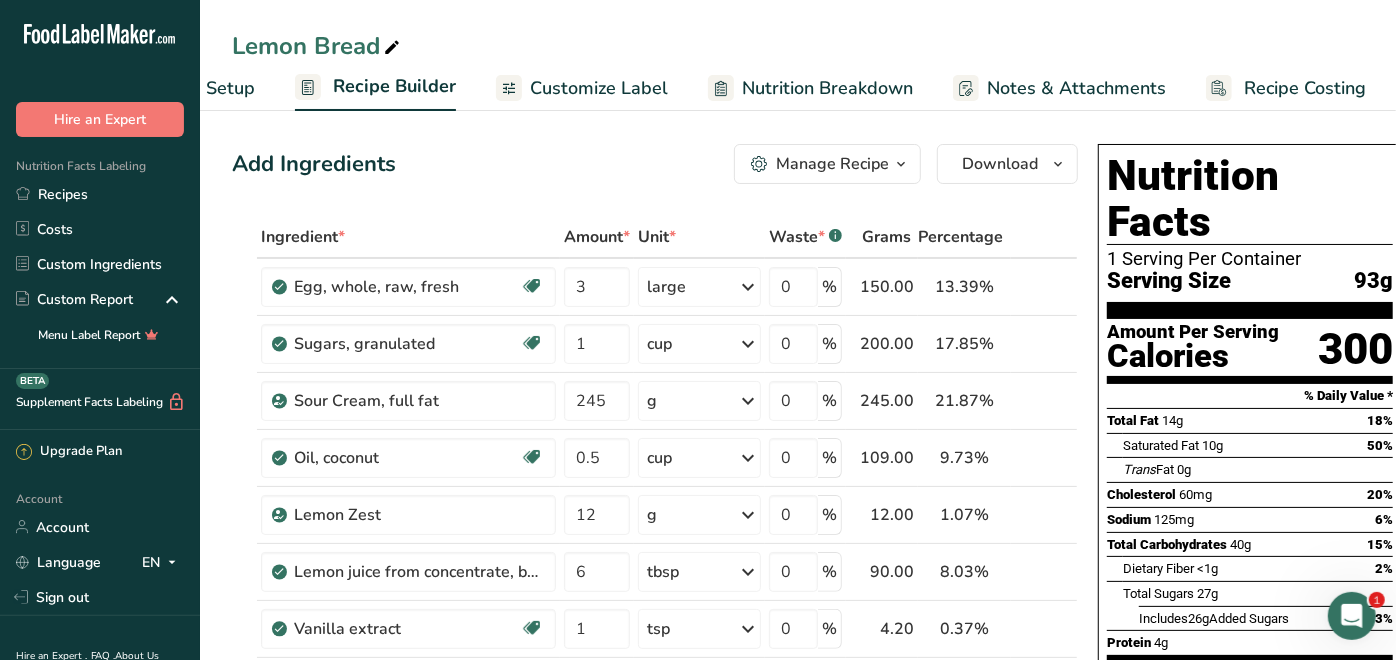 click on "Customize Label" at bounding box center (599, 88) 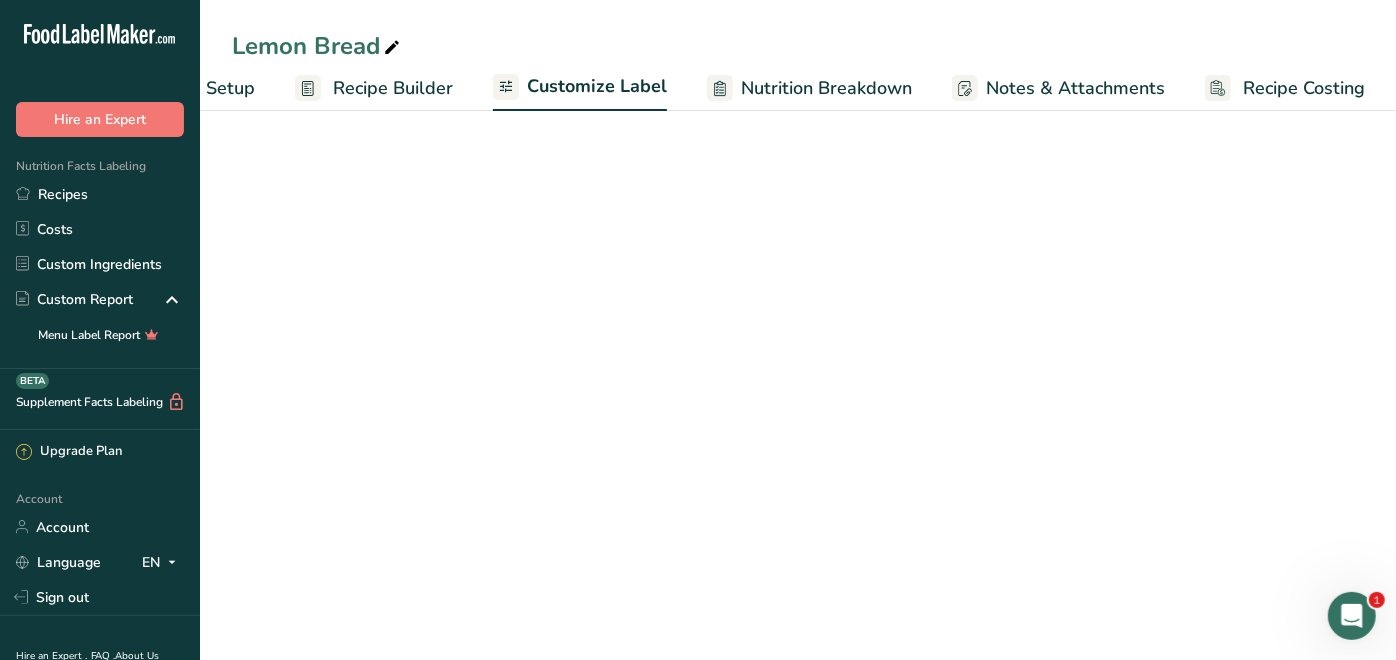 scroll, scrollTop: 0, scrollLeft: 125, axis: horizontal 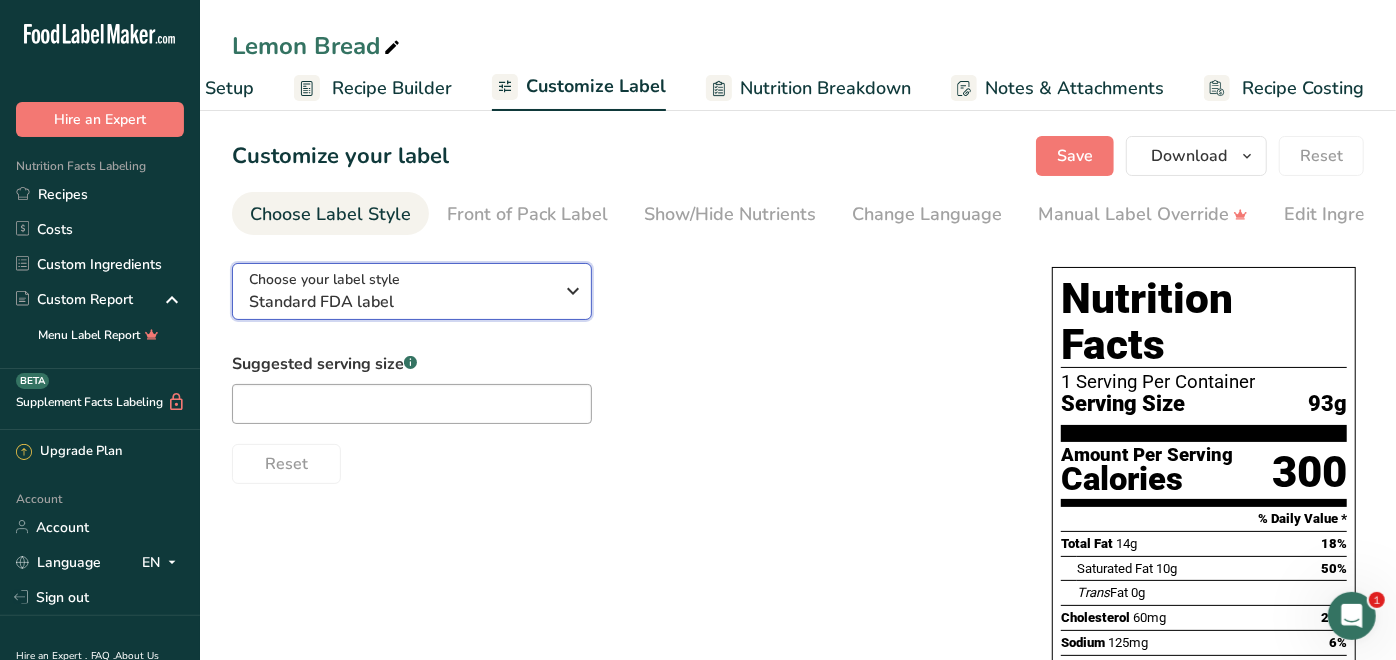 click at bounding box center [574, 291] 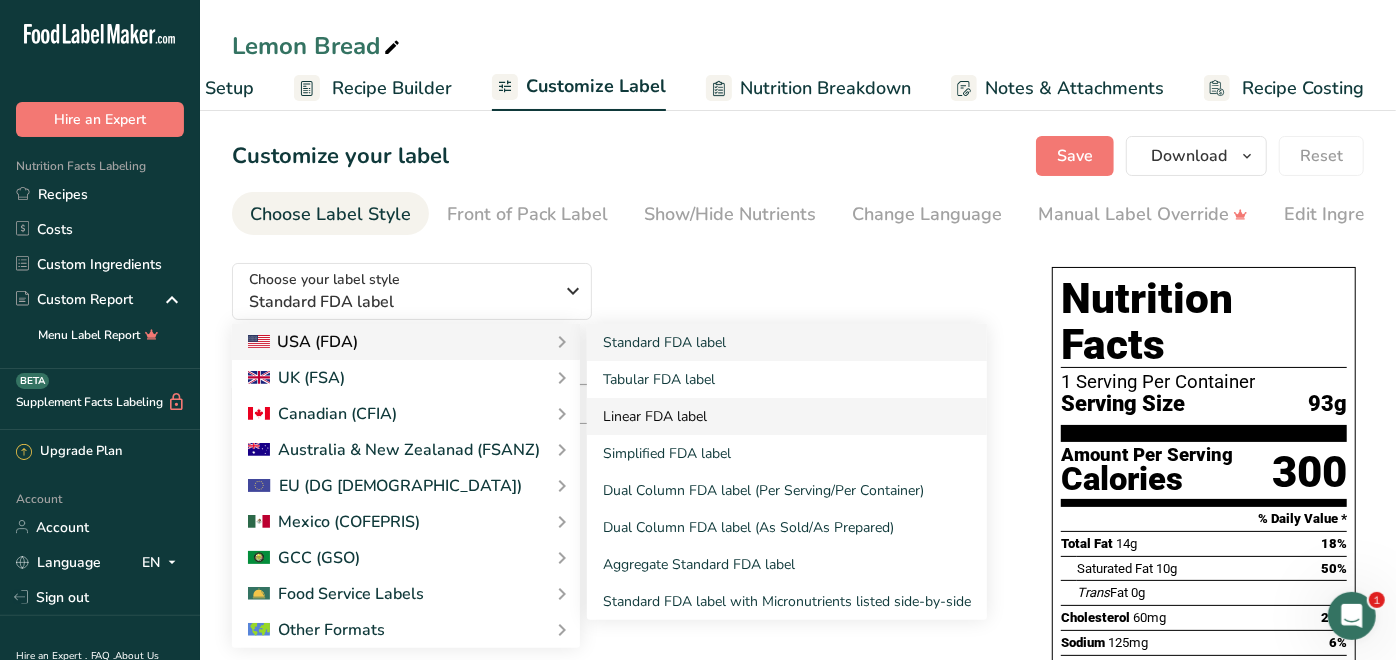 click on "Linear FDA label" at bounding box center [787, 416] 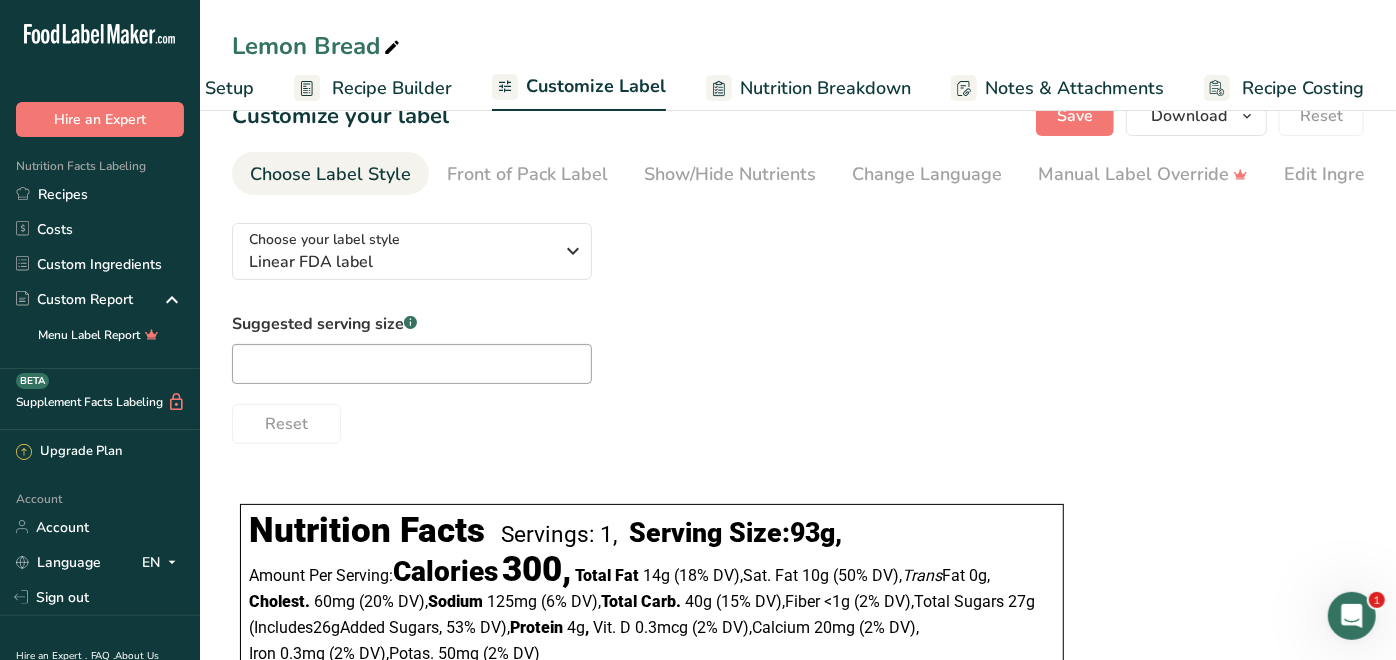 scroll, scrollTop: 0, scrollLeft: 0, axis: both 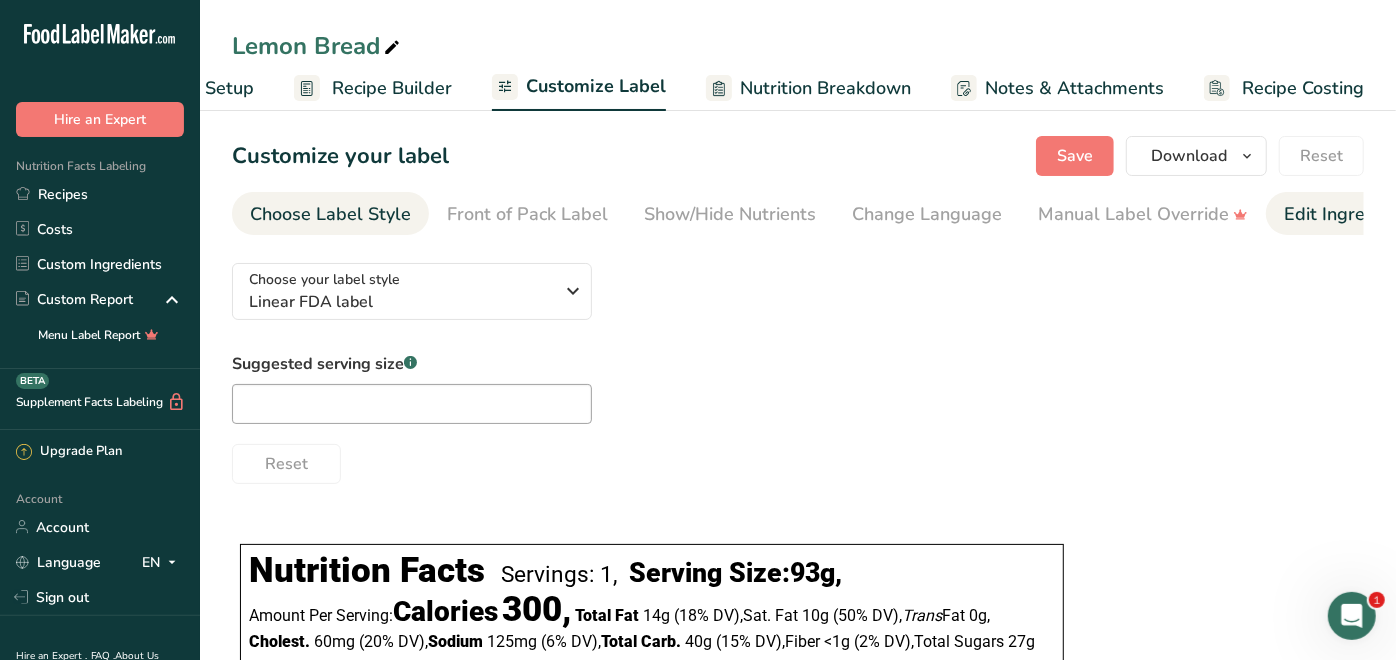 click on "Edit Ingredients/Allergens List" at bounding box center [1411, 214] 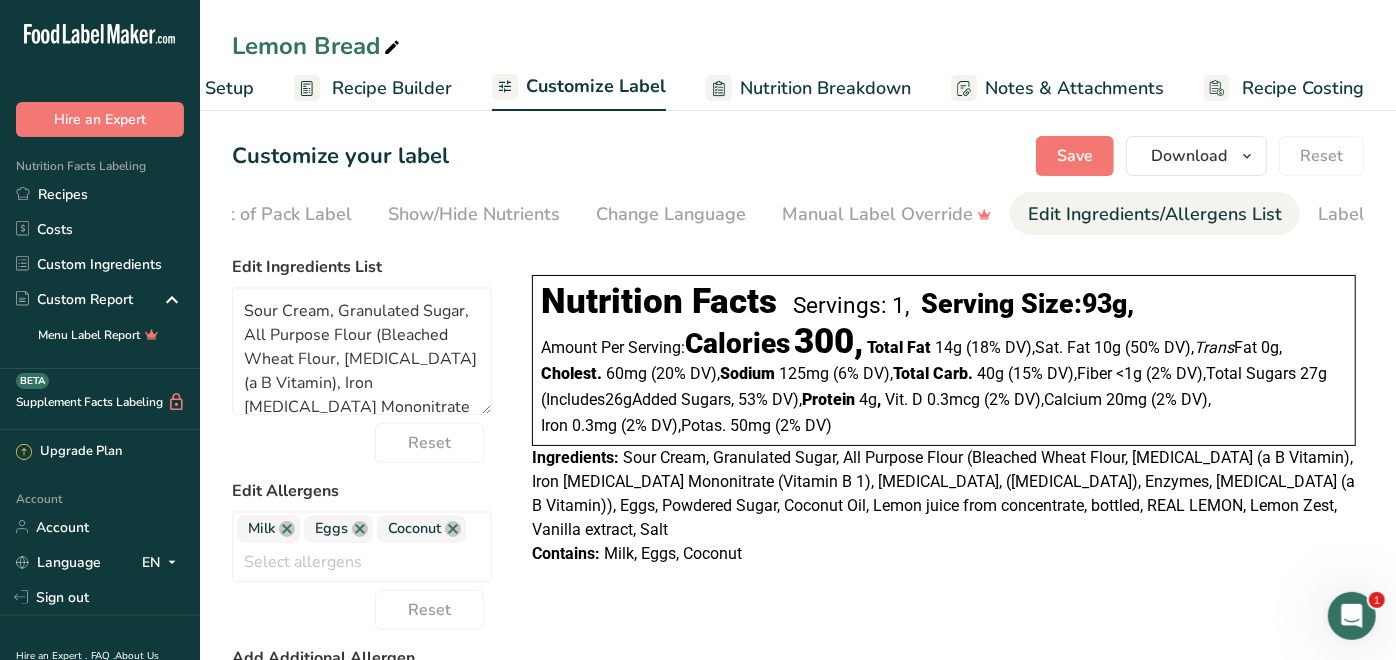 scroll, scrollTop: 0, scrollLeft: 344, axis: horizontal 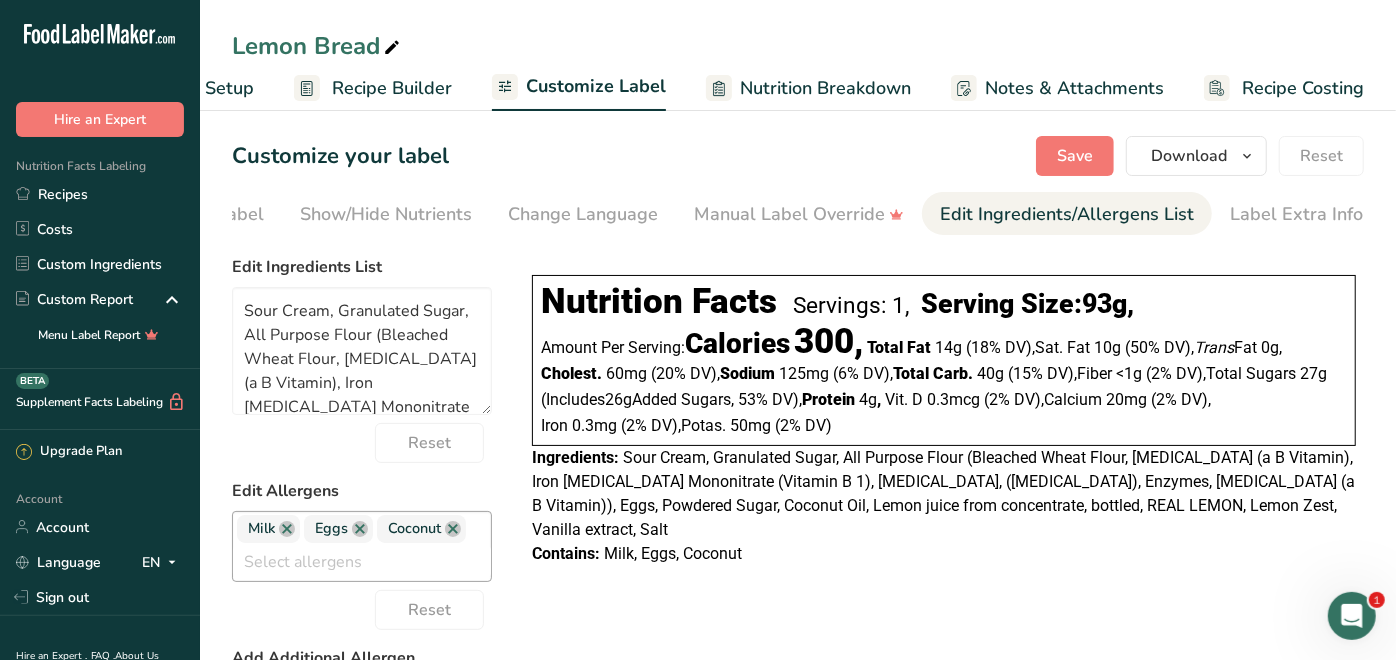 click at bounding box center [453, 529] 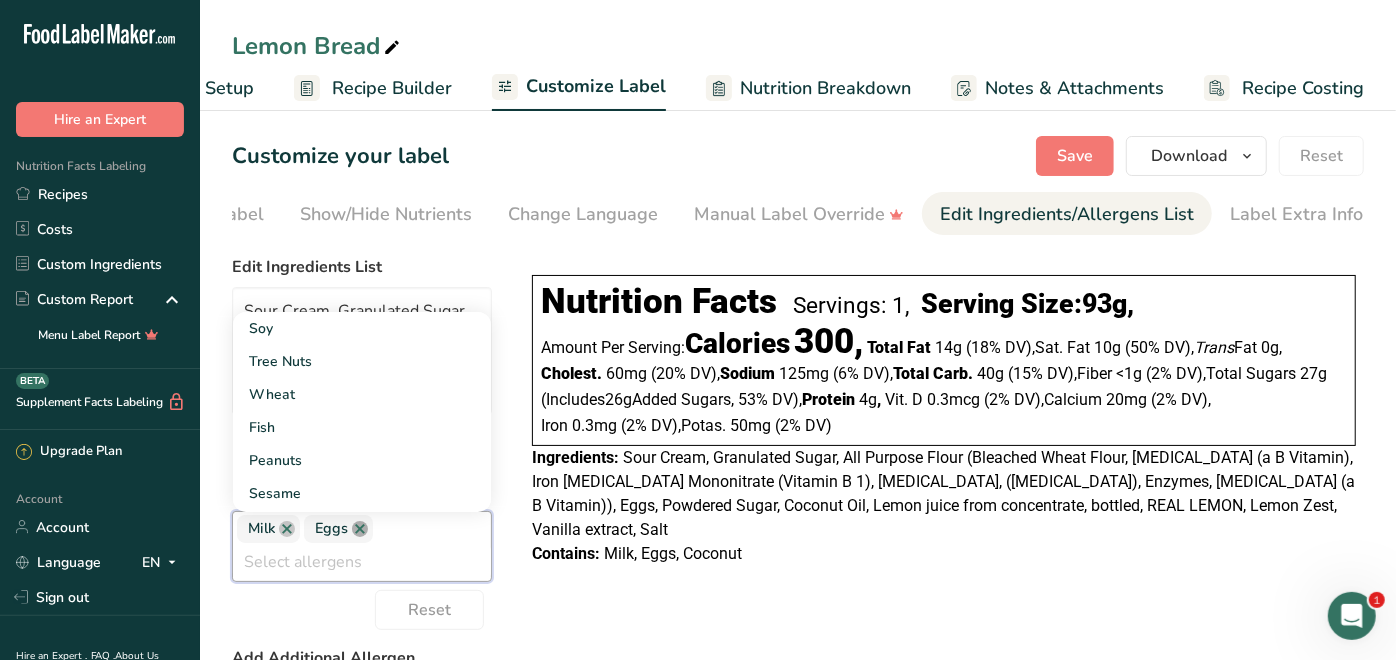click at bounding box center [360, 529] 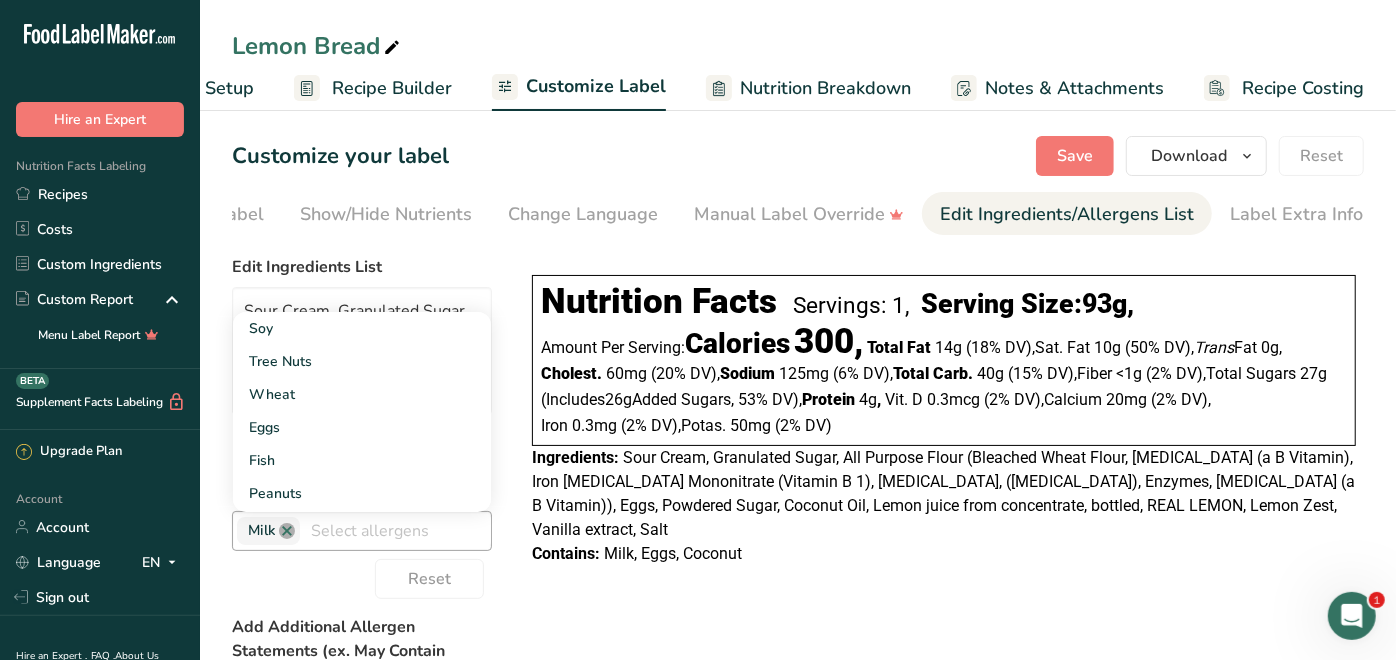 click at bounding box center (287, 531) 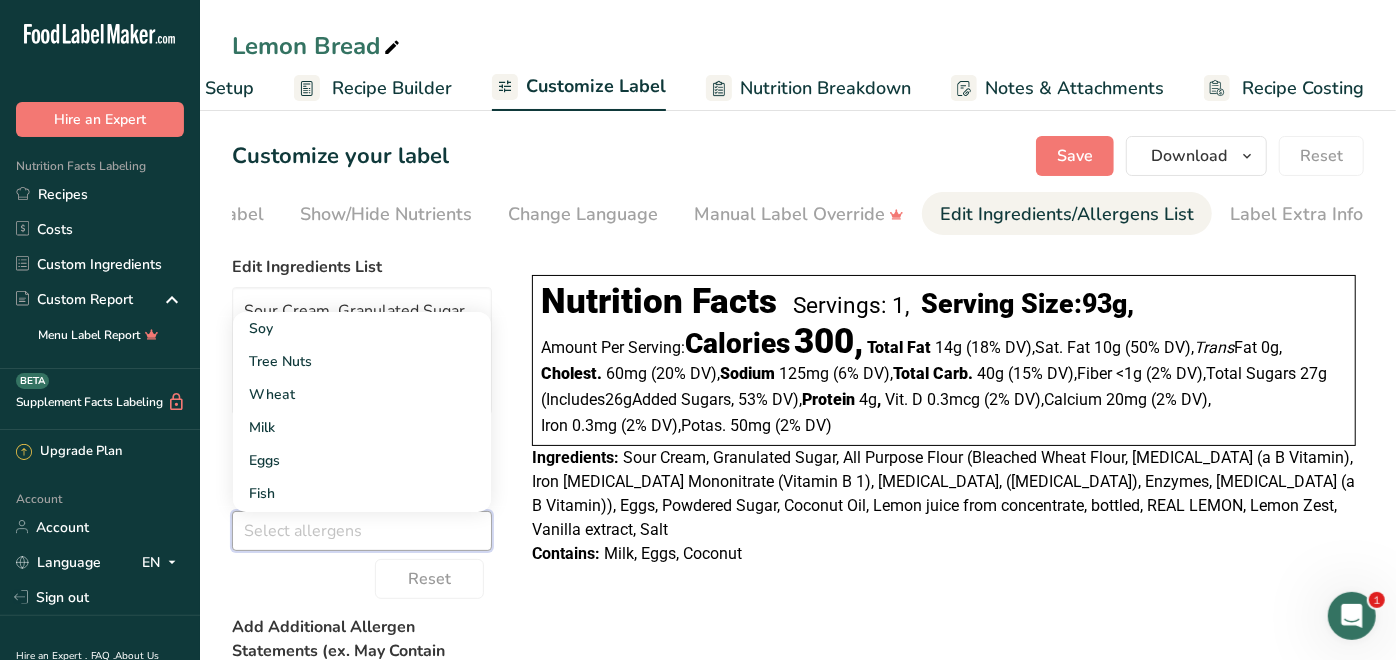 click on "Choose your label style
Linear FDA label
USA (FDA)
Standard FDA label
Tabular FDA label
Linear FDA label
Simplified FDA label
Dual Column FDA label (Per Serving/Per Container)
Dual Column FDA label (As Sold/As Prepared)
Aggregate Standard FDA label
Standard FDA label with Micronutrients listed side-by-side
[GEOGRAPHIC_DATA] (FSA)
UK Mandatory Label "Back of Pack"
UK Traffic Light Label  "Front of Pack"
Canadian (CFIA)
Canadian Standard label
Canadian Dual Column label" at bounding box center [798, 631] 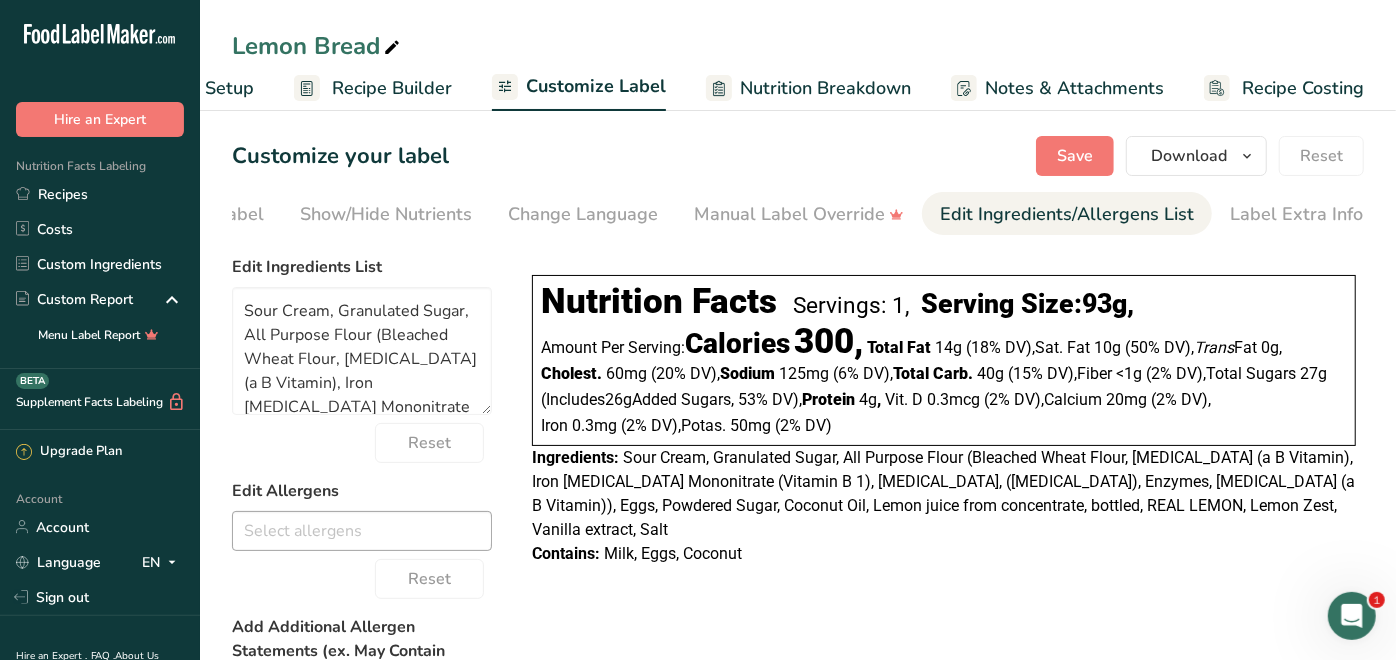 scroll, scrollTop: 222, scrollLeft: 0, axis: vertical 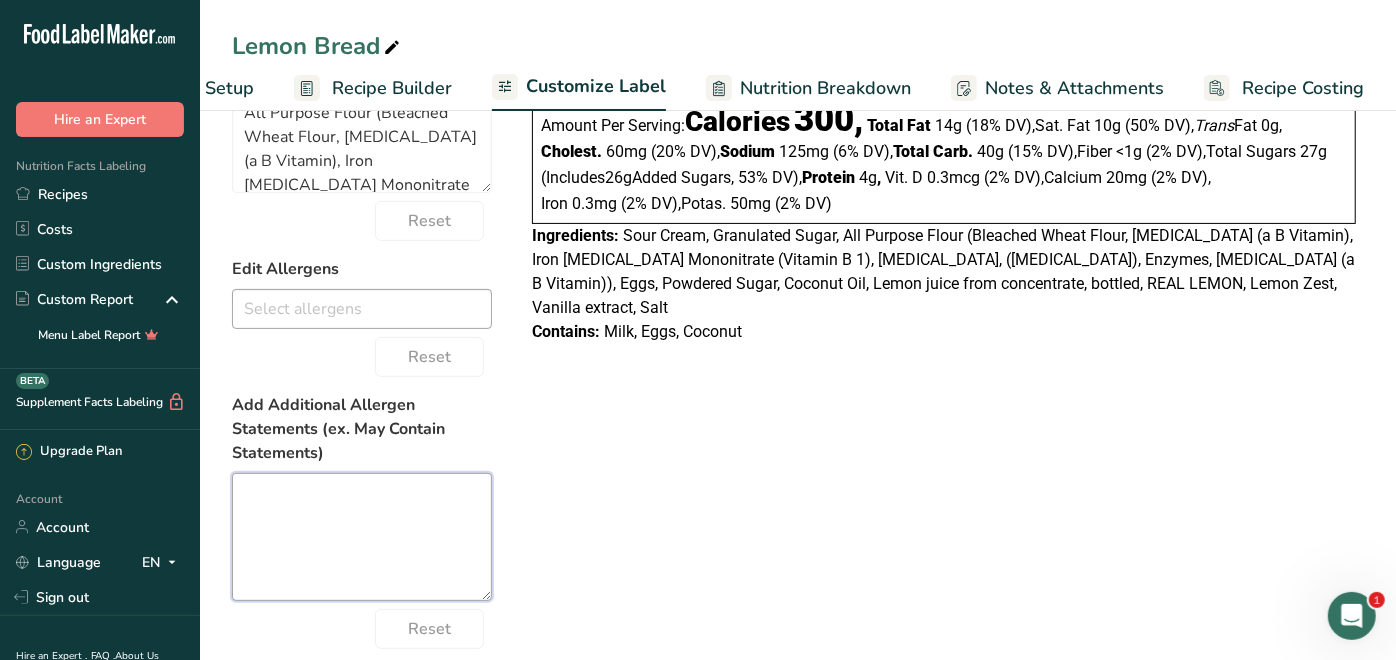 click at bounding box center [362, 537] 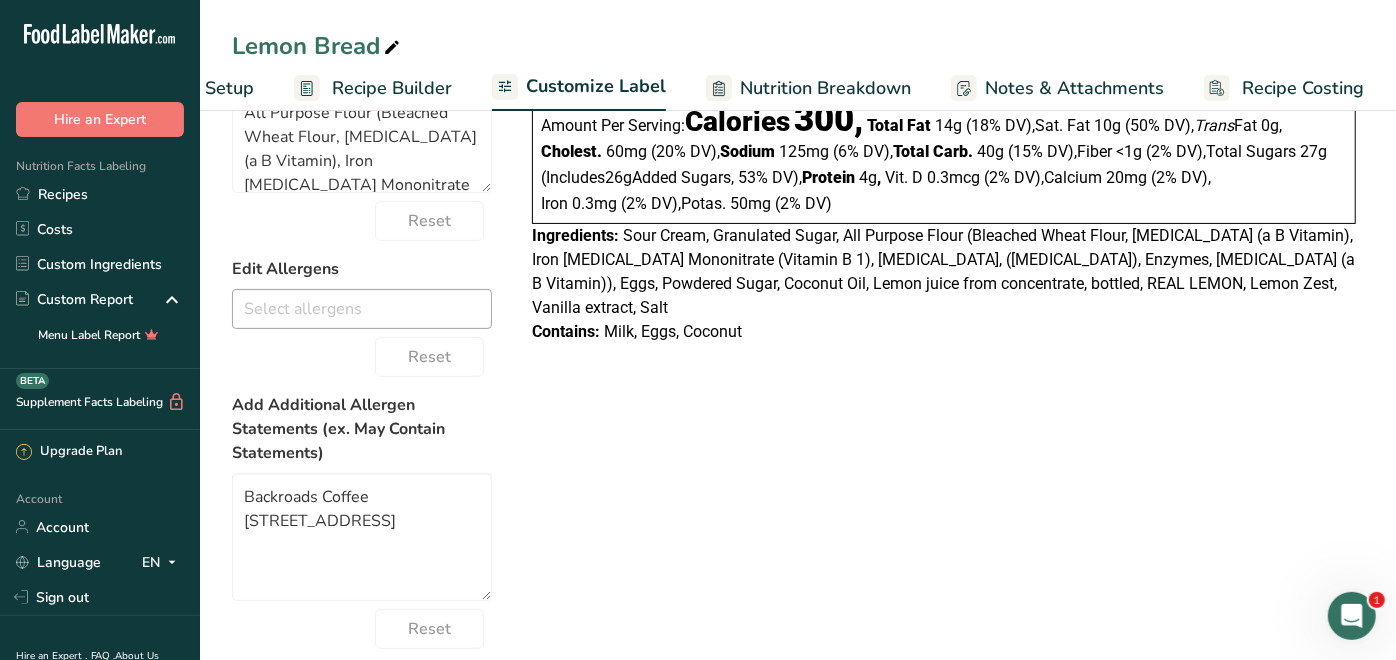 click on "Choose your label style
Linear FDA label
USA (FDA)
Standard FDA label
Tabular FDA label
Linear FDA label
Simplified FDA label
Dual Column FDA label (Per Serving/Per Container)
Dual Column FDA label (As Sold/As Prepared)
Aggregate Standard FDA label
Standard FDA label with Micronutrients listed side-by-side
[GEOGRAPHIC_DATA] (FSA)
UK Mandatory Label "Back of Pack"
UK Traffic Light Label  "Front of Pack"
Canadian (CFIA)
Canadian Standard label
Canadian Dual Column label" at bounding box center (798, 409) 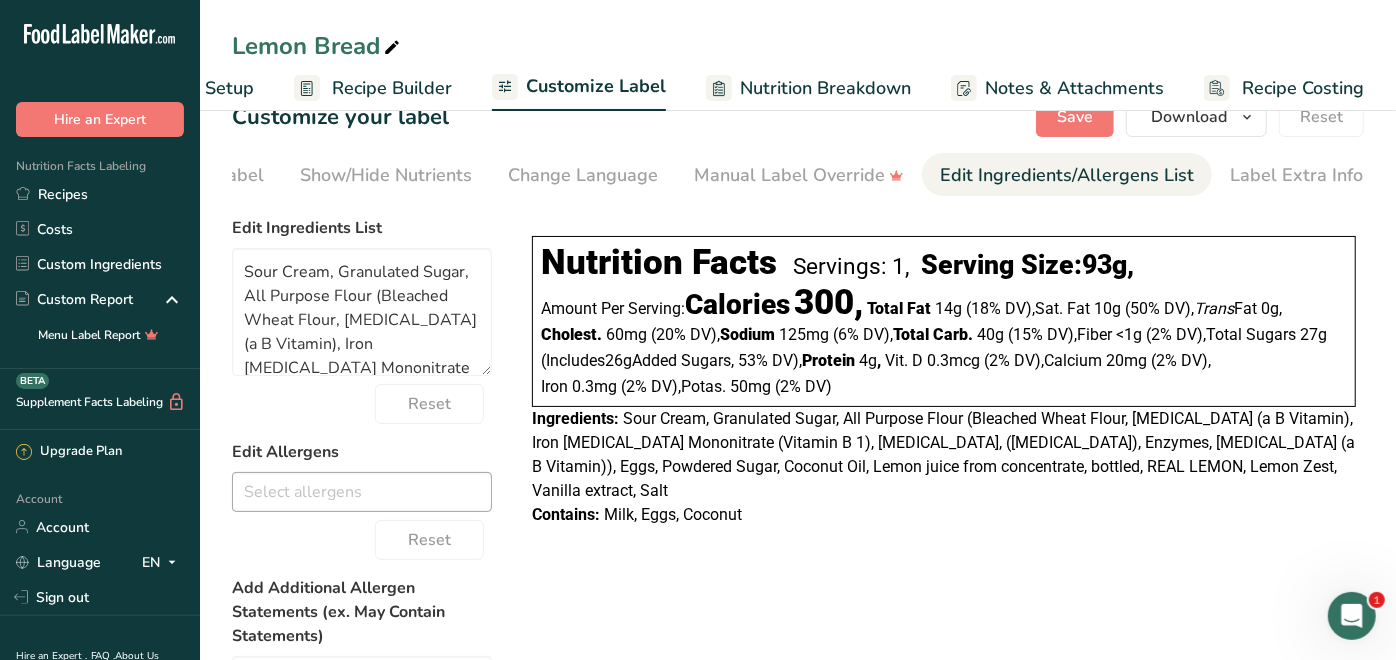 scroll, scrollTop: 0, scrollLeft: 0, axis: both 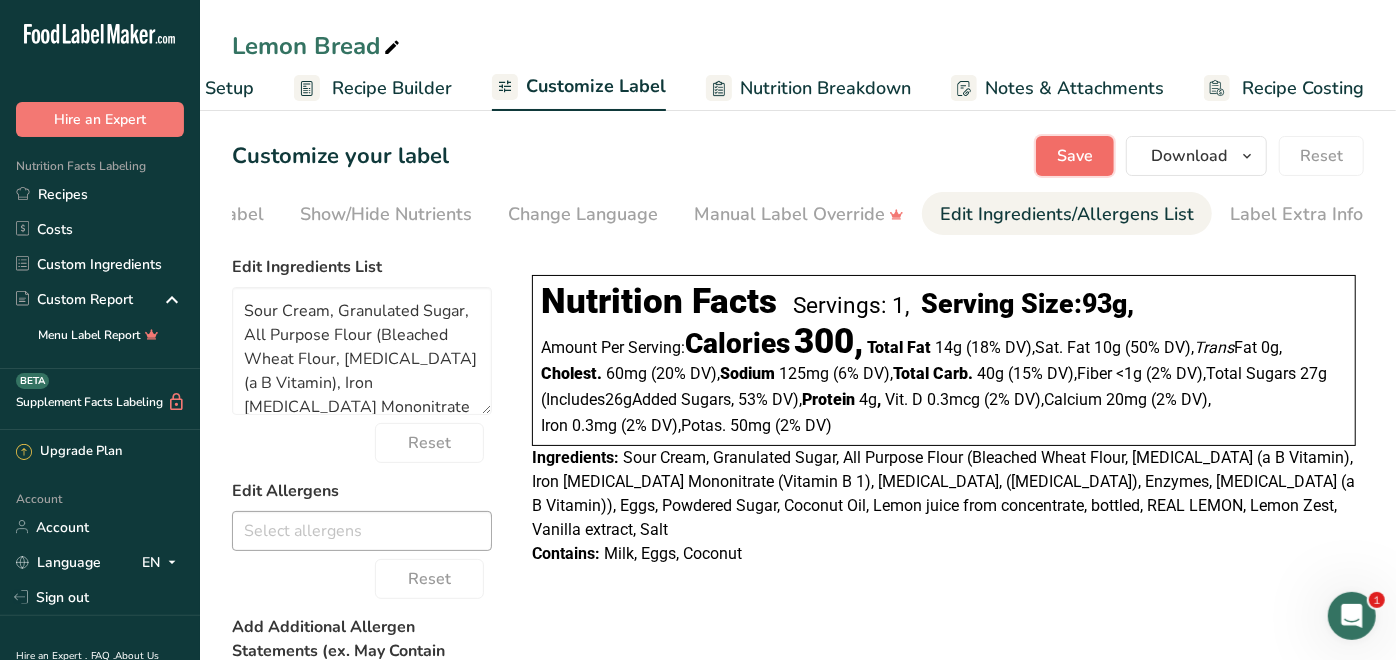click on "Save" at bounding box center (1075, 156) 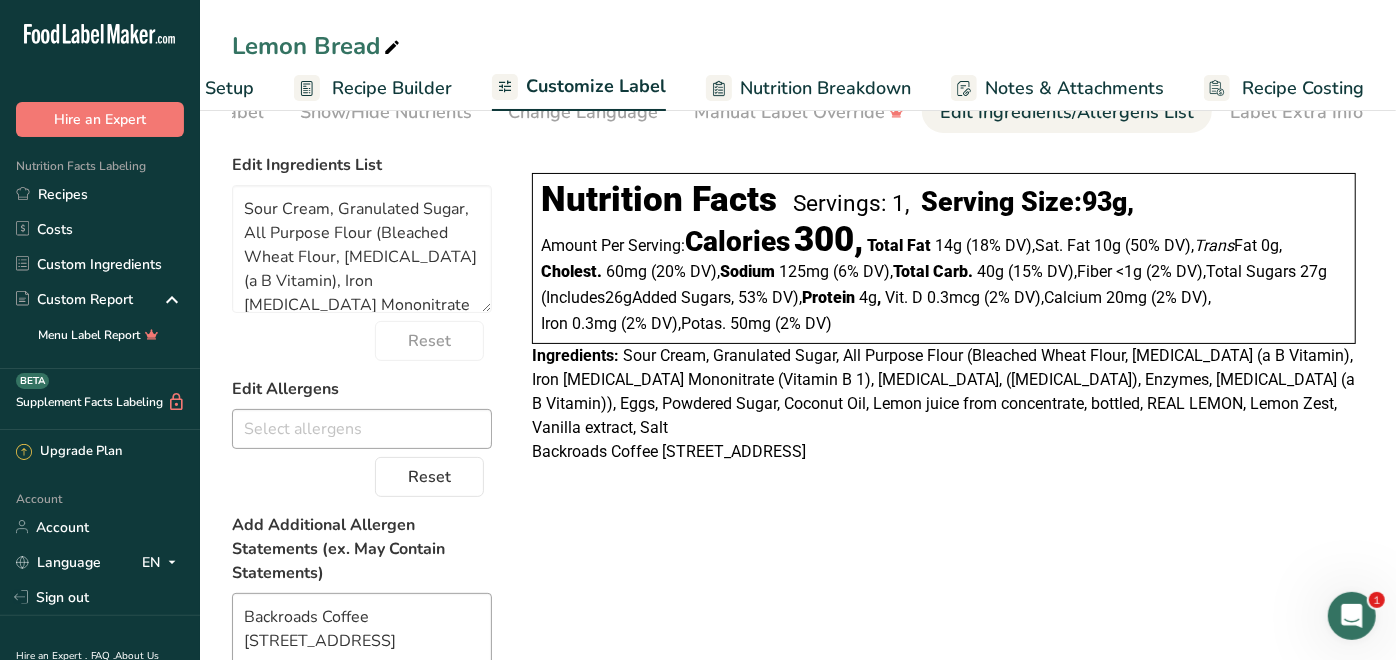 scroll, scrollTop: 222, scrollLeft: 0, axis: vertical 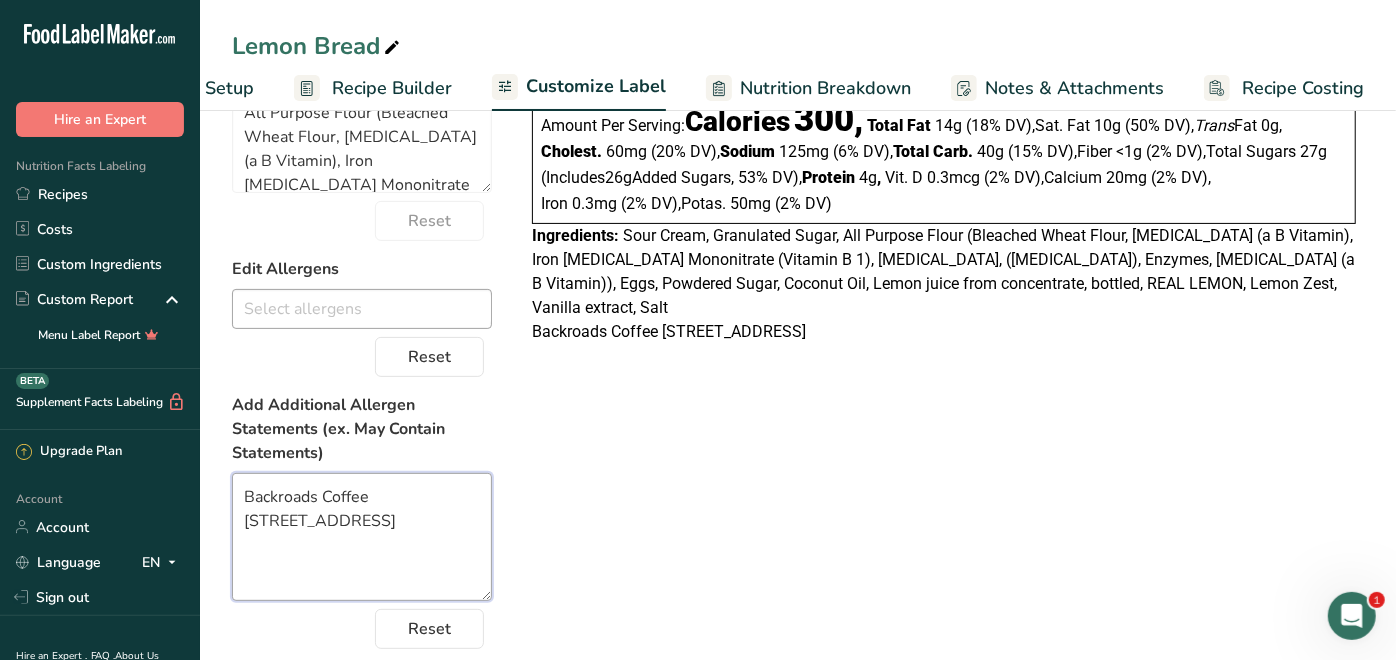 click on "Backroads Coffee [STREET_ADDRESS]" at bounding box center (362, 537) 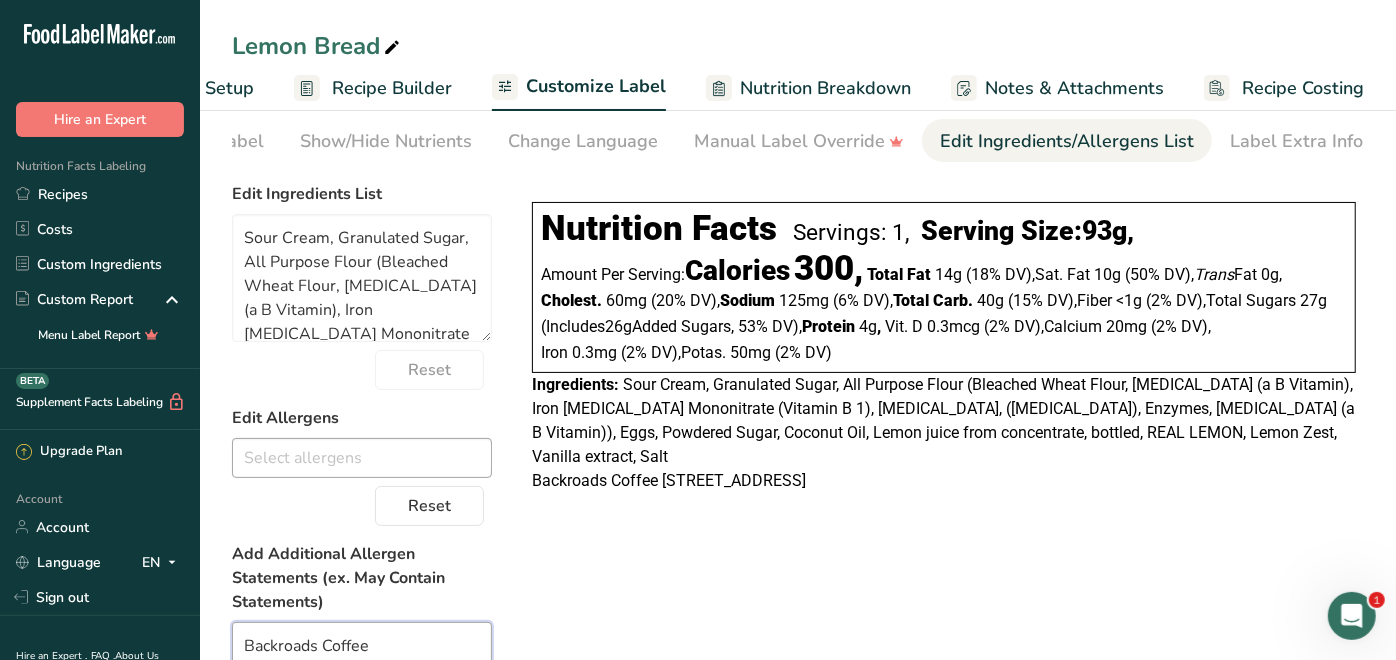 scroll, scrollTop: 0, scrollLeft: 0, axis: both 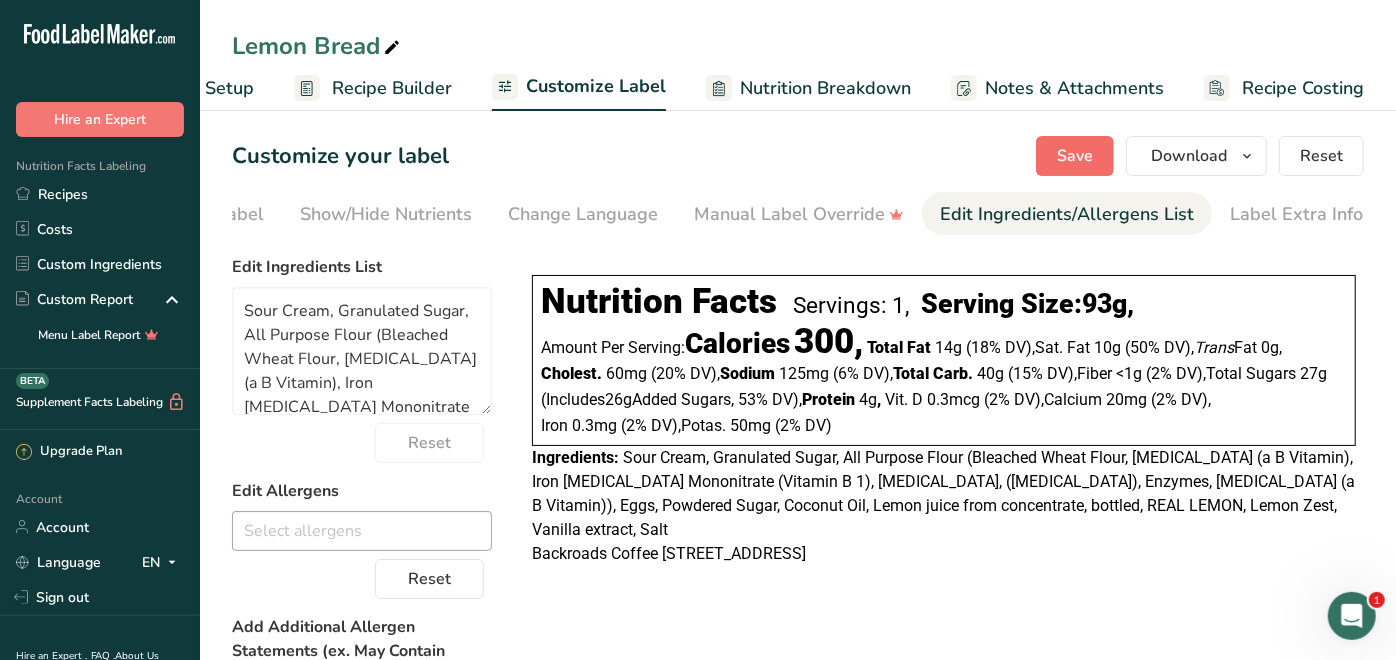 type on "Backroads Coffee [STREET_ADDRESS]
93g/3.3oz" 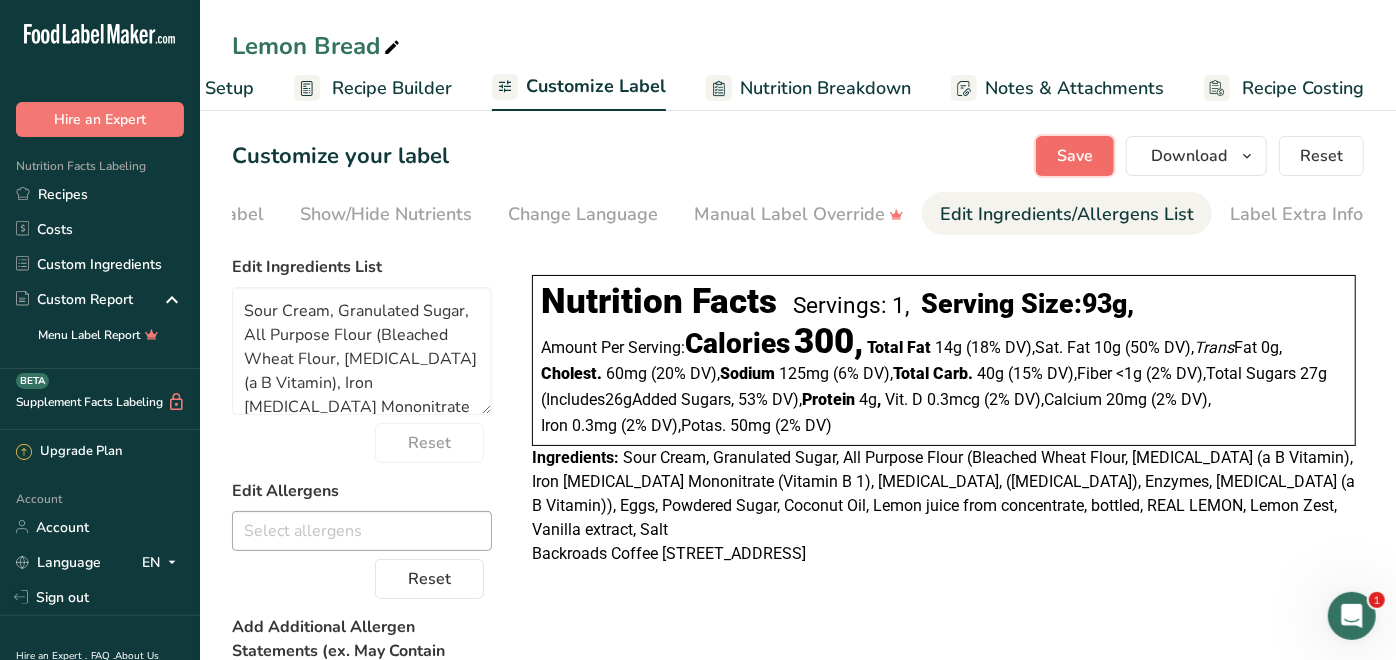 click on "Save" at bounding box center [1075, 156] 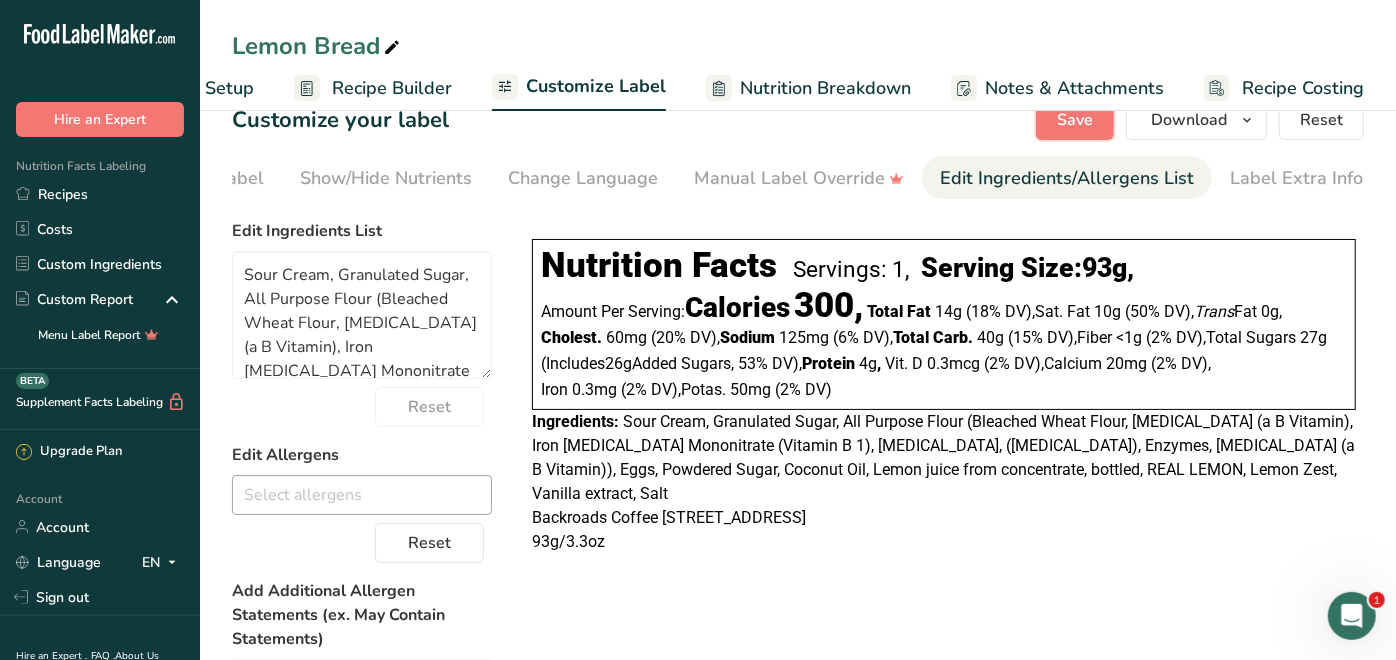scroll, scrollTop: 0, scrollLeft: 0, axis: both 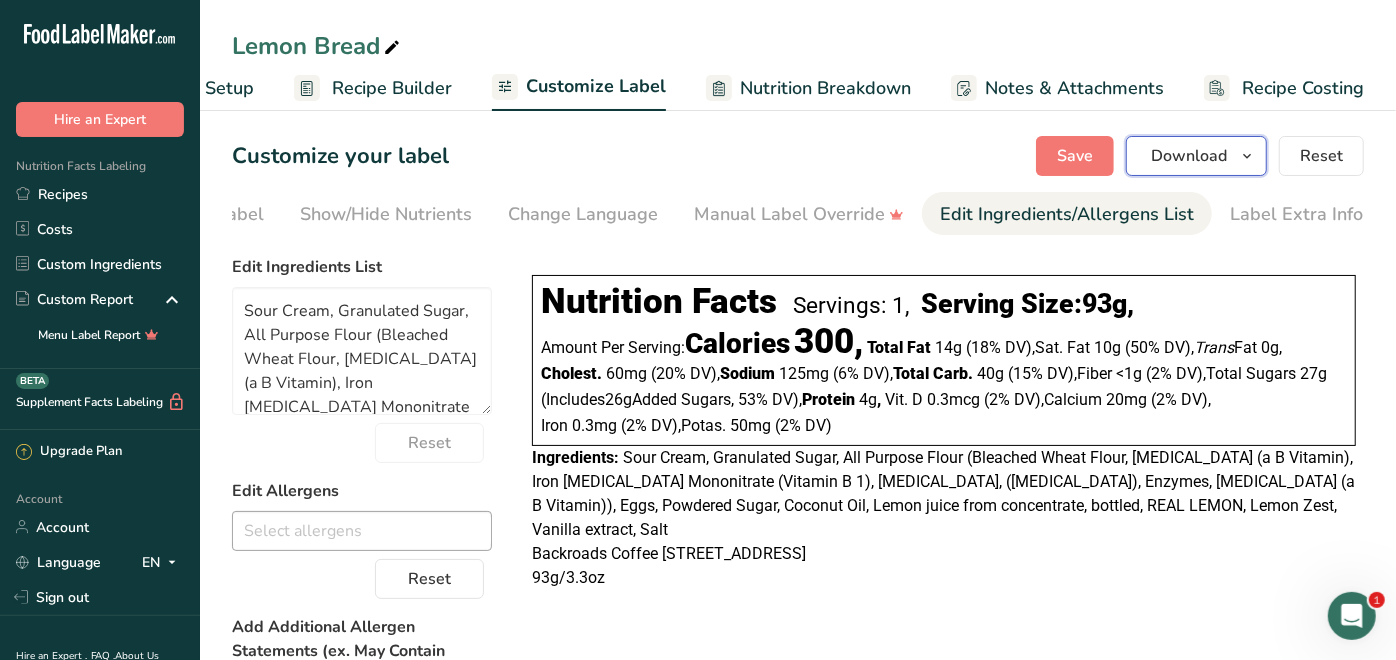 click on "Download" at bounding box center (1189, 156) 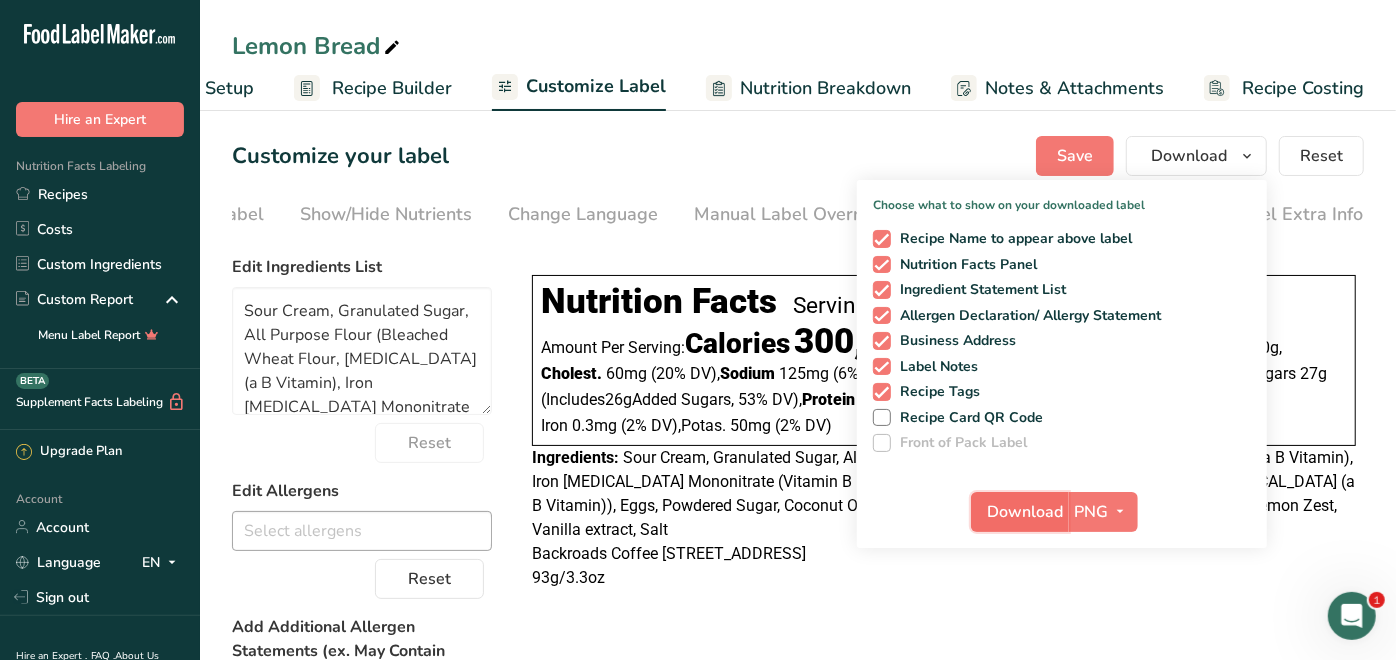click on "Download" at bounding box center (1026, 512) 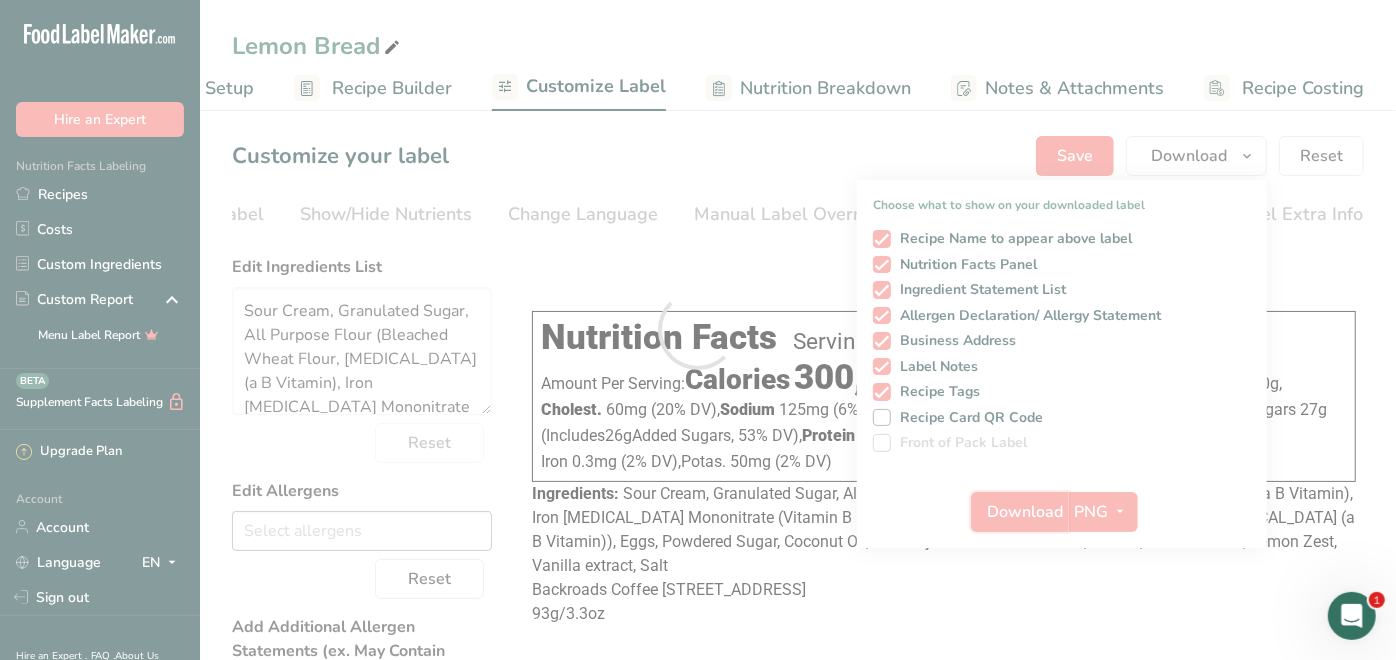 scroll, scrollTop: 0, scrollLeft: 0, axis: both 